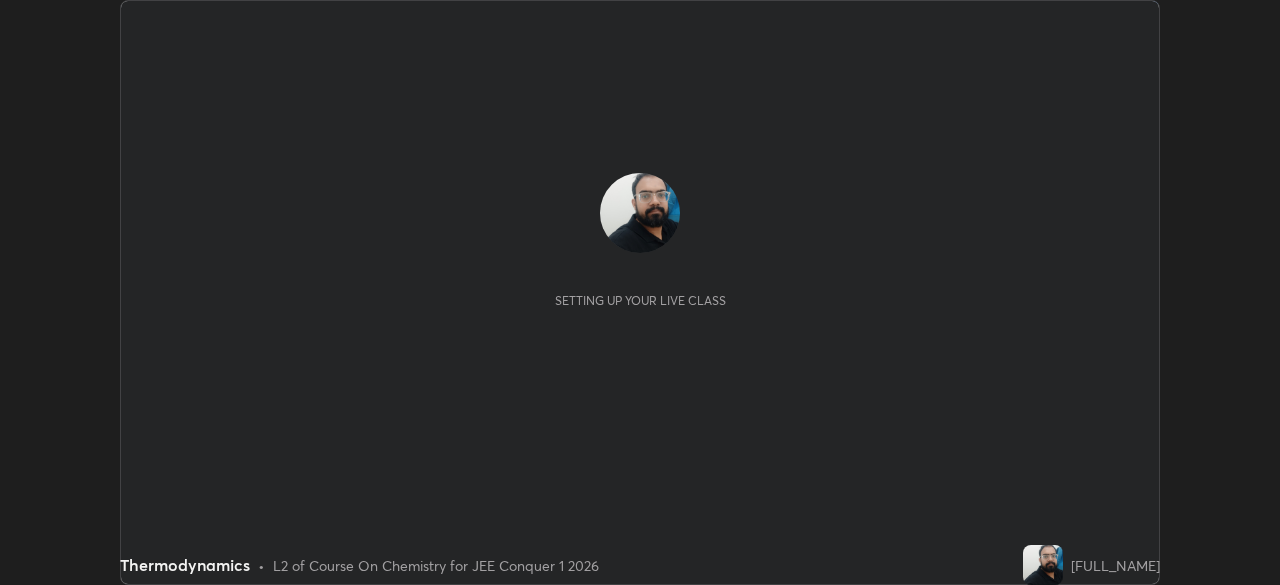 scroll, scrollTop: 0, scrollLeft: 0, axis: both 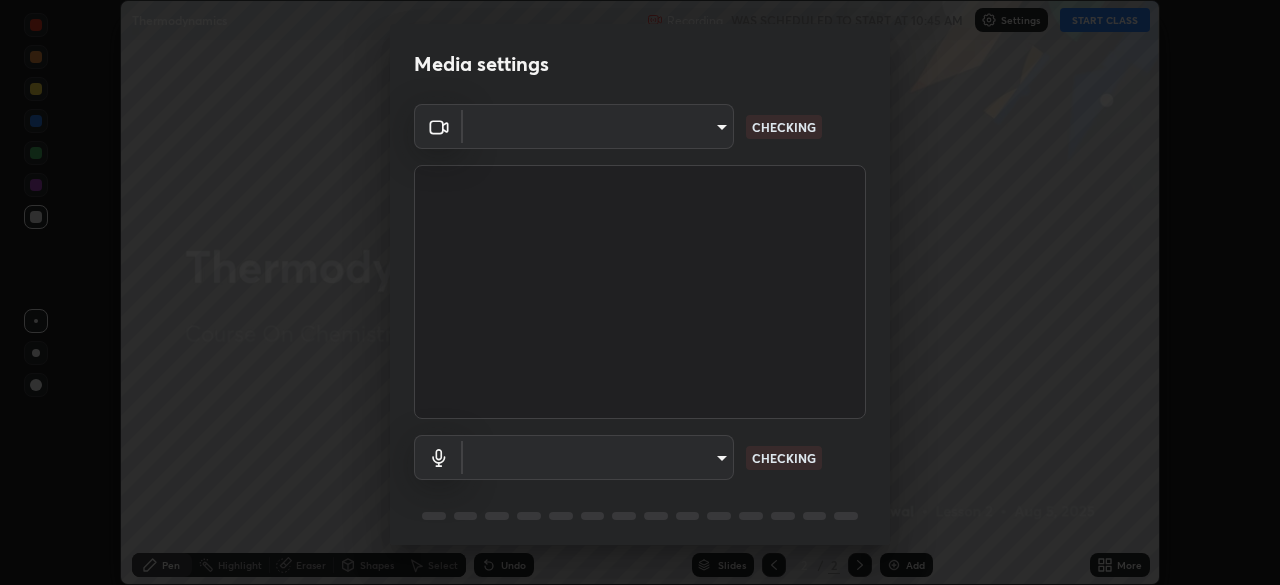 type on "ffb915138f5094fbba49c7dcbdc0b3377f3315ea980a35094b33733fc21d282d" 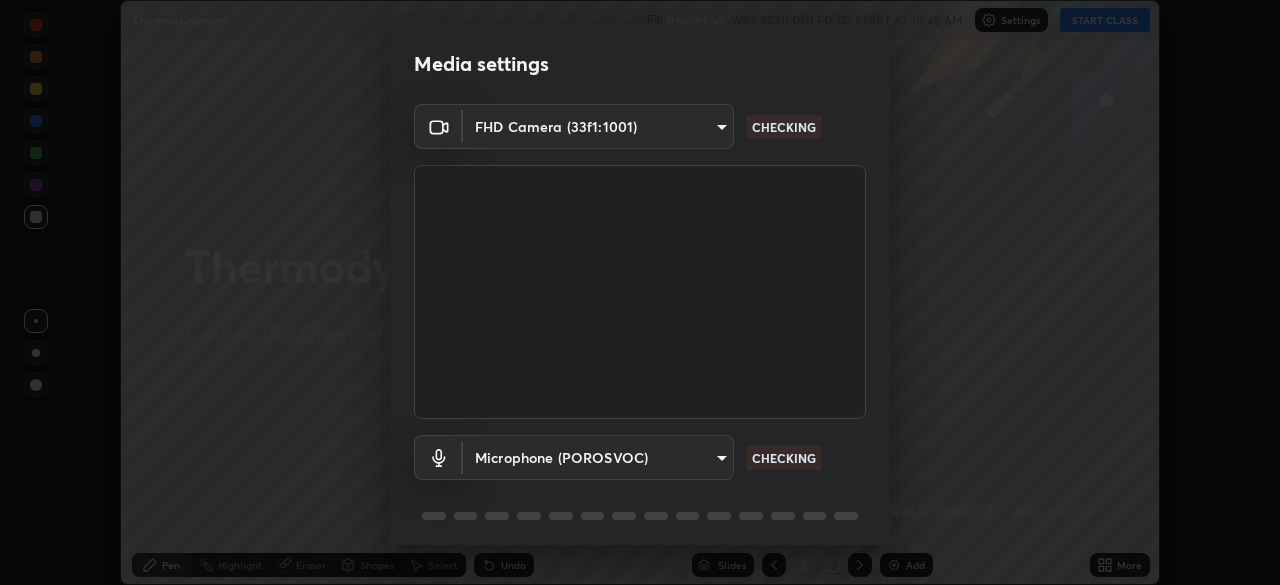 scroll, scrollTop: 71, scrollLeft: 0, axis: vertical 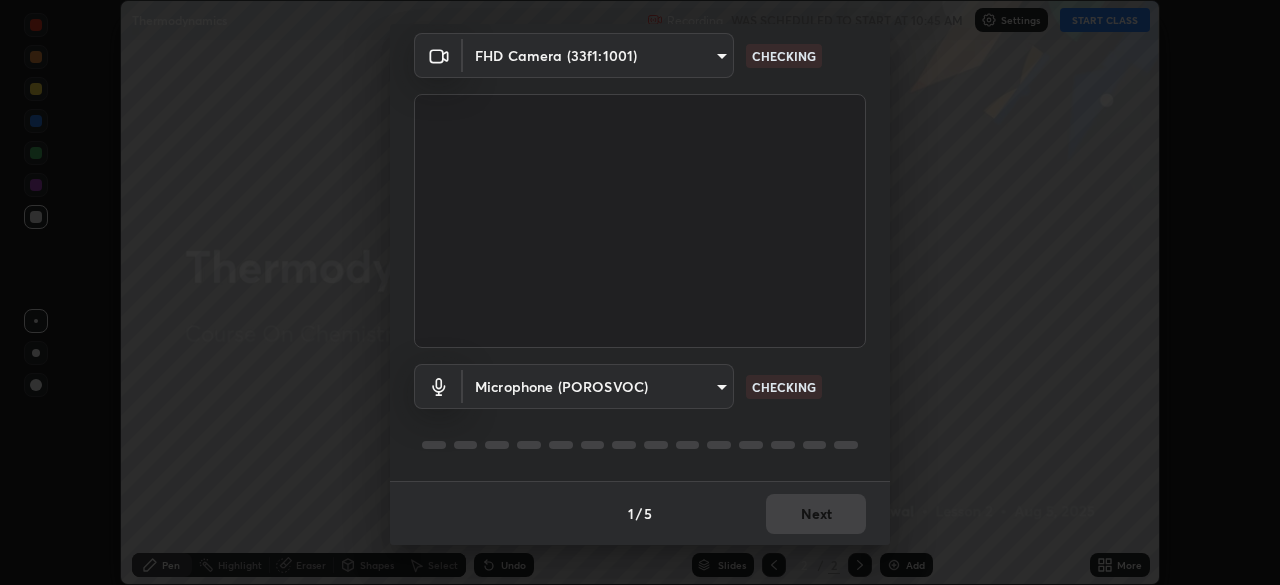click on "Erase all Thermodynamics Recording WAS SCHEDULED TO START AT  10:45 AM Settings START CLASS Setting up your live class Thermodynamics • L2 of Course On Chemistry for JEE Conquer 1 2026 [FULL_NAME] Pen Highlight Eraser Shapes Select Undo Slides 2 / 2 Add More No doubts shared Encourage your learners to ask a doubt for better clarity Report an issue Reason for reporting Buffering Chat not working Audio - Video sync issue Educator video quality low ​ Attach an image Report Media settings FHD Camera ([HASH]) ffb915138f5094fbba49c7dcbdc0b3377f3315ea980a35094b33733fc21d282d CHECKING Microphone (POROSVOC) 3fb3650eade0ec0a1bd0a7d1f87ca9eb5d548a38c0fe8b6180c3065924ba7fd6 CHECKING 1 / 5 Next" at bounding box center [640, 292] 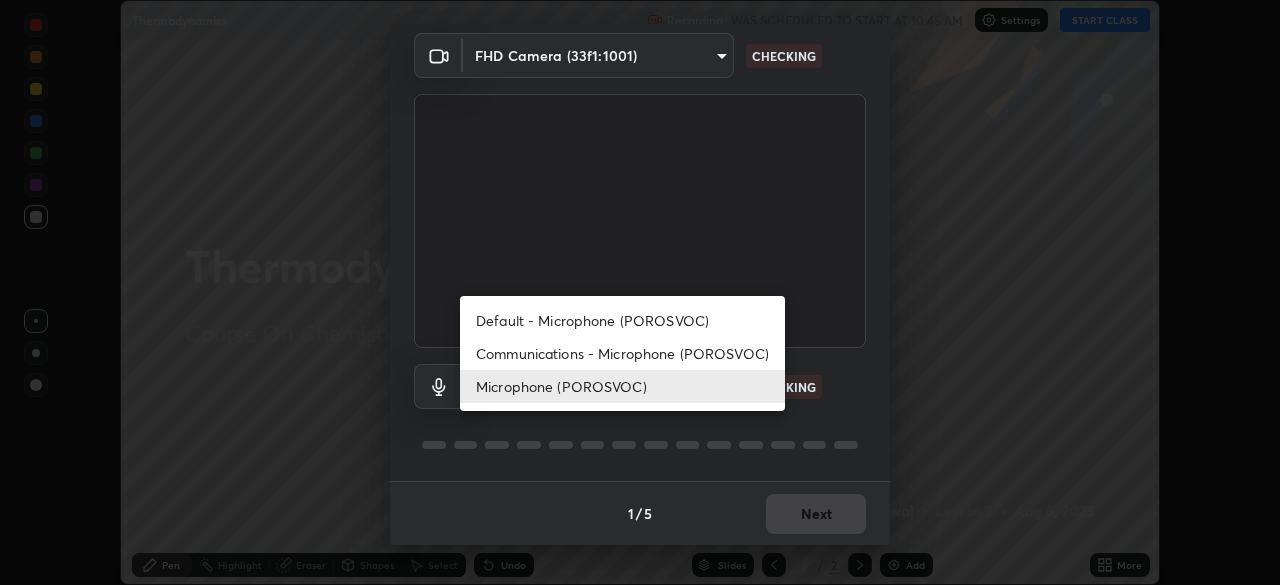 click on "Communications - Microphone (POROSVOC)" at bounding box center [622, 353] 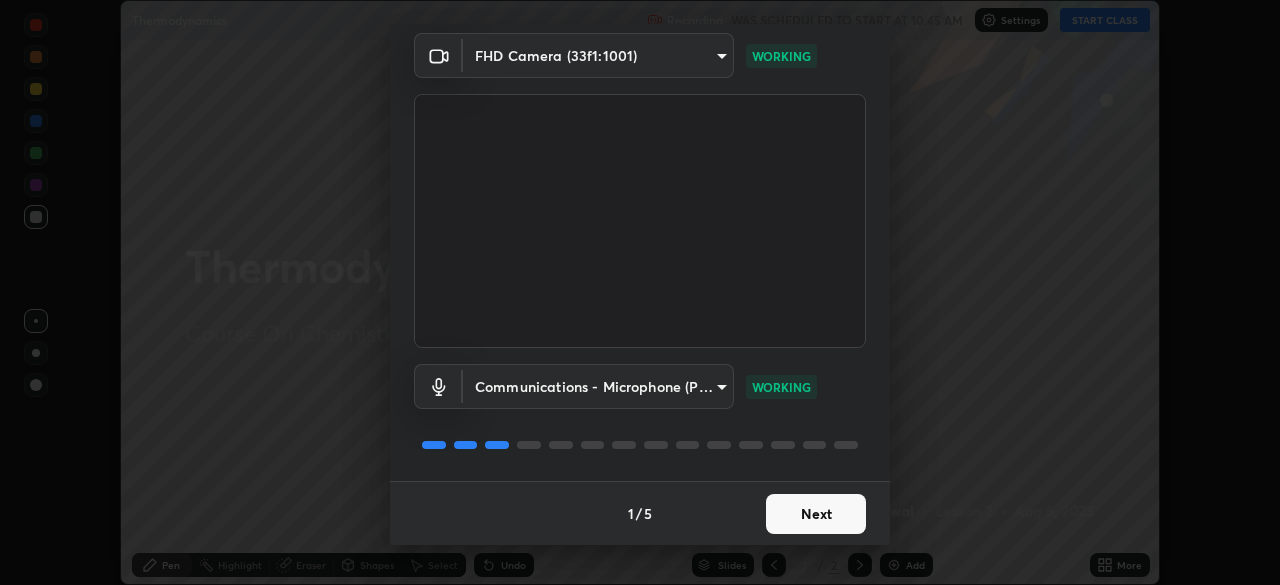 click on "Next" at bounding box center (816, 514) 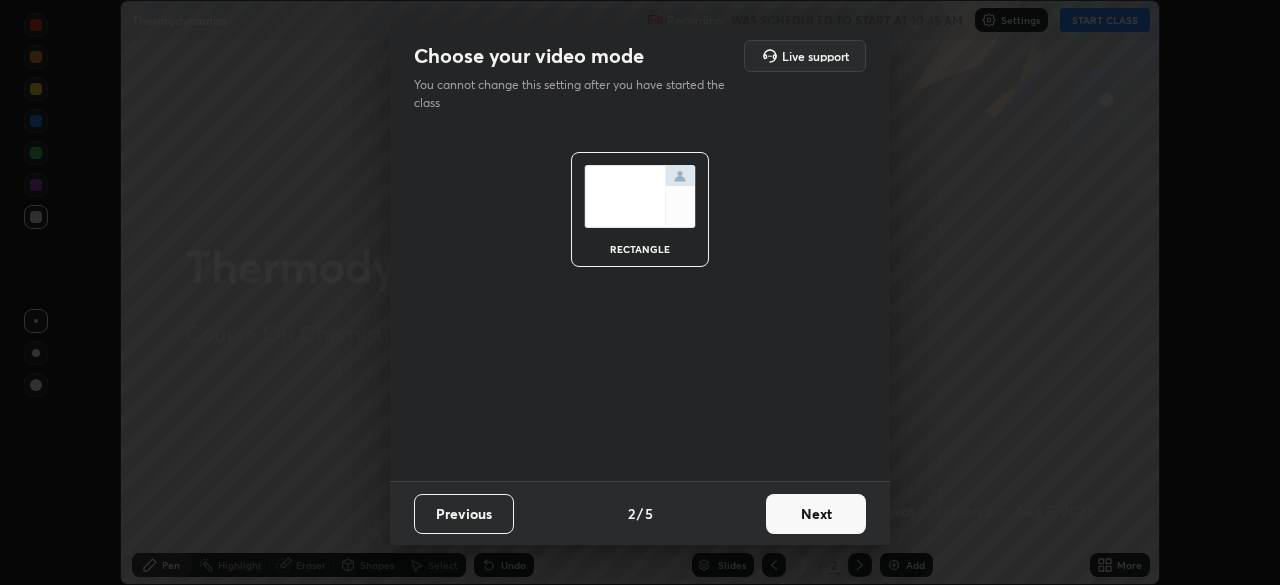 scroll, scrollTop: 0, scrollLeft: 0, axis: both 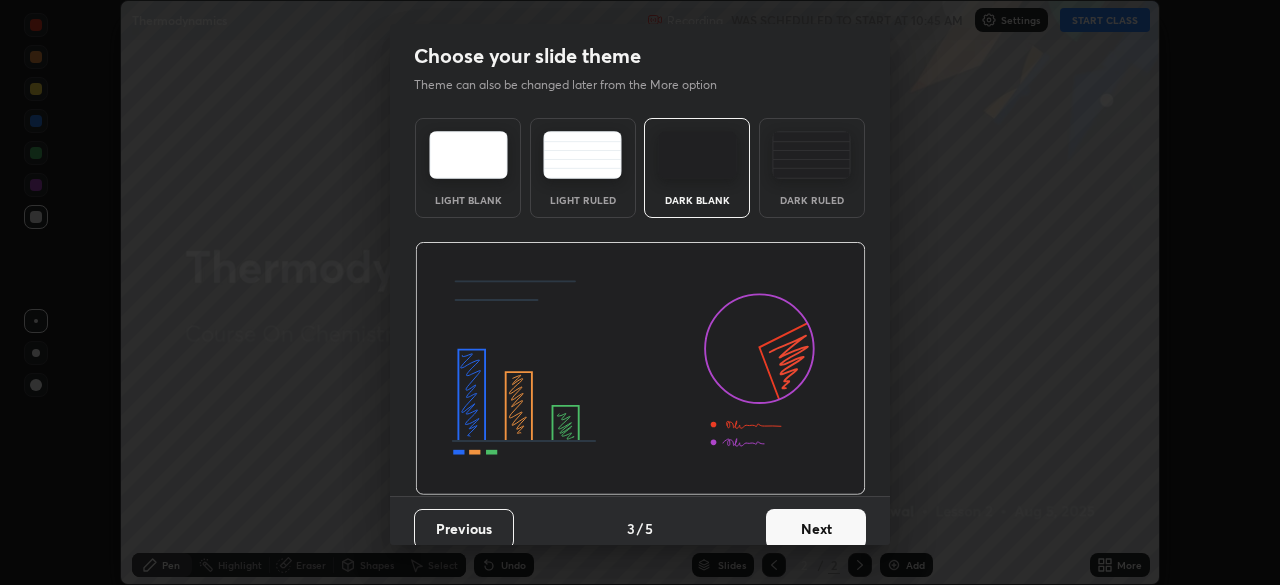 click on "Next" at bounding box center (816, 529) 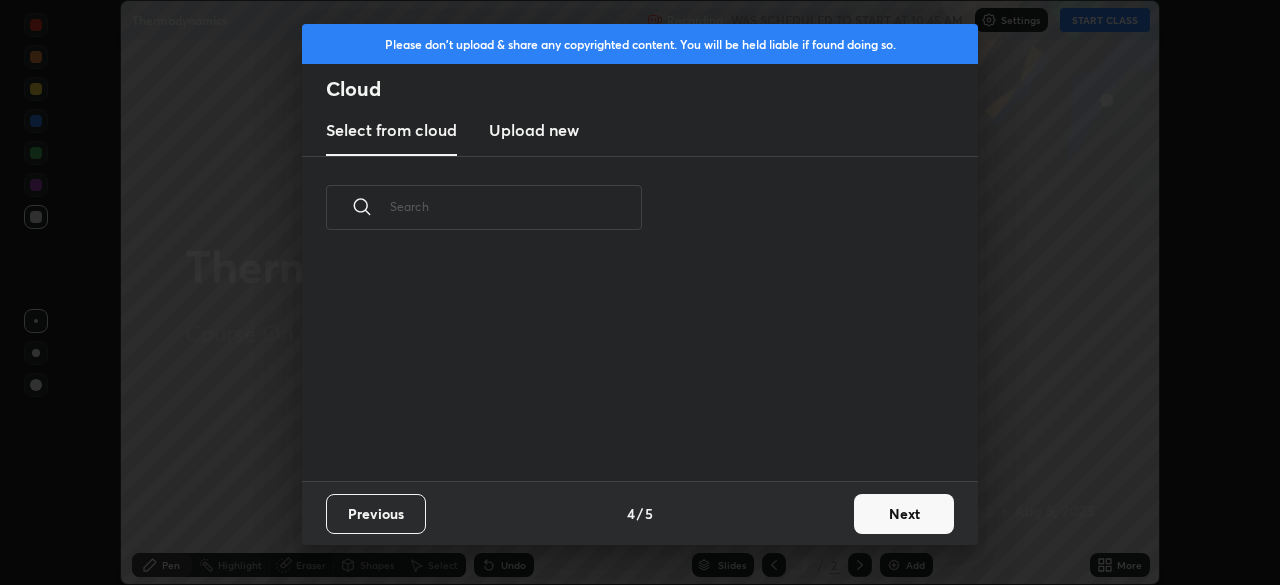 click on "Next" at bounding box center (904, 514) 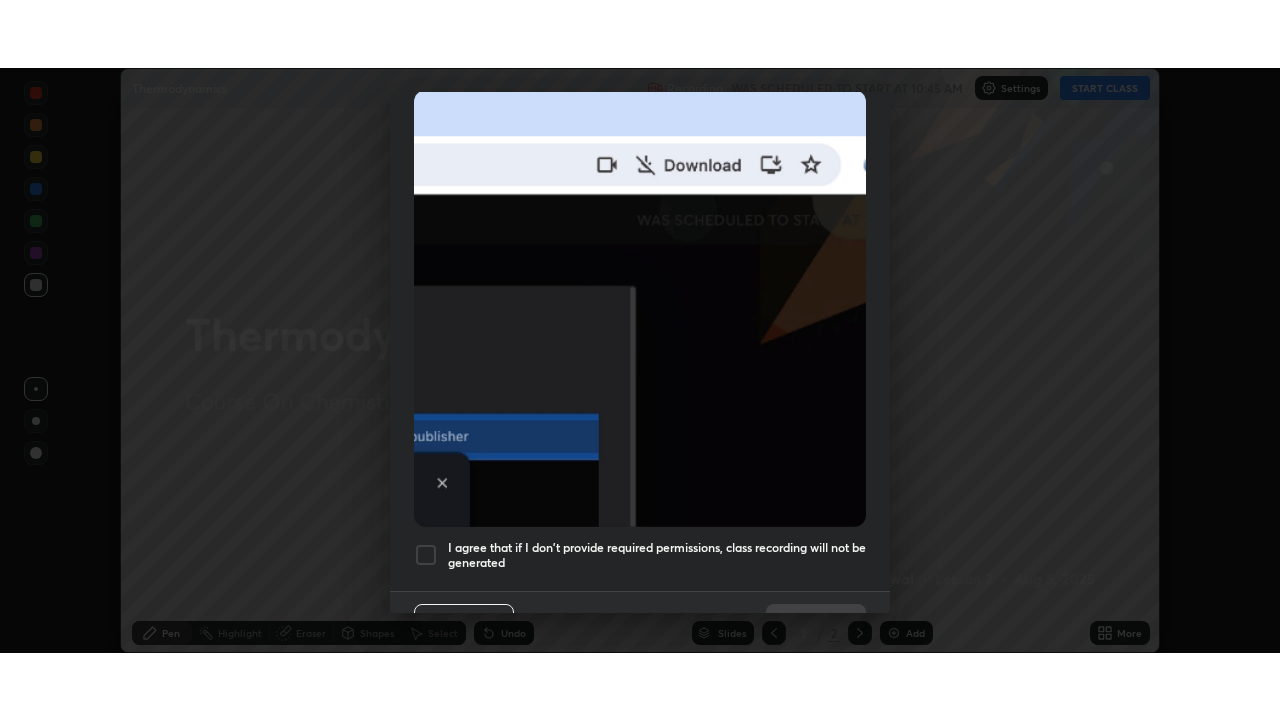 scroll, scrollTop: 479, scrollLeft: 0, axis: vertical 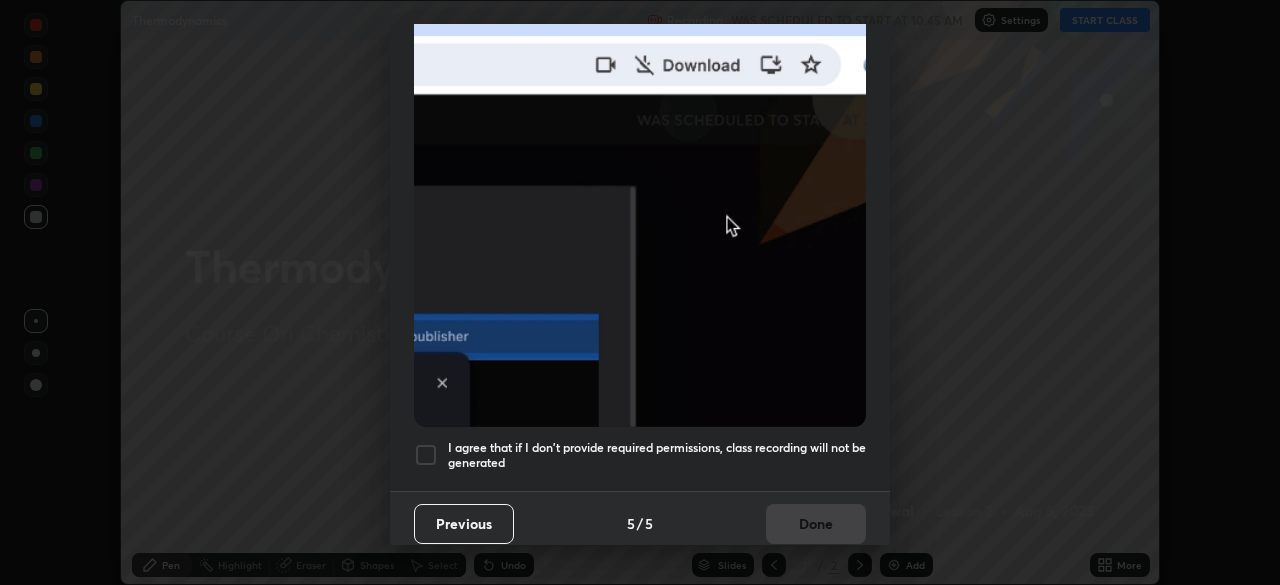 click at bounding box center (426, 455) 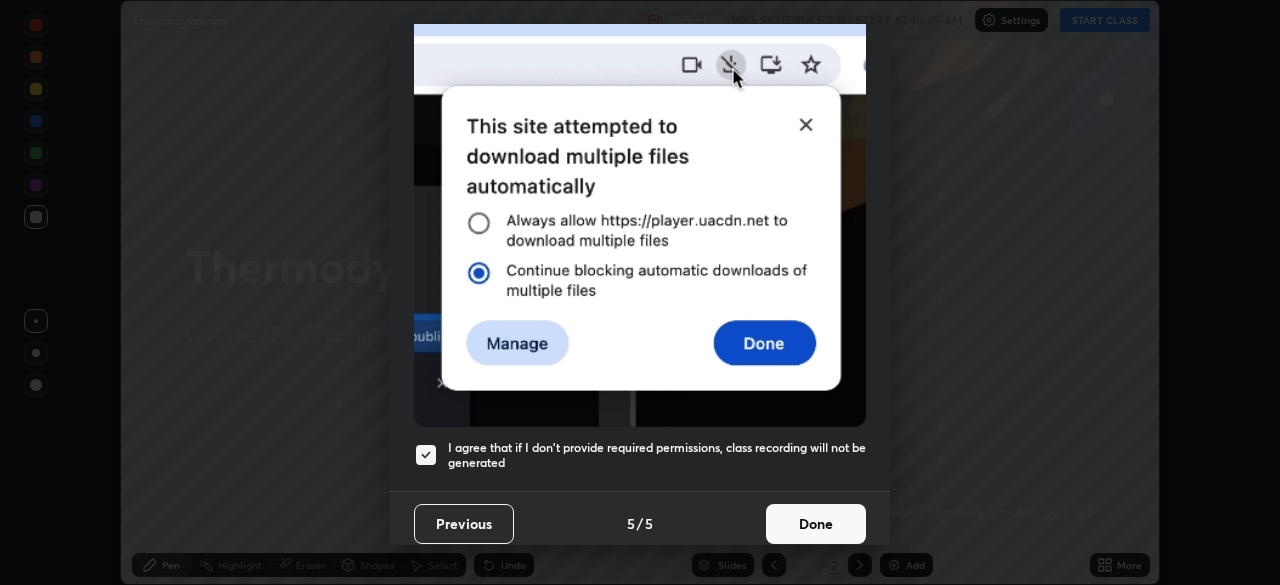 click on "Done" at bounding box center (816, 524) 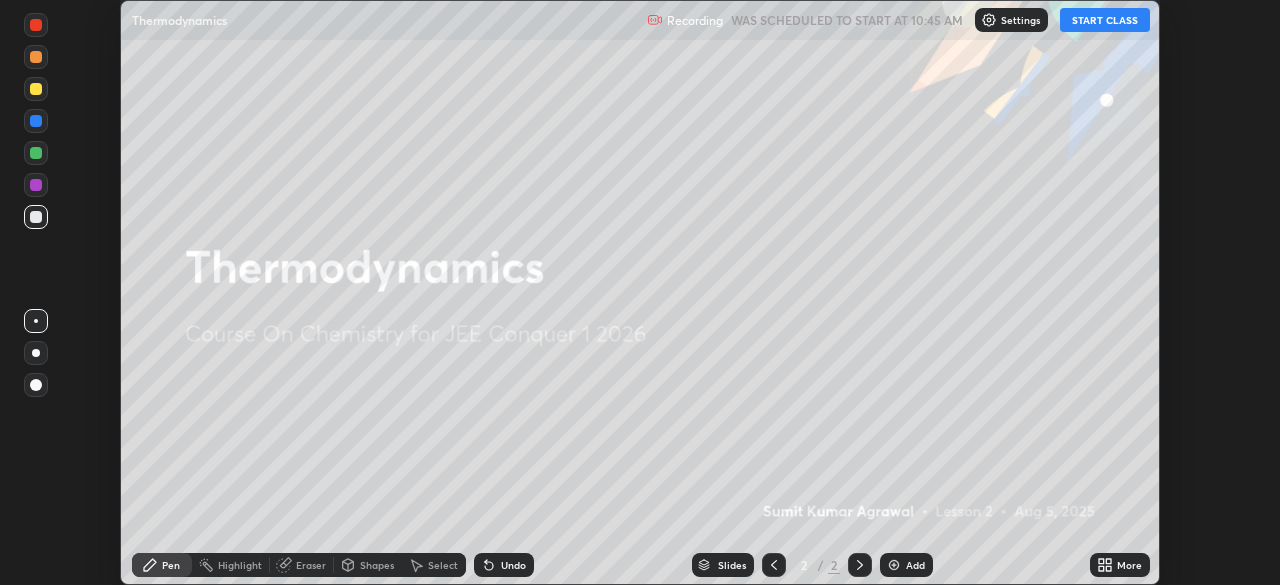 click on "START CLASS" at bounding box center (1105, 20) 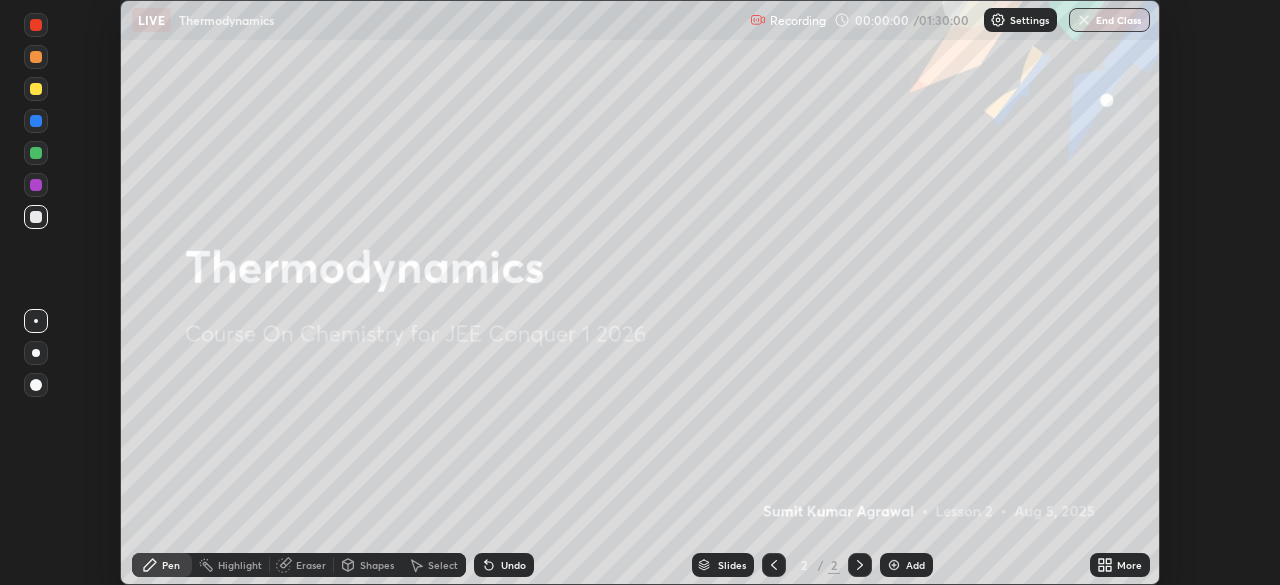 click 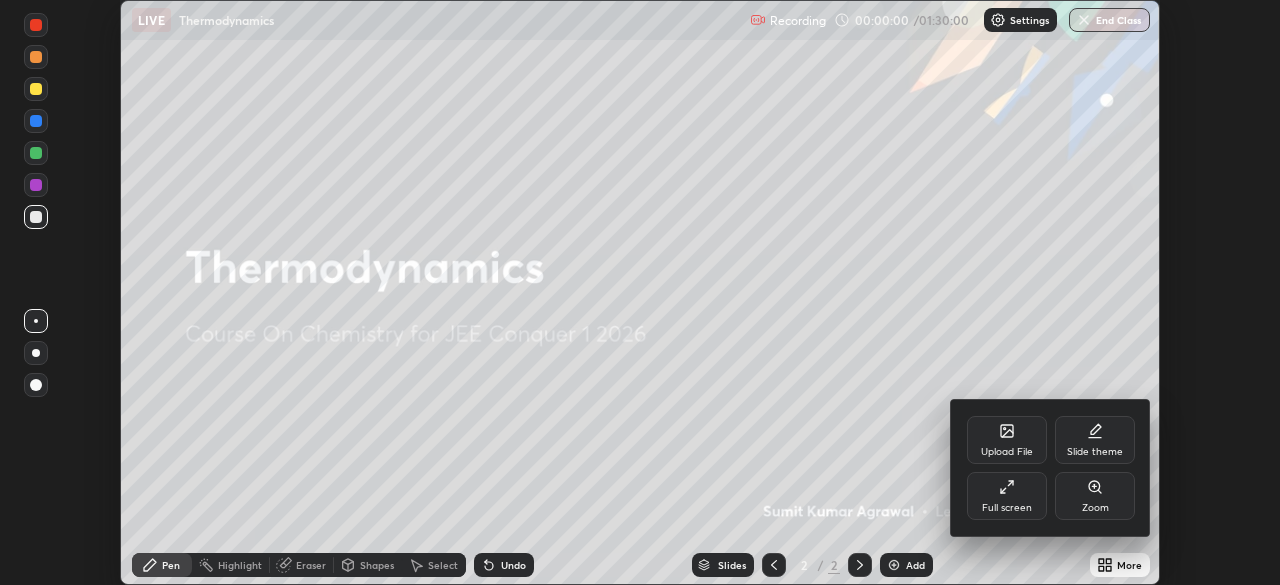 click on "Full screen" at bounding box center (1007, 508) 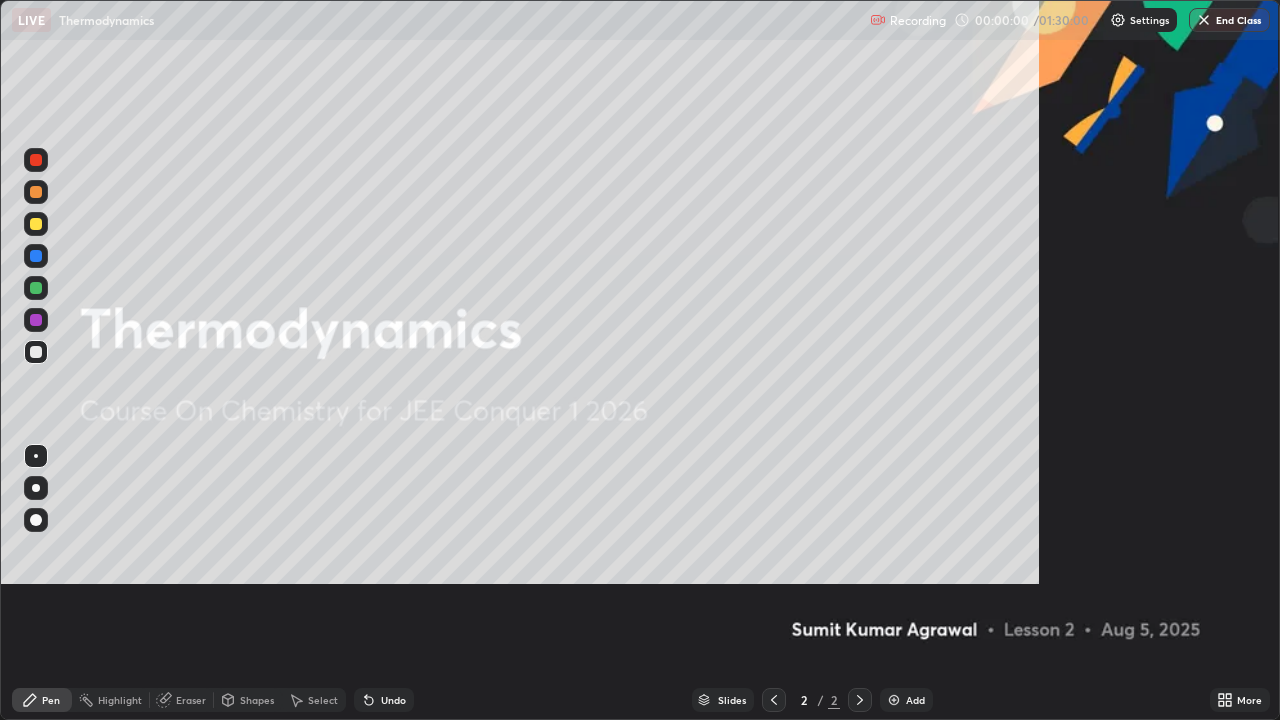 scroll, scrollTop: 99280, scrollLeft: 98720, axis: both 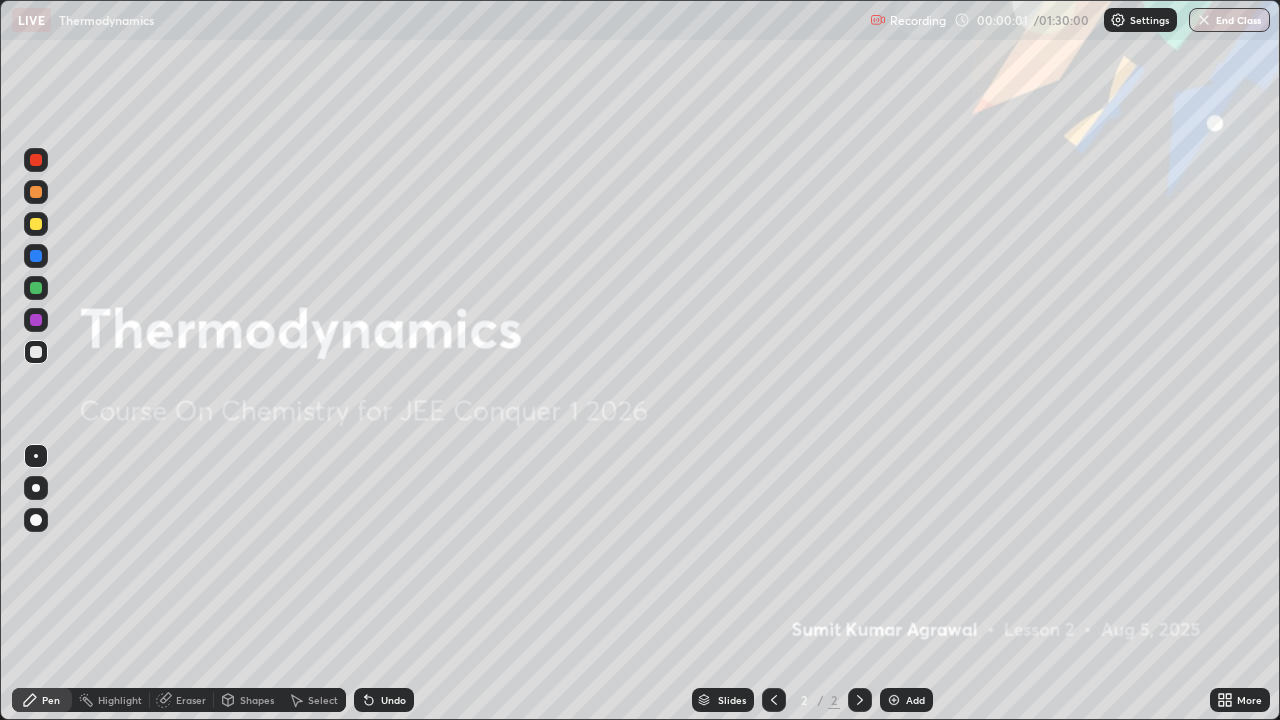 click on "Add" at bounding box center [906, 700] 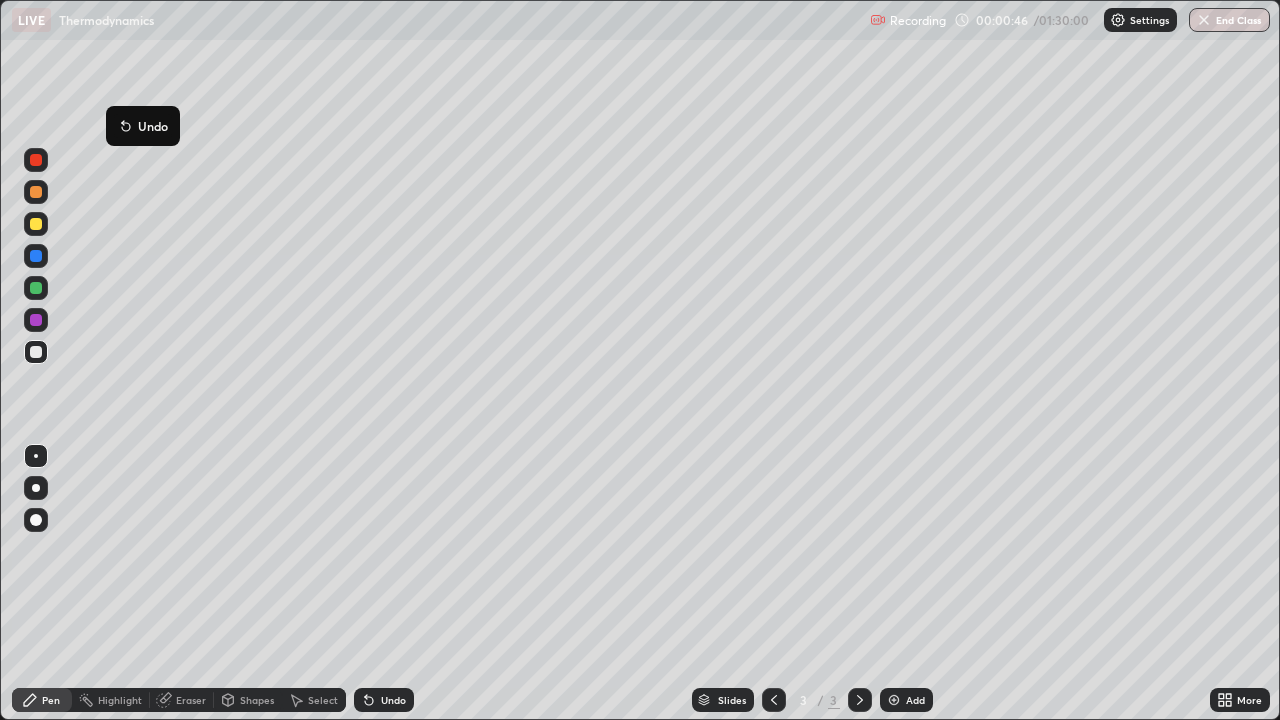 click on "Undo" at bounding box center (393, 700) 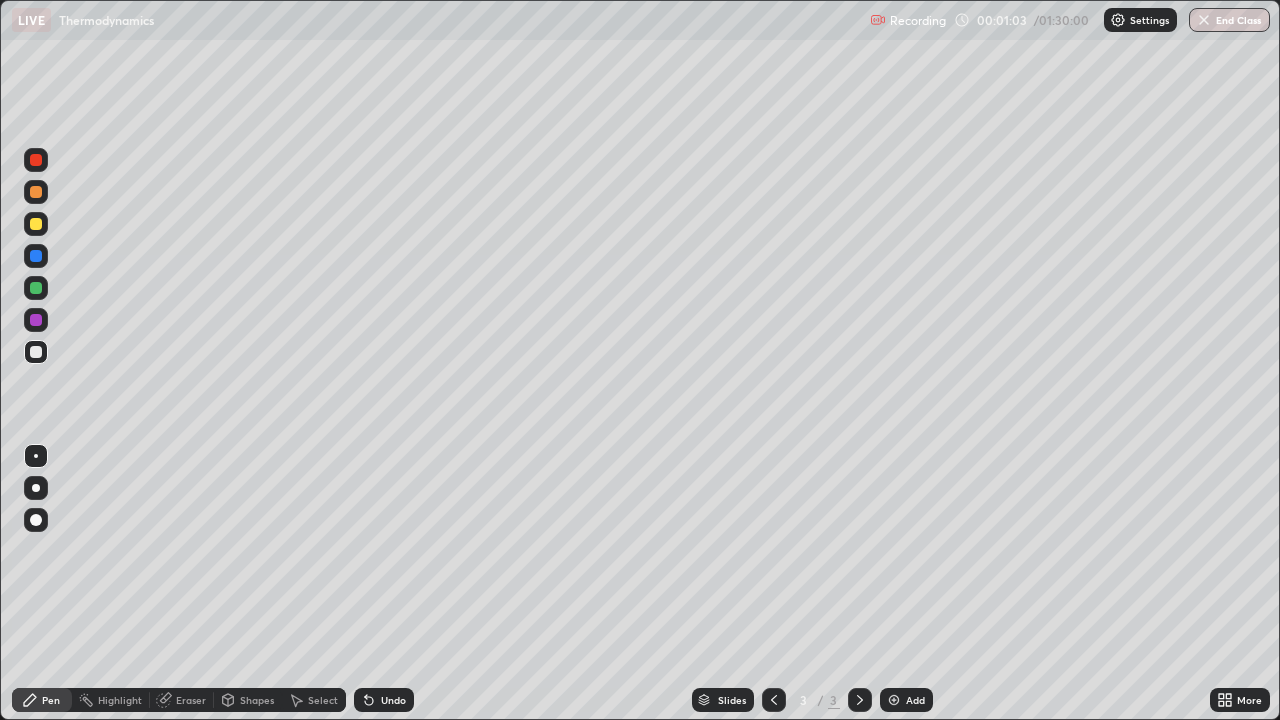 click 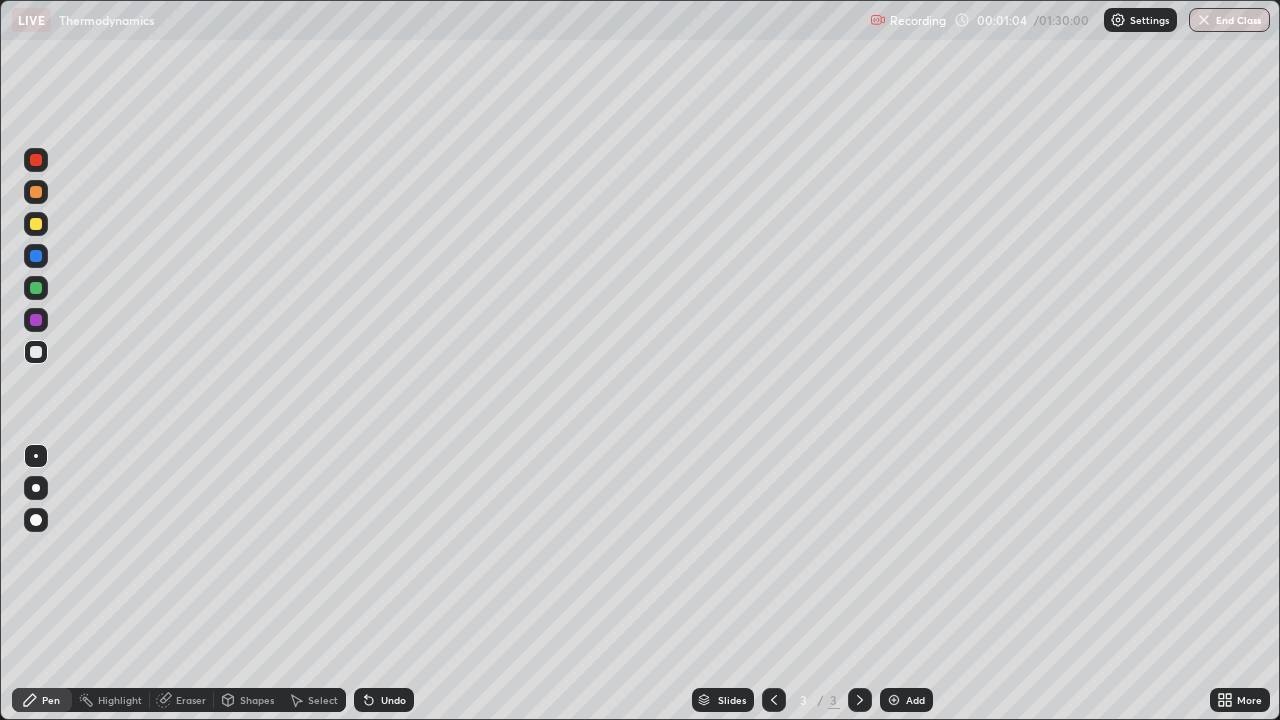 click on "Undo" at bounding box center (384, 700) 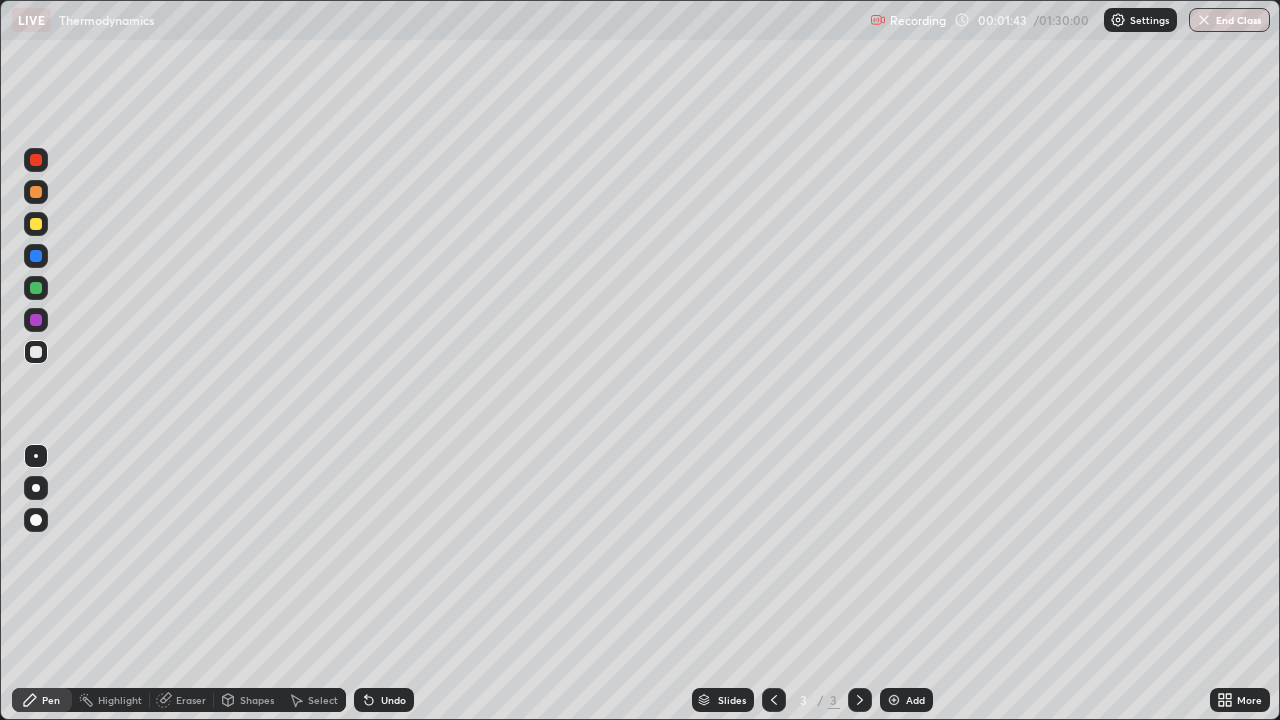 click on "Undo" at bounding box center (393, 700) 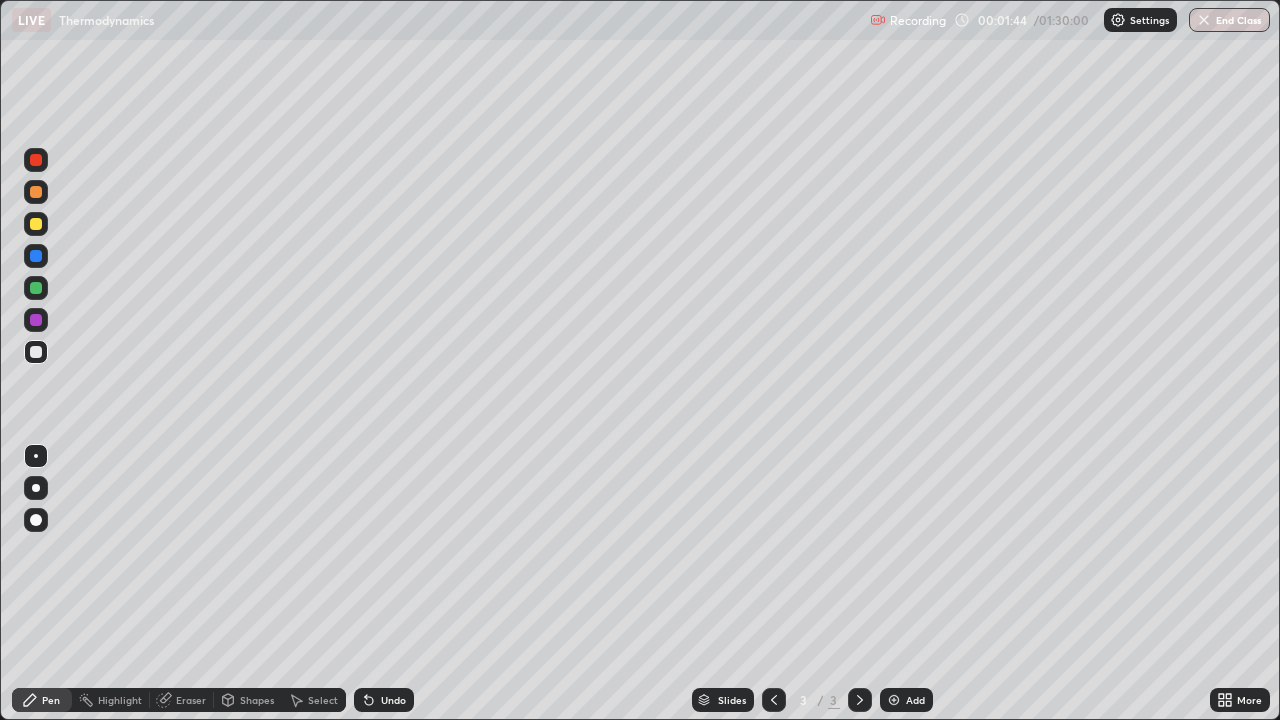 click on "Undo" at bounding box center [384, 700] 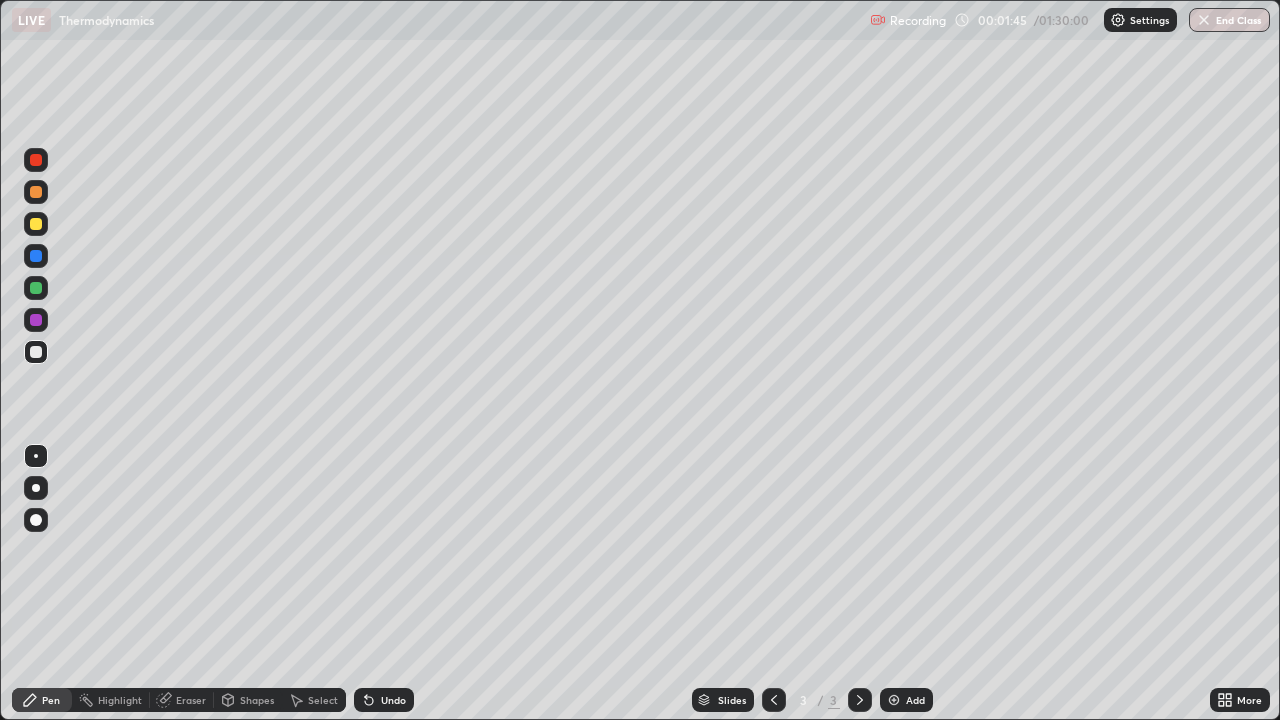 click on "Undo" at bounding box center [384, 700] 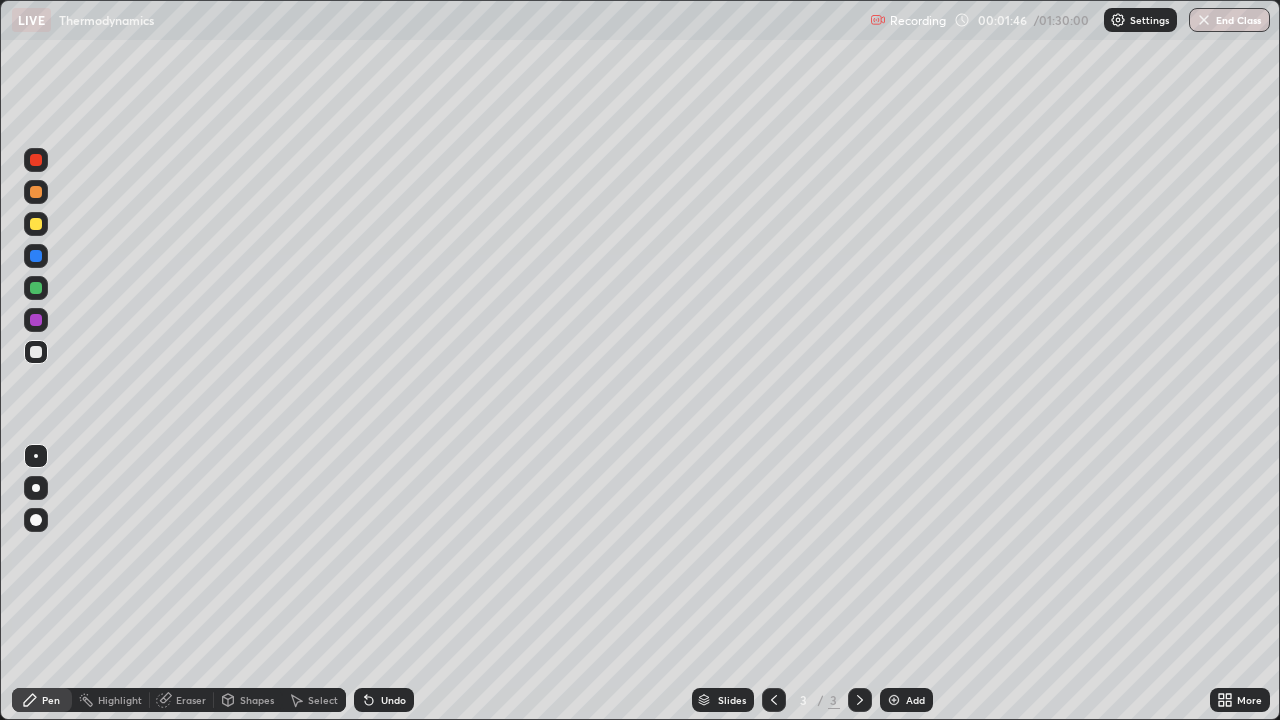 click on "Undo" at bounding box center (384, 700) 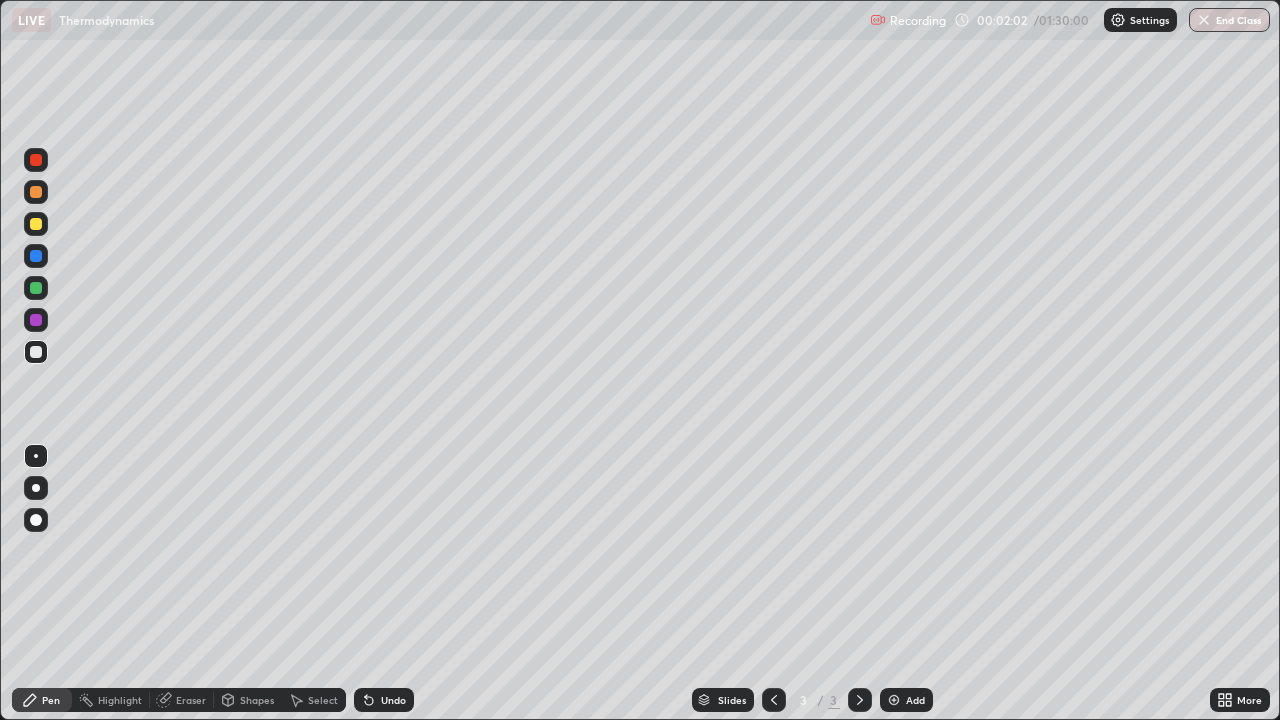 click on "Undo" at bounding box center (393, 700) 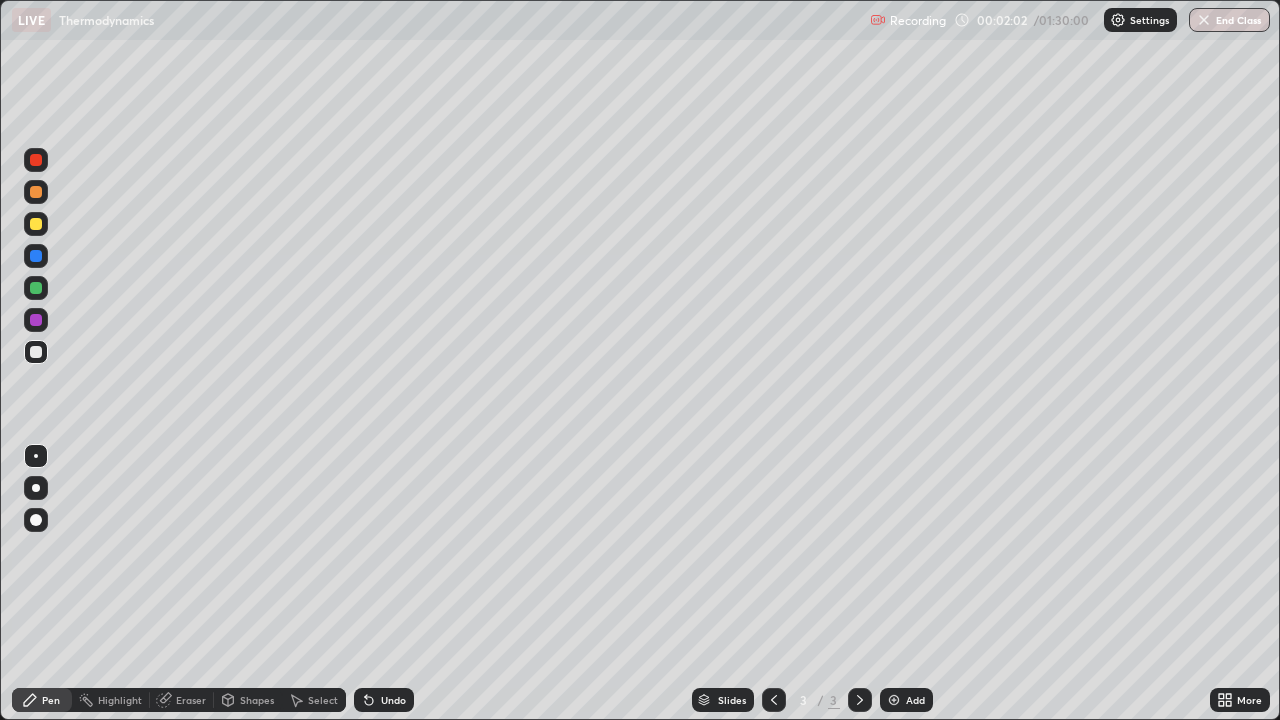 click on "Undo" at bounding box center (393, 700) 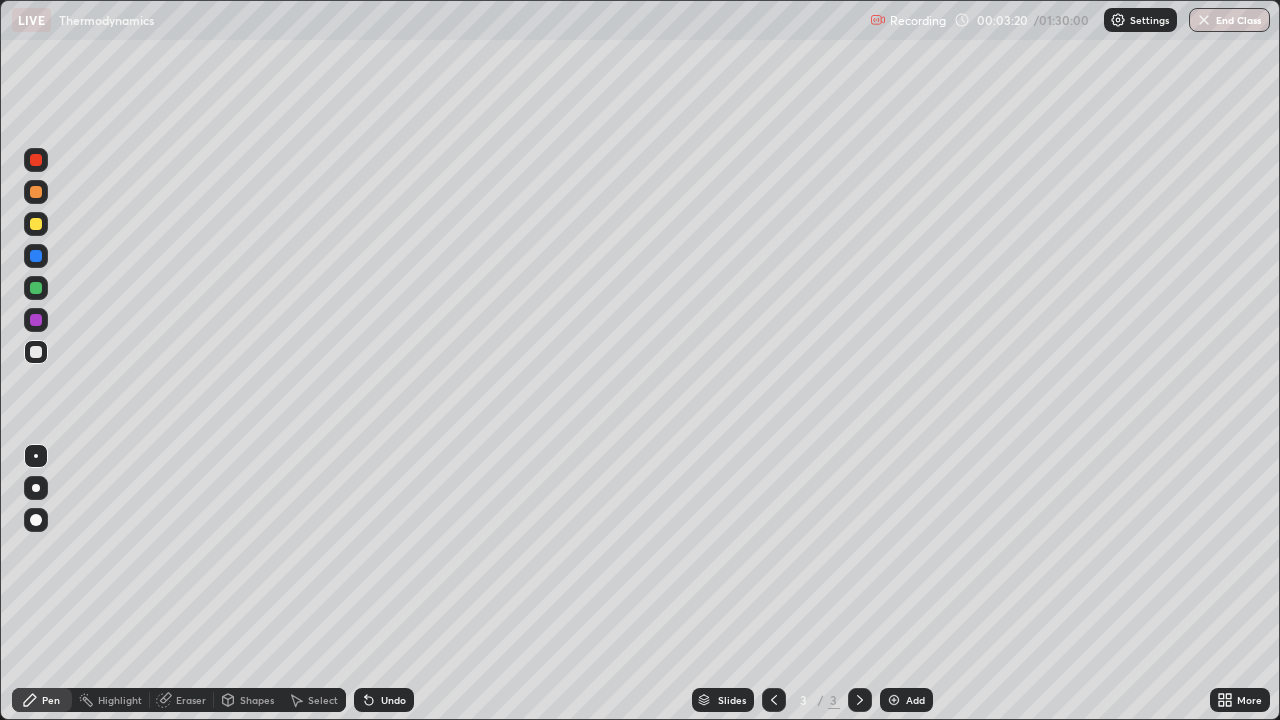 click on "Undo" at bounding box center (393, 700) 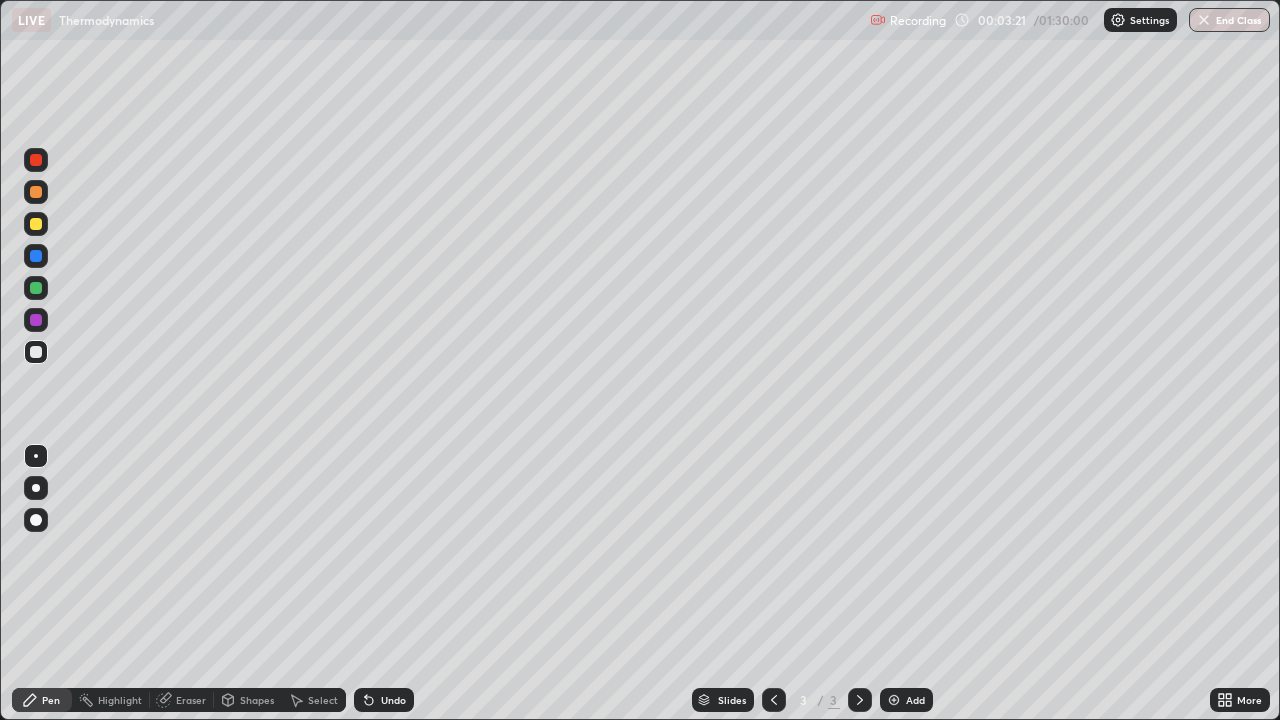 click on "Undo" at bounding box center (393, 700) 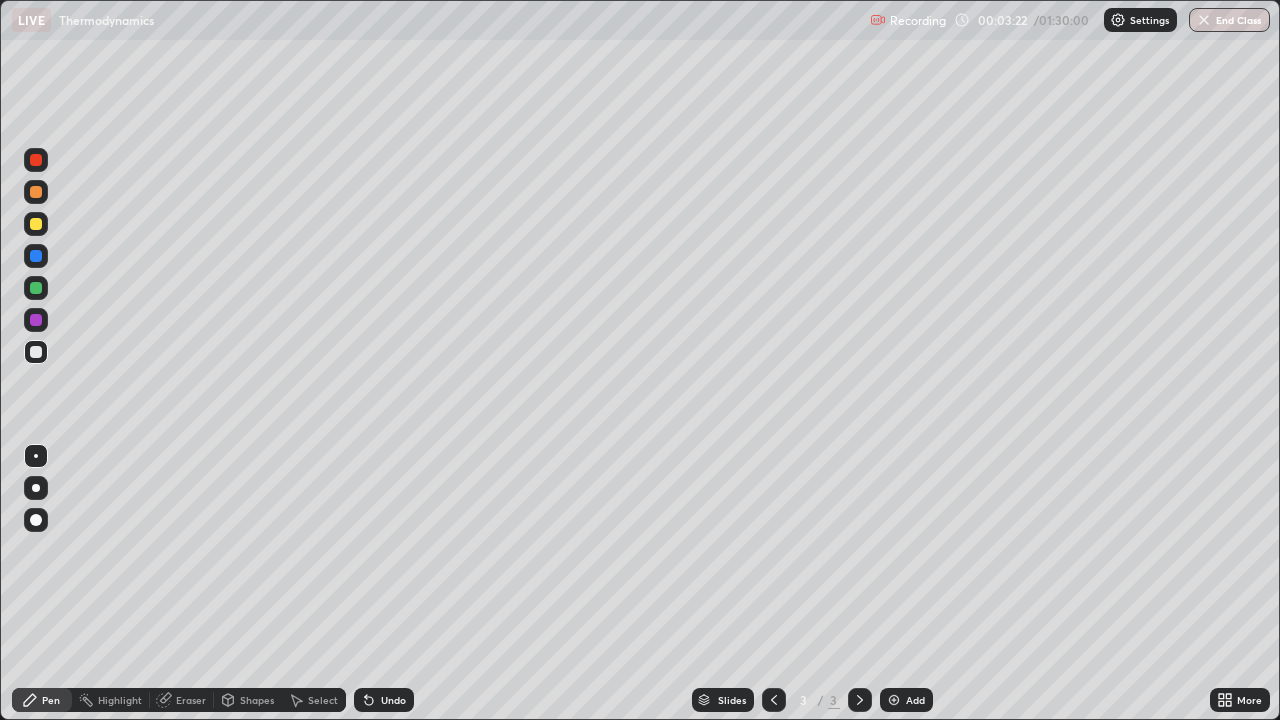 click on "Undo" at bounding box center (384, 700) 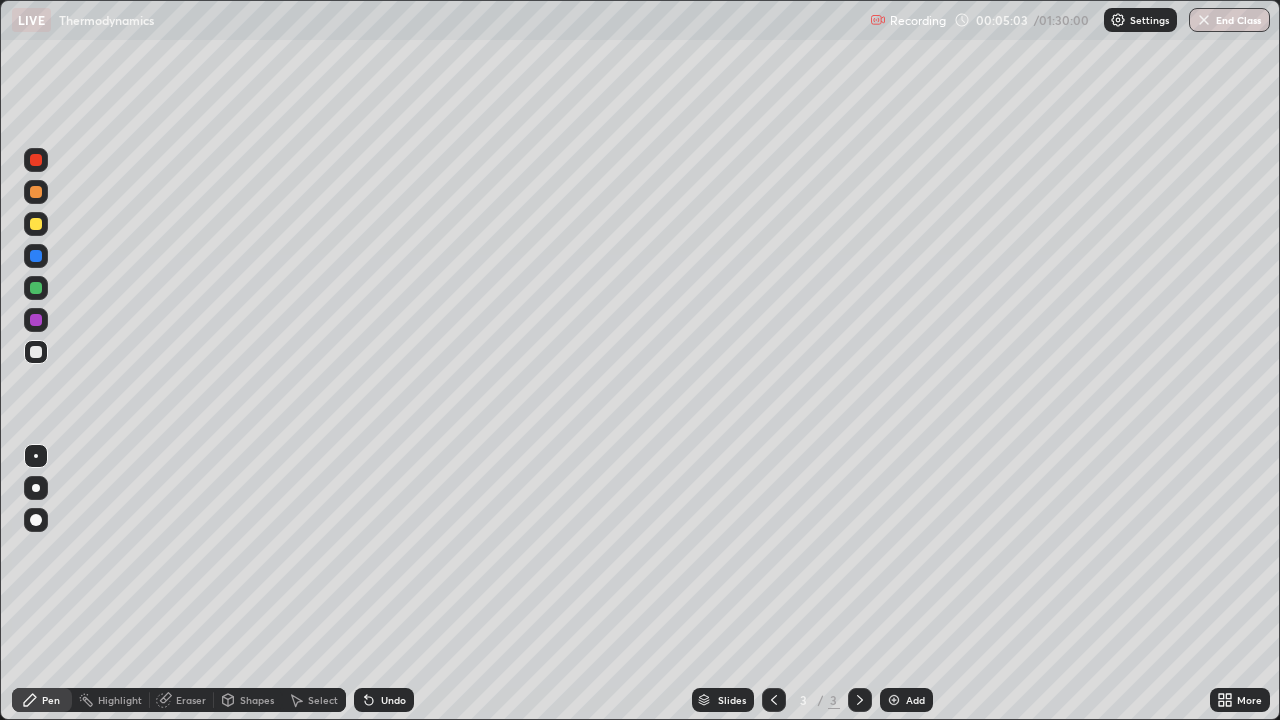 click on "Undo" at bounding box center [393, 700] 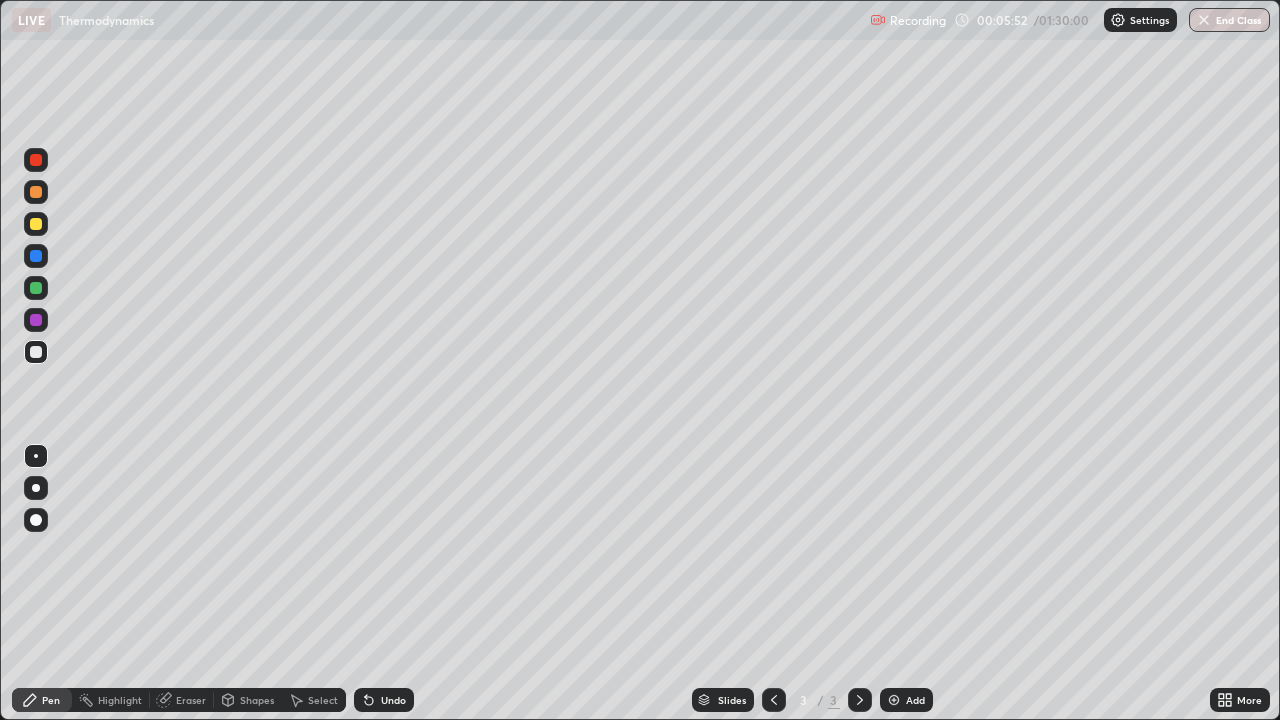 click on "Add" at bounding box center [915, 700] 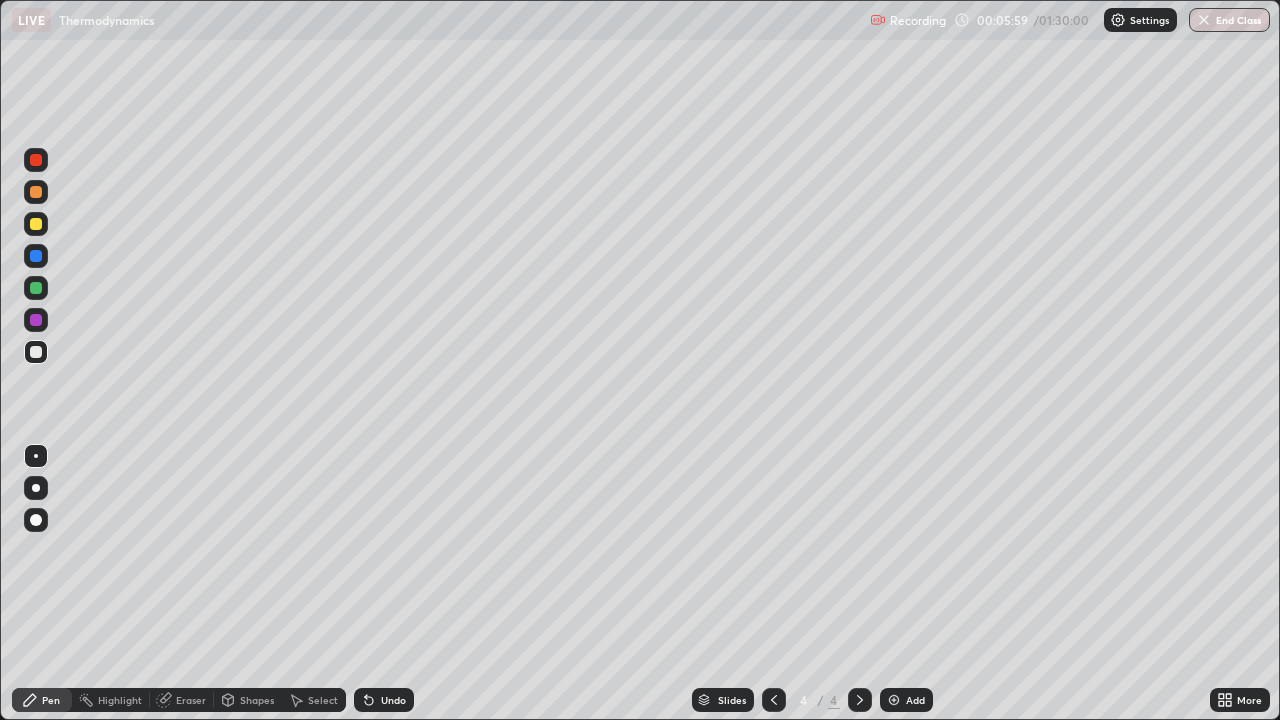 click on "Undo" at bounding box center (393, 700) 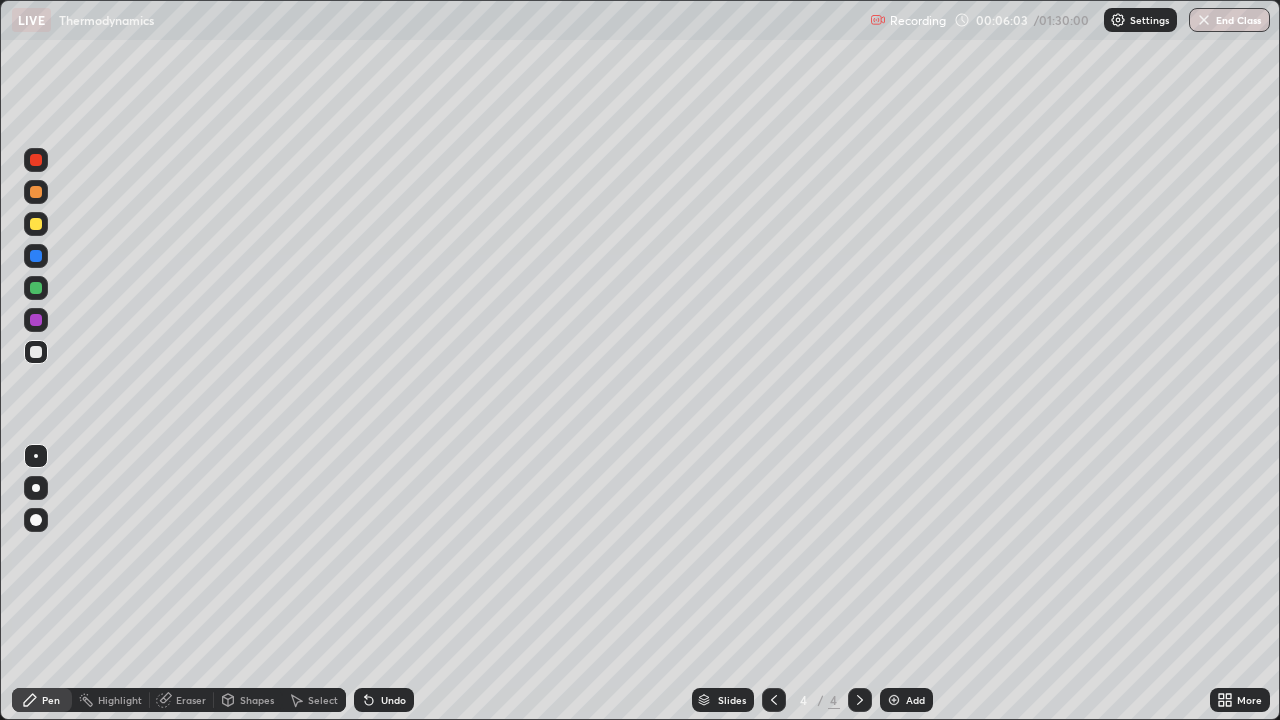 click on "Undo" at bounding box center [393, 700] 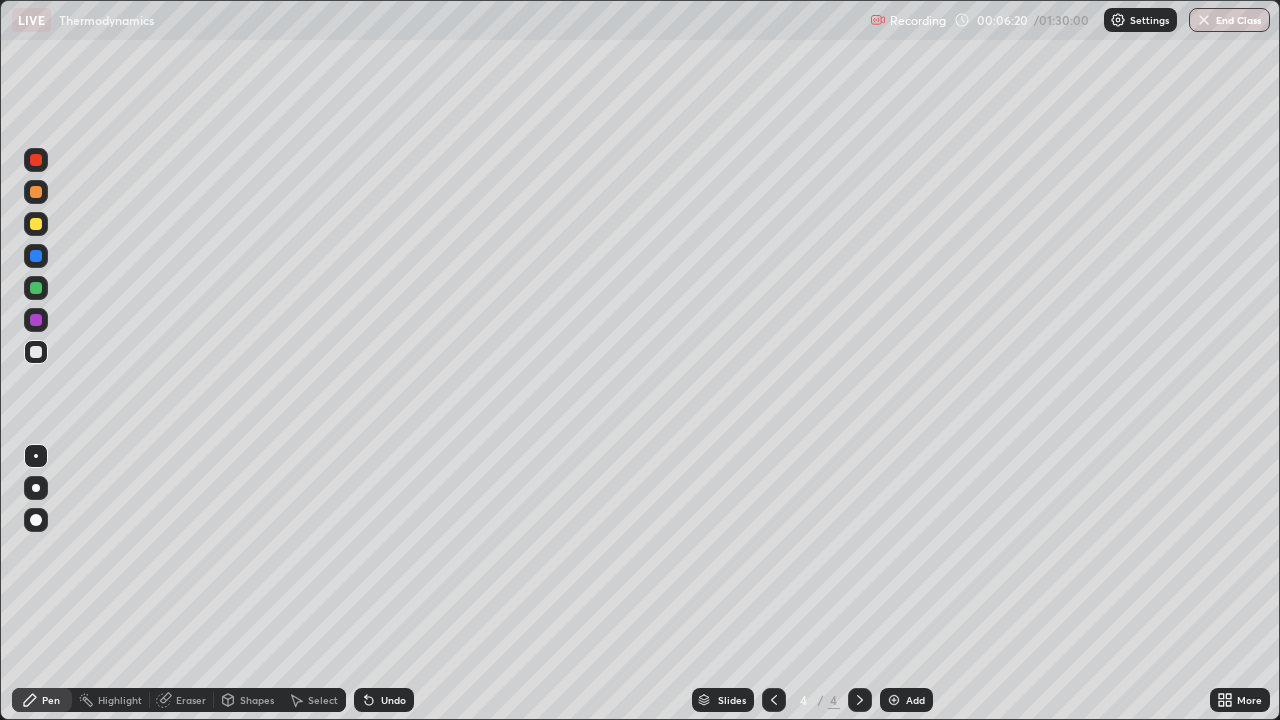 click on "Undo" at bounding box center (393, 700) 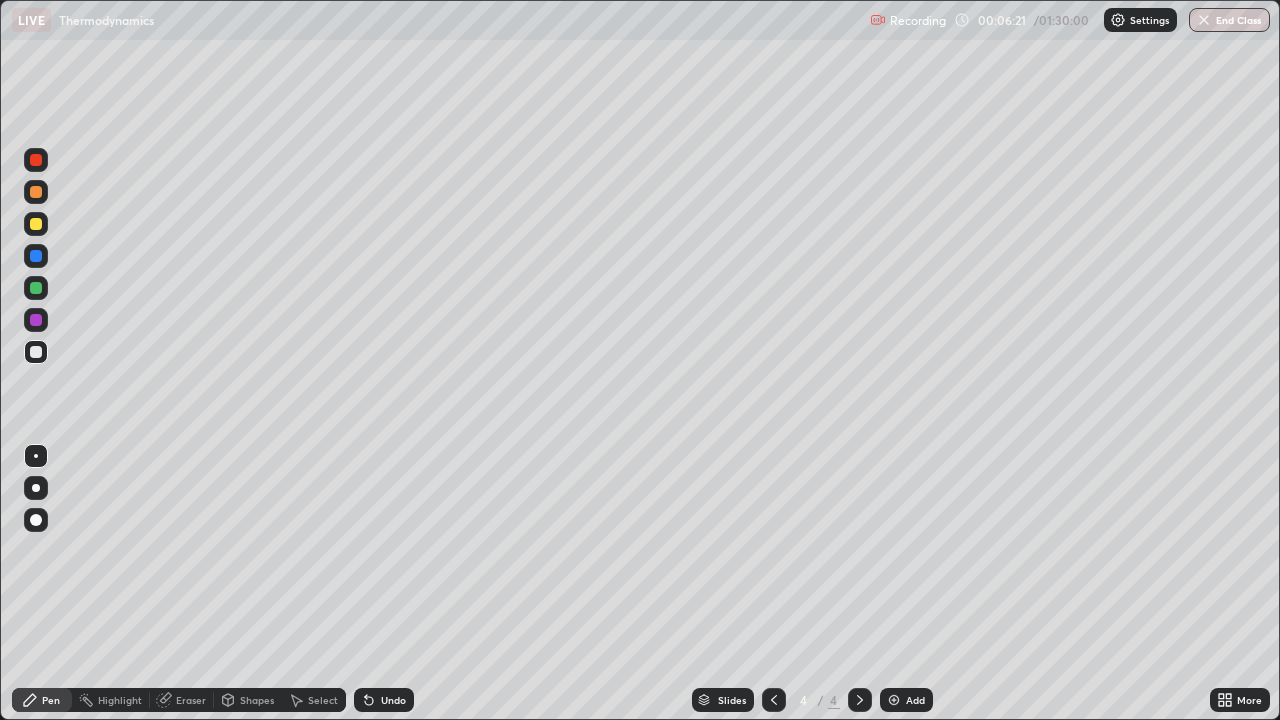click on "Undo" at bounding box center [393, 700] 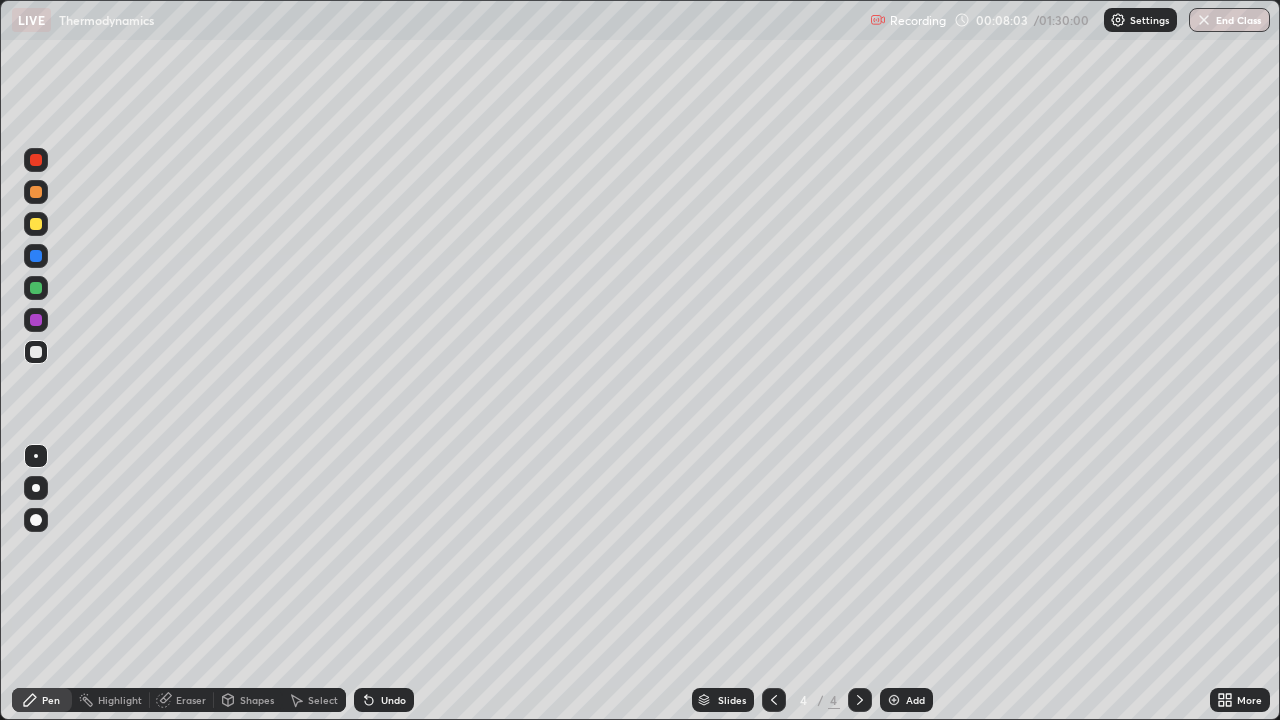 click on "Undo" at bounding box center [393, 700] 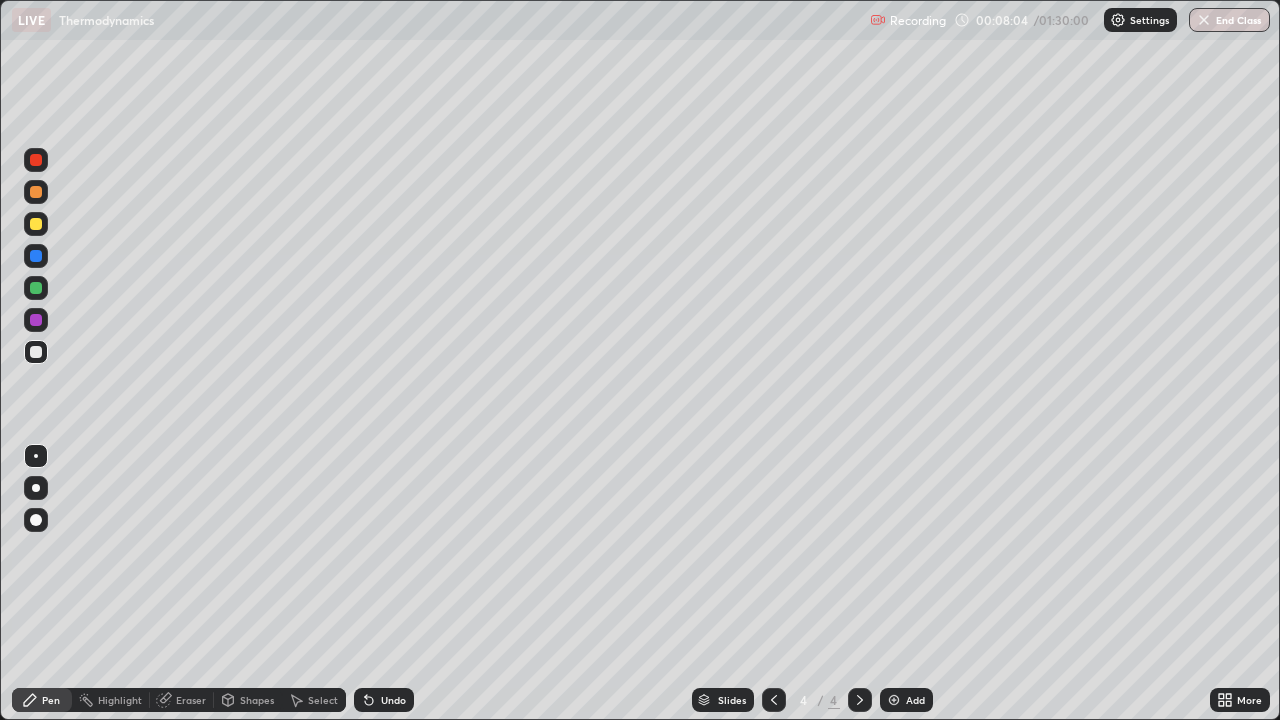 click on "Undo" at bounding box center [384, 700] 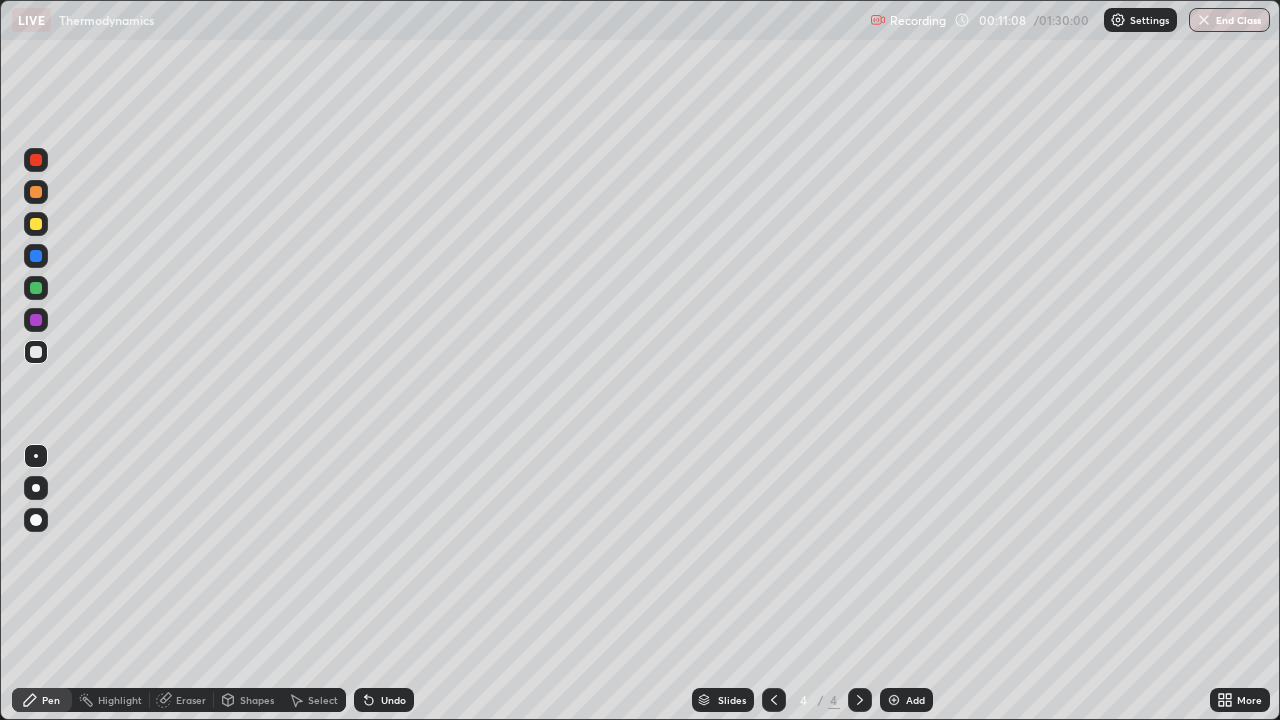 click on "Add" at bounding box center [906, 700] 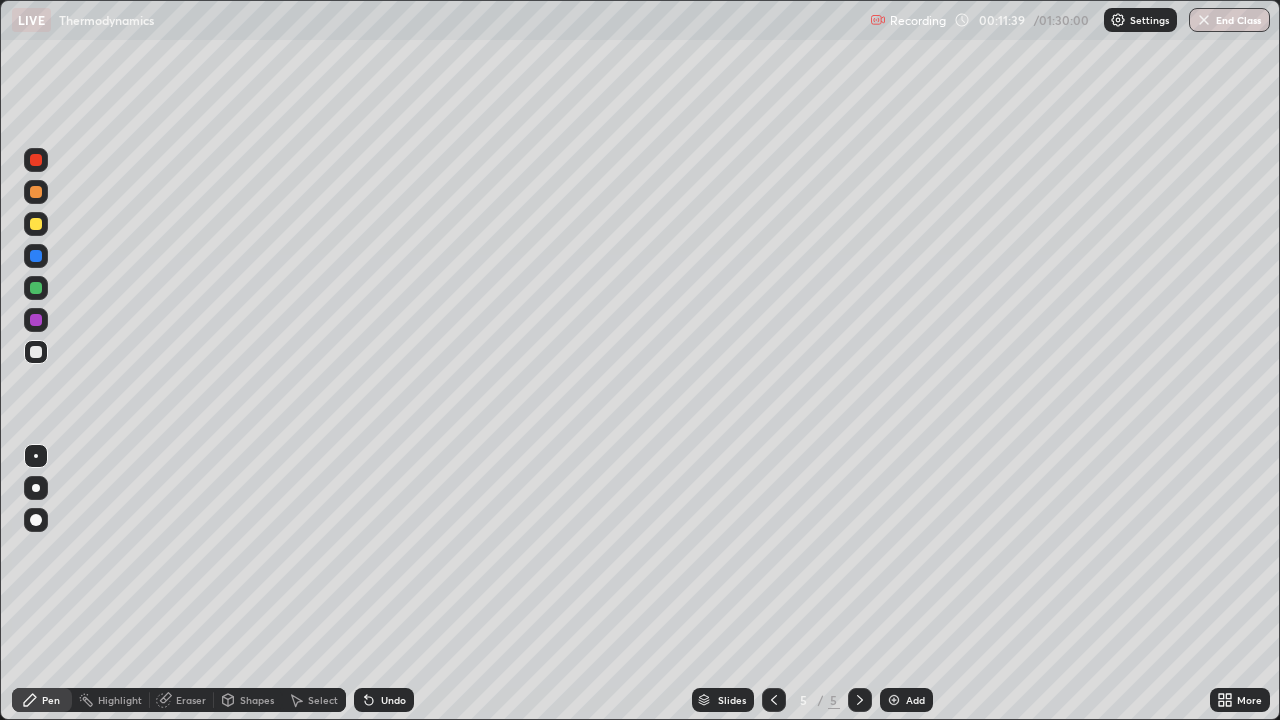 click on "Undo" at bounding box center (384, 700) 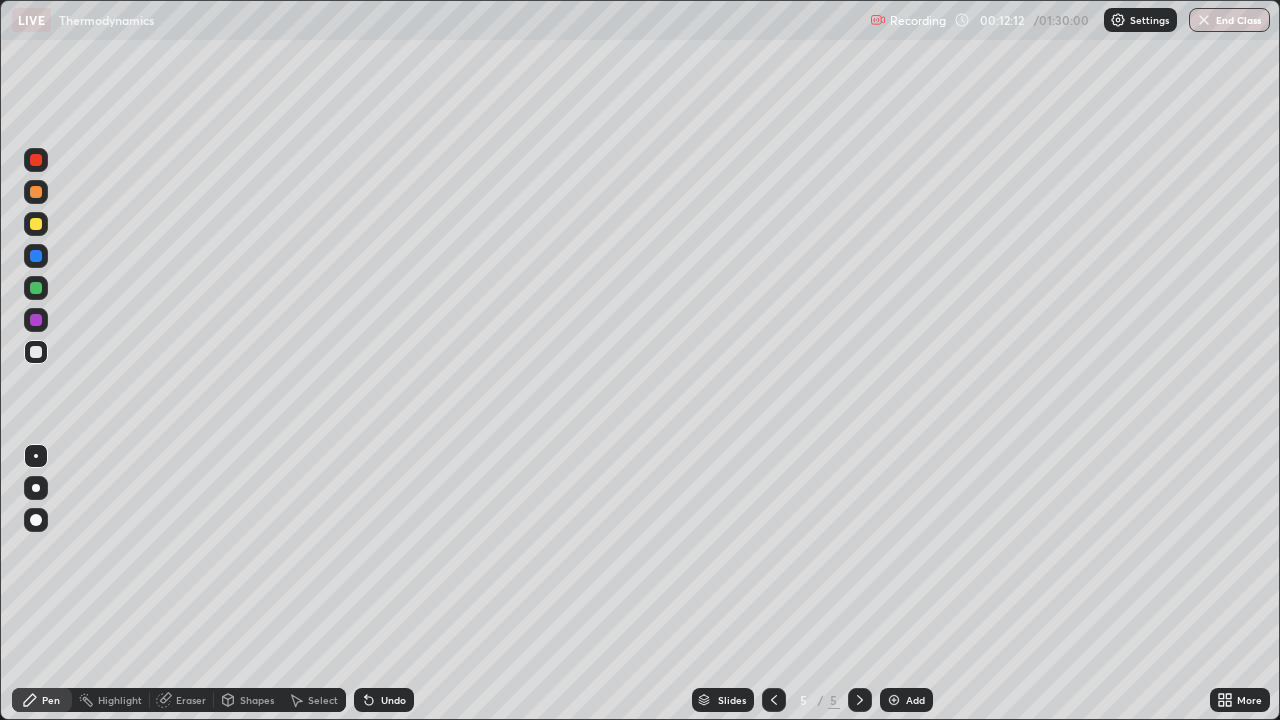 click 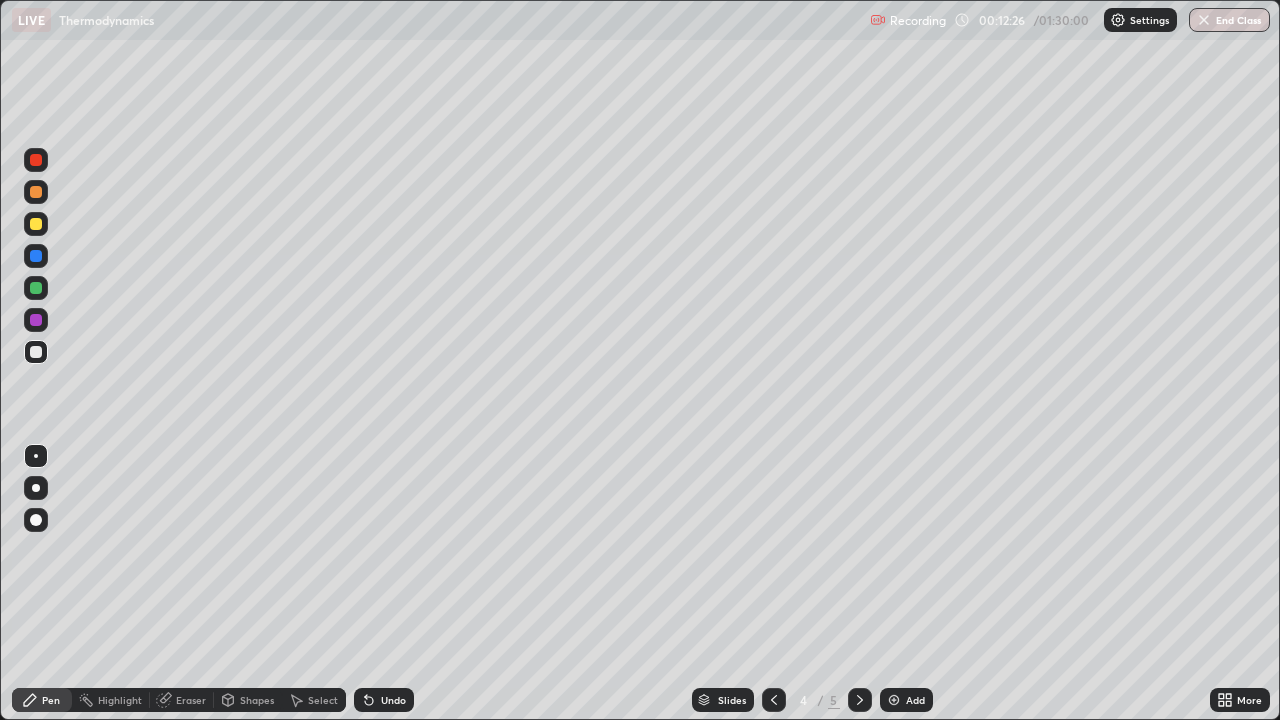 click 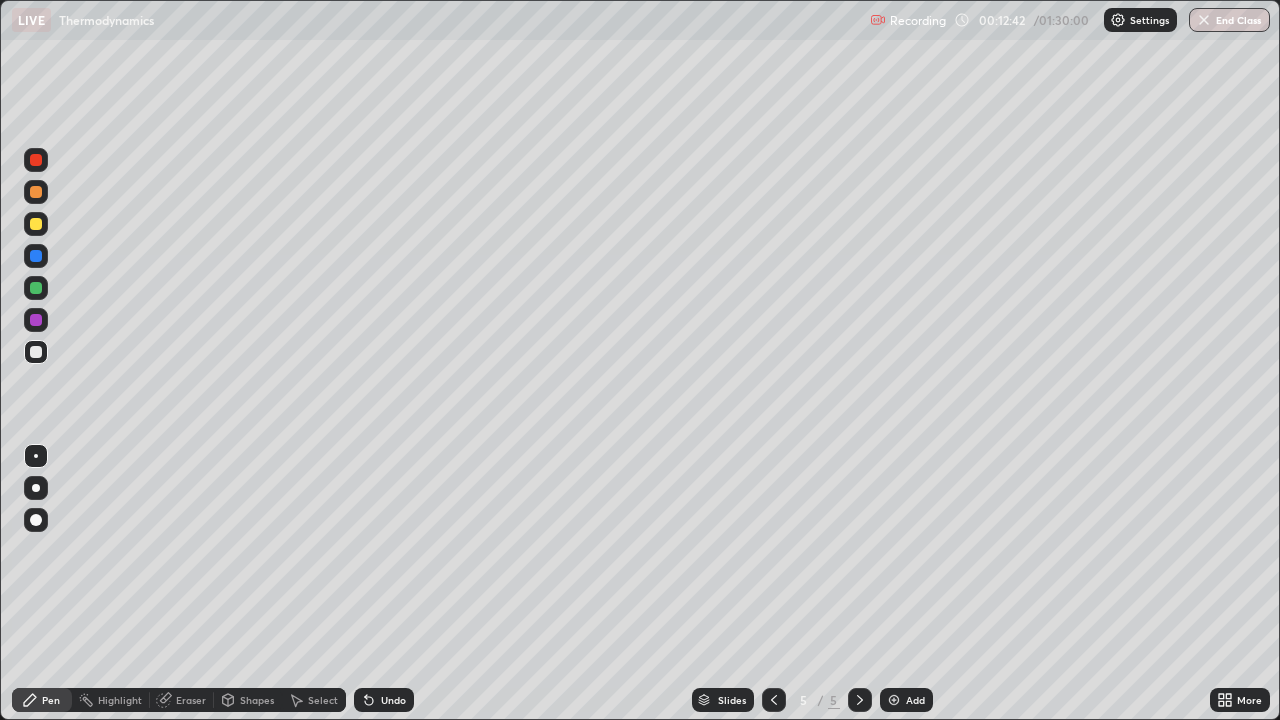 click at bounding box center [894, 700] 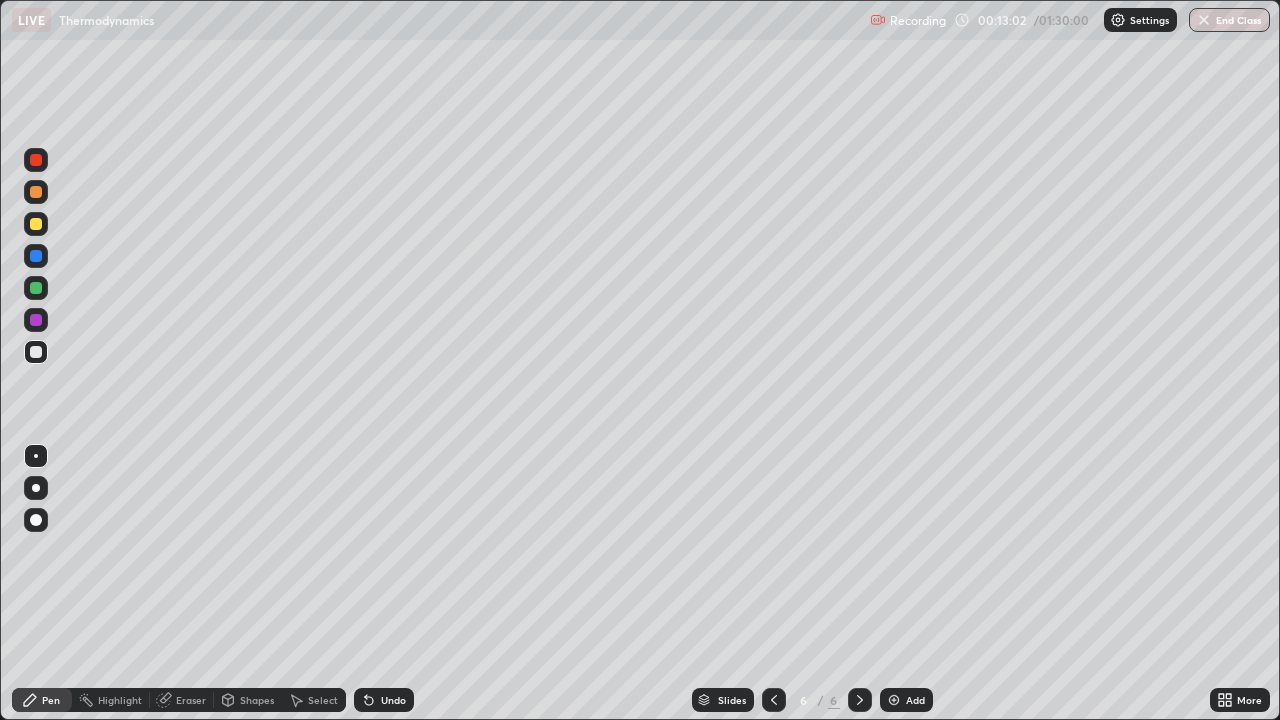 click on "Undo" at bounding box center (393, 700) 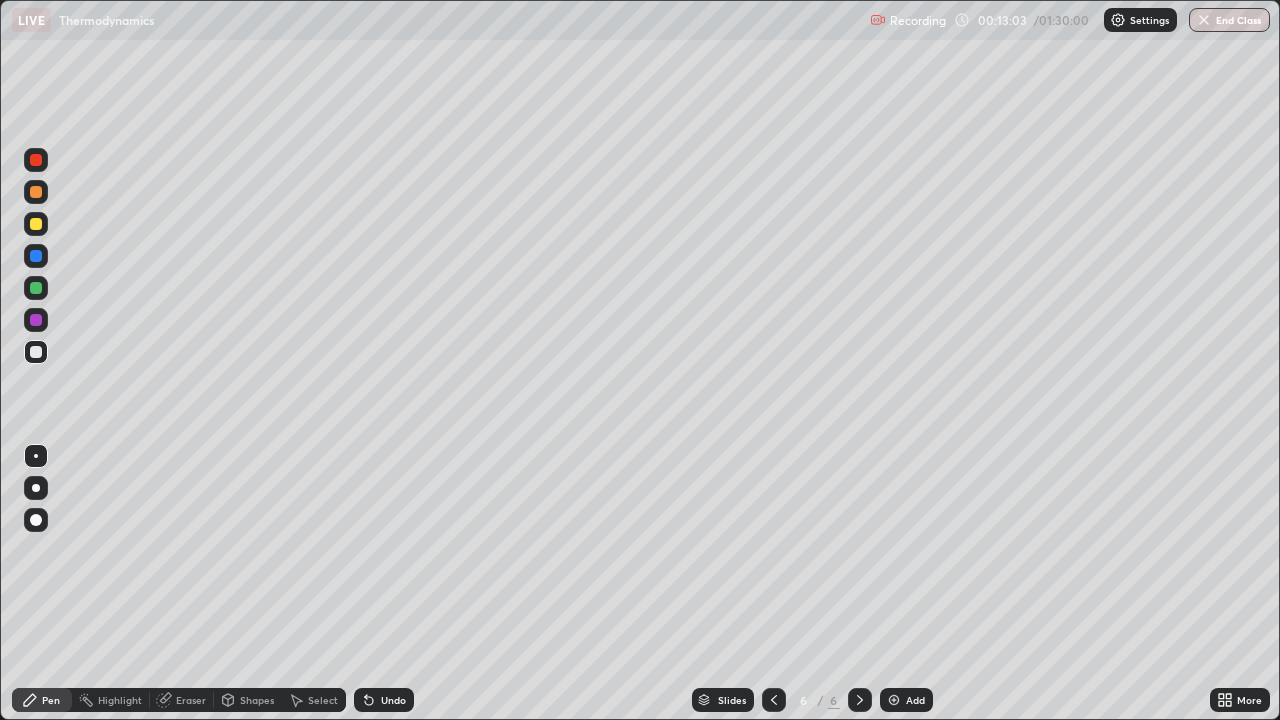 click on "Undo" at bounding box center [393, 700] 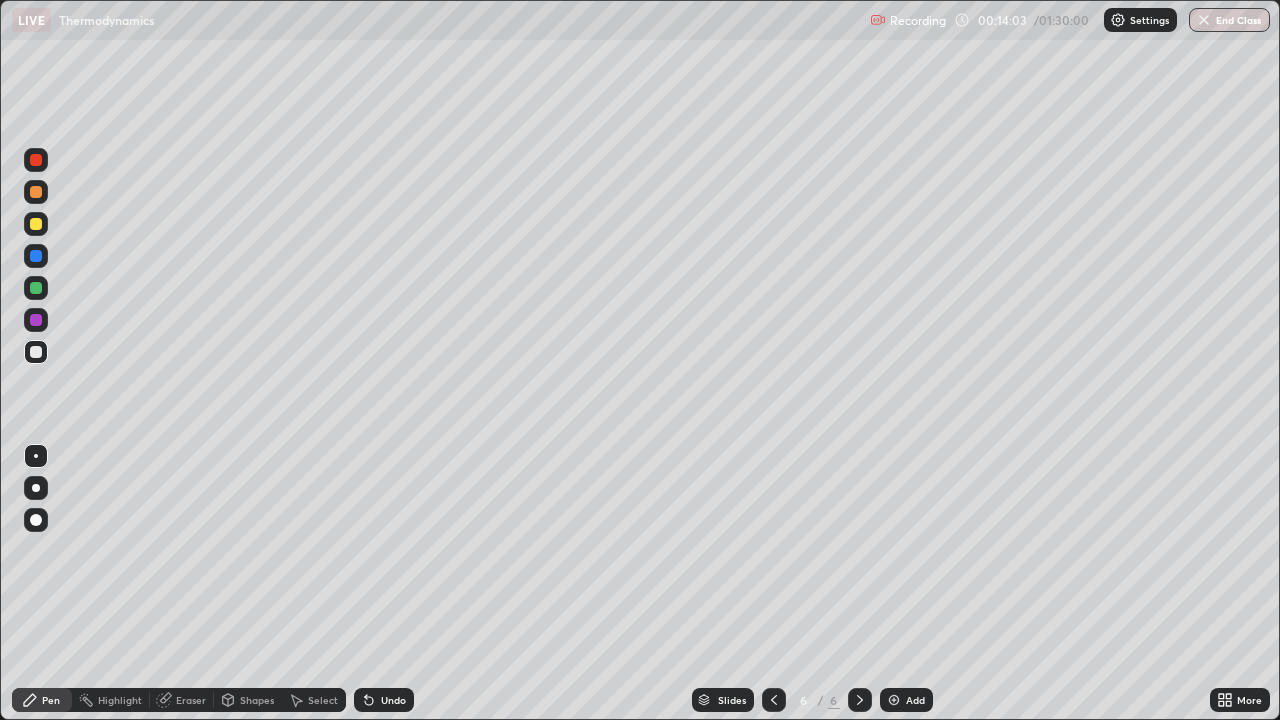 click on "Undo" at bounding box center [393, 700] 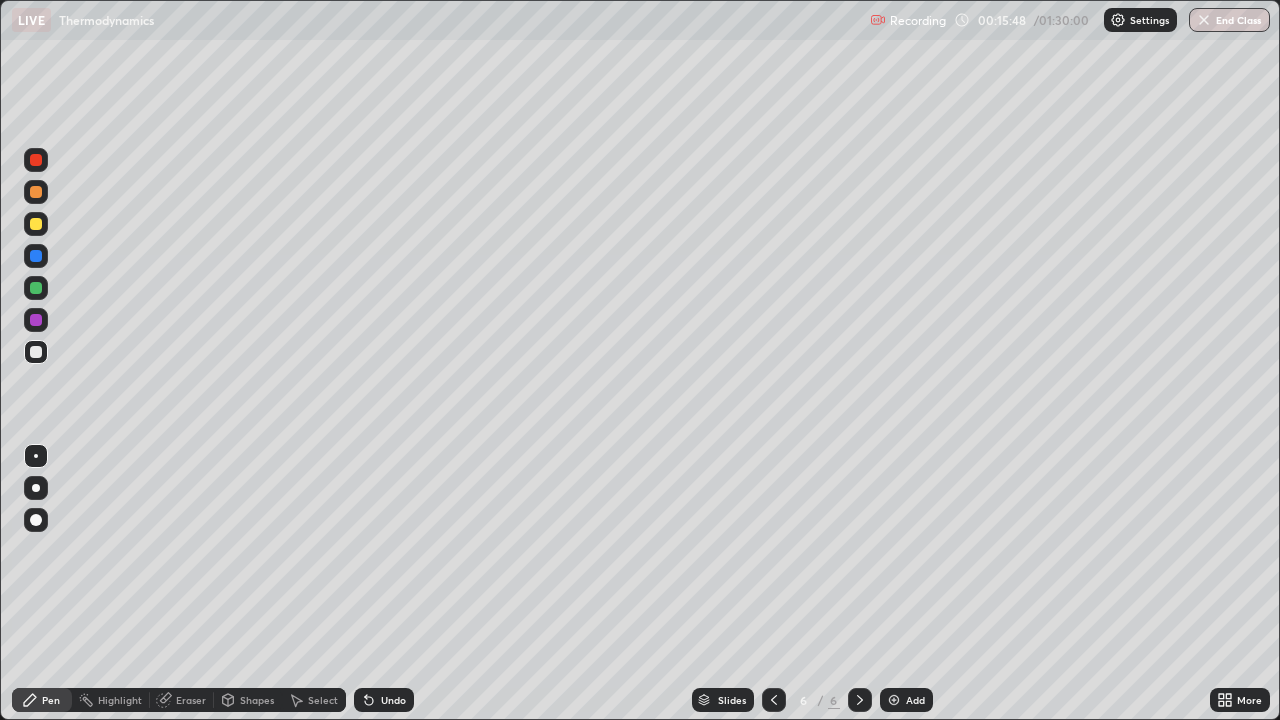 click on "Add" at bounding box center (915, 700) 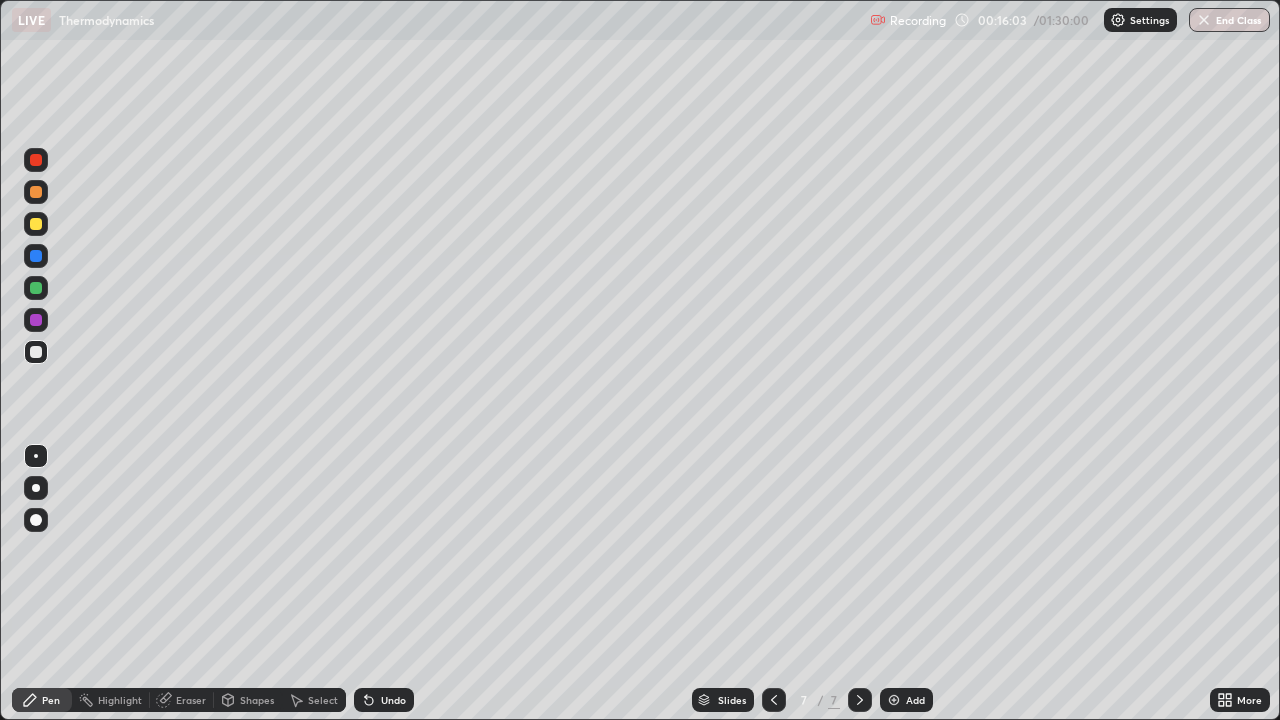 click on "Undo" at bounding box center [393, 700] 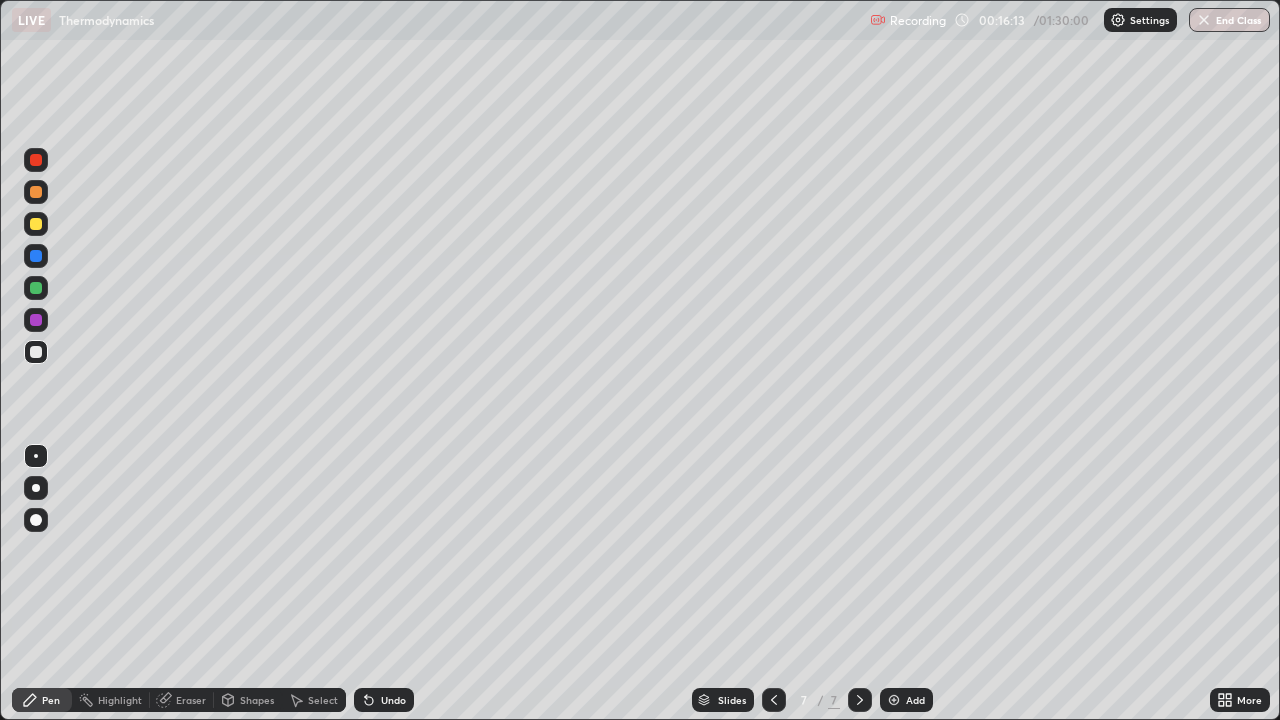 click on "Undo" at bounding box center (393, 700) 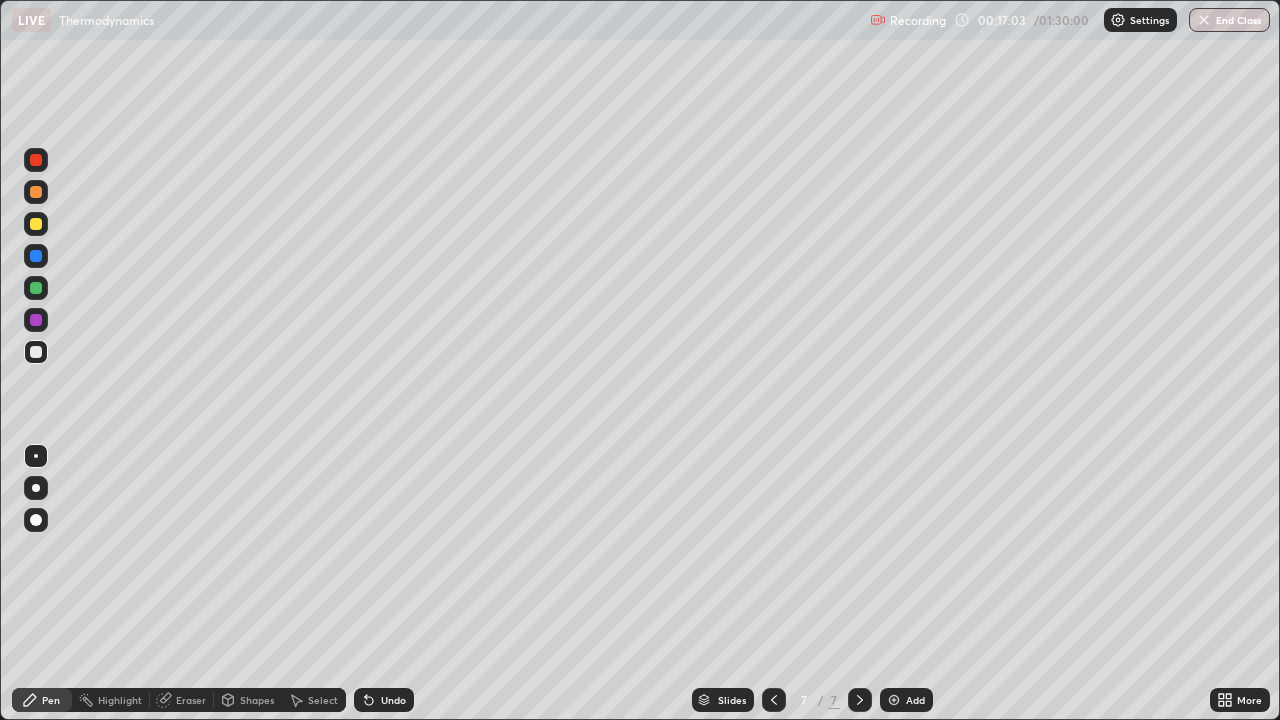 click on "Undo" at bounding box center [384, 700] 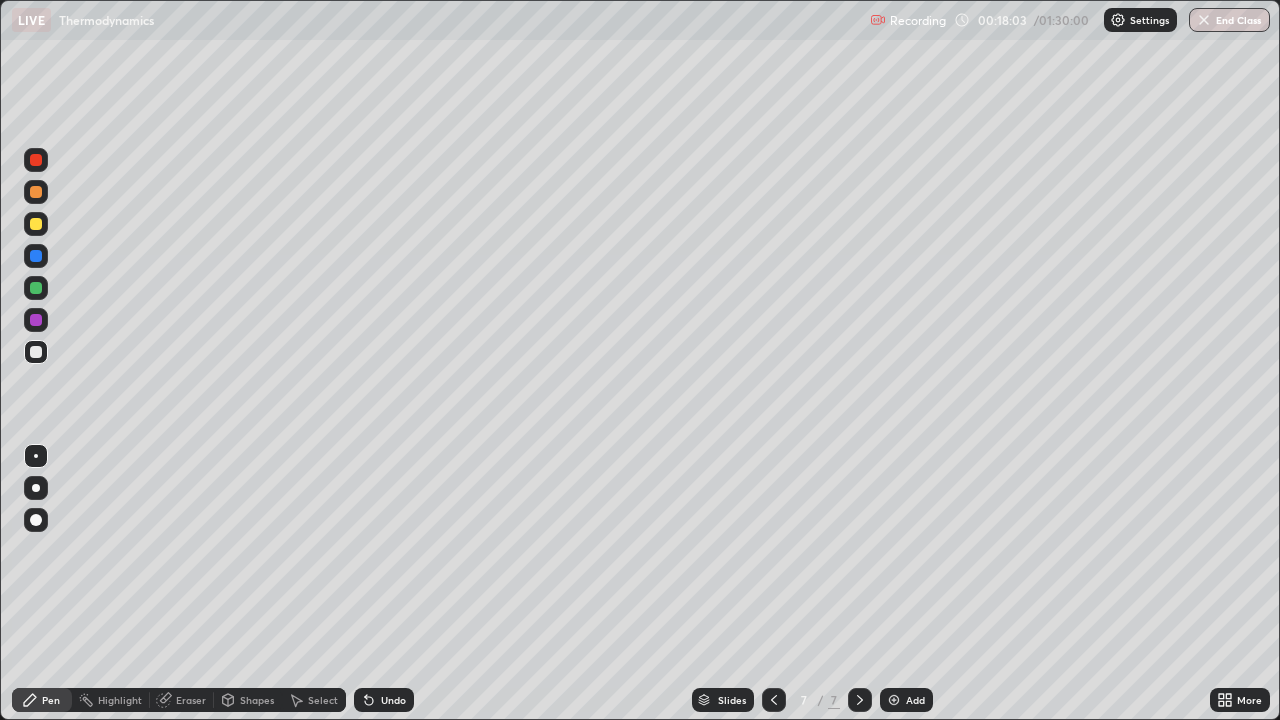 click on "Undo" at bounding box center (384, 700) 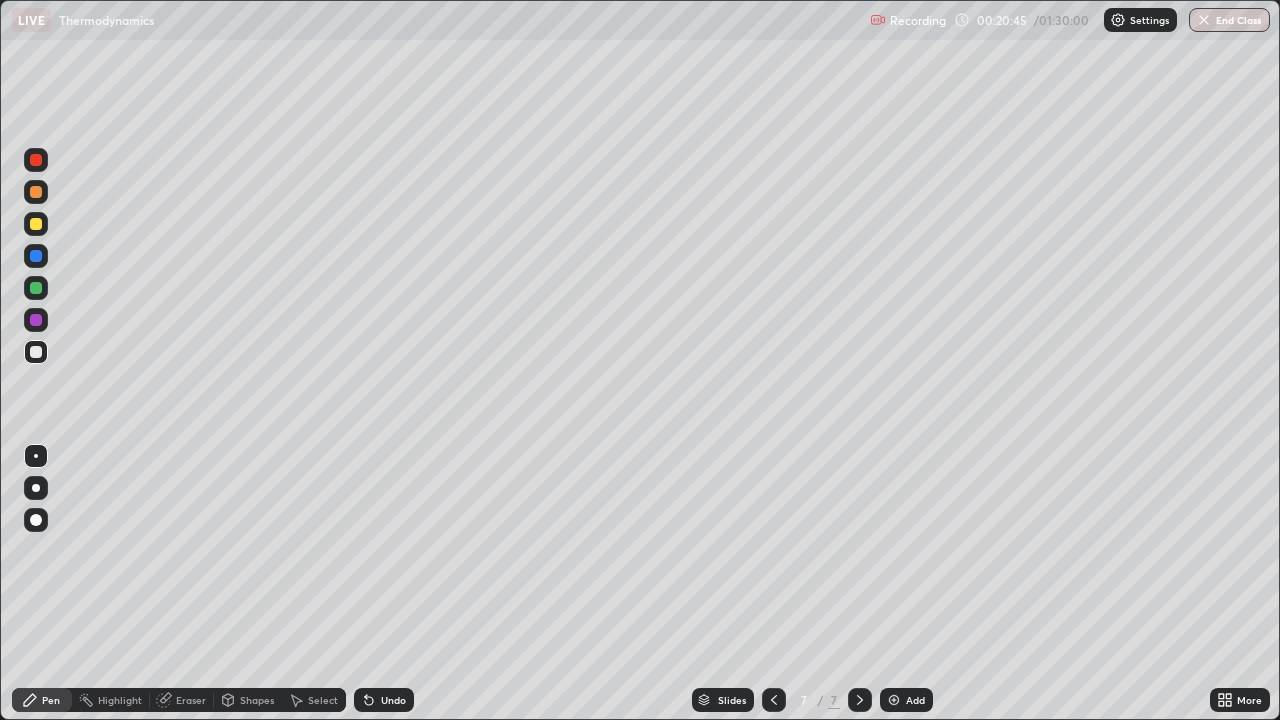 click on "Undo" at bounding box center (393, 700) 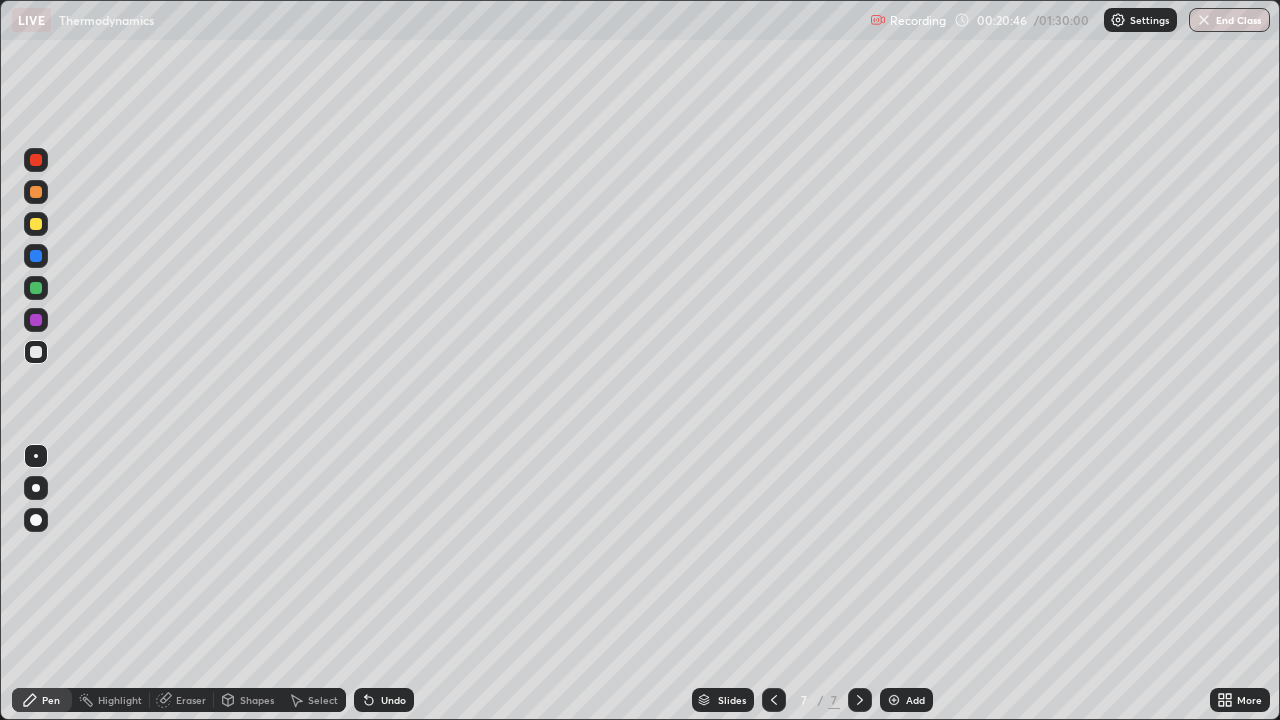 click on "Undo" at bounding box center (393, 700) 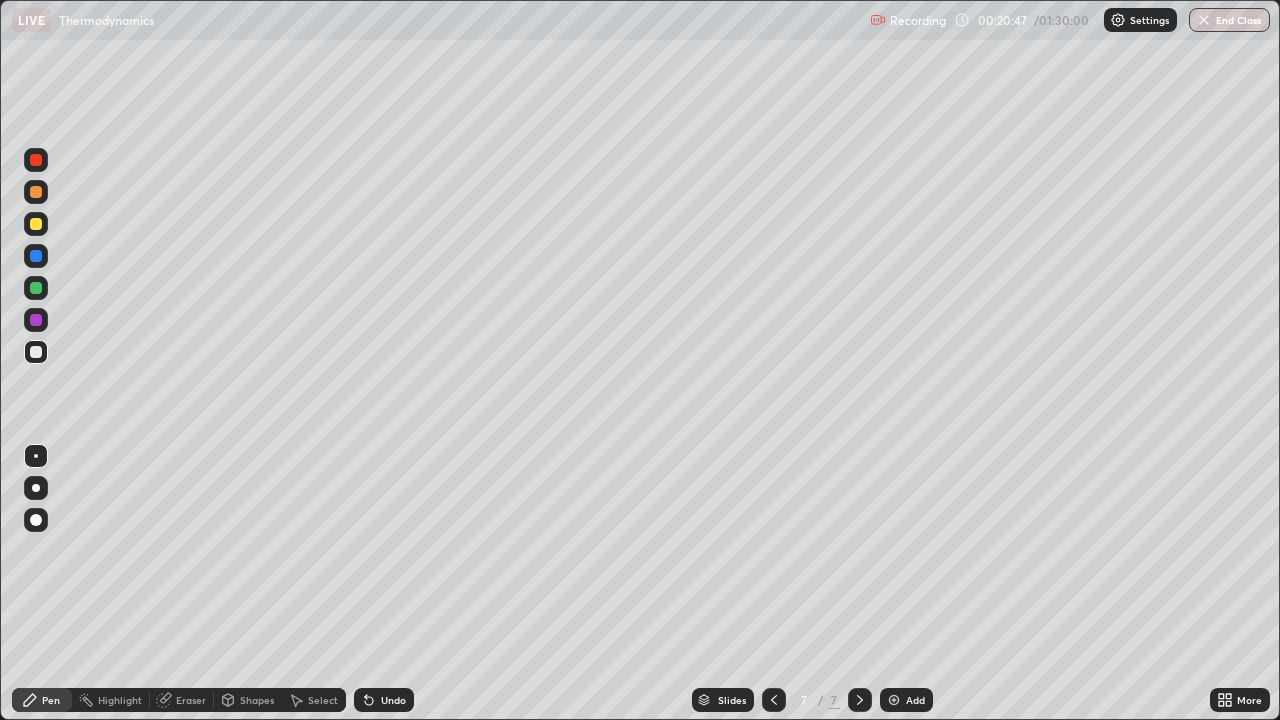 click on "Undo" at bounding box center (393, 700) 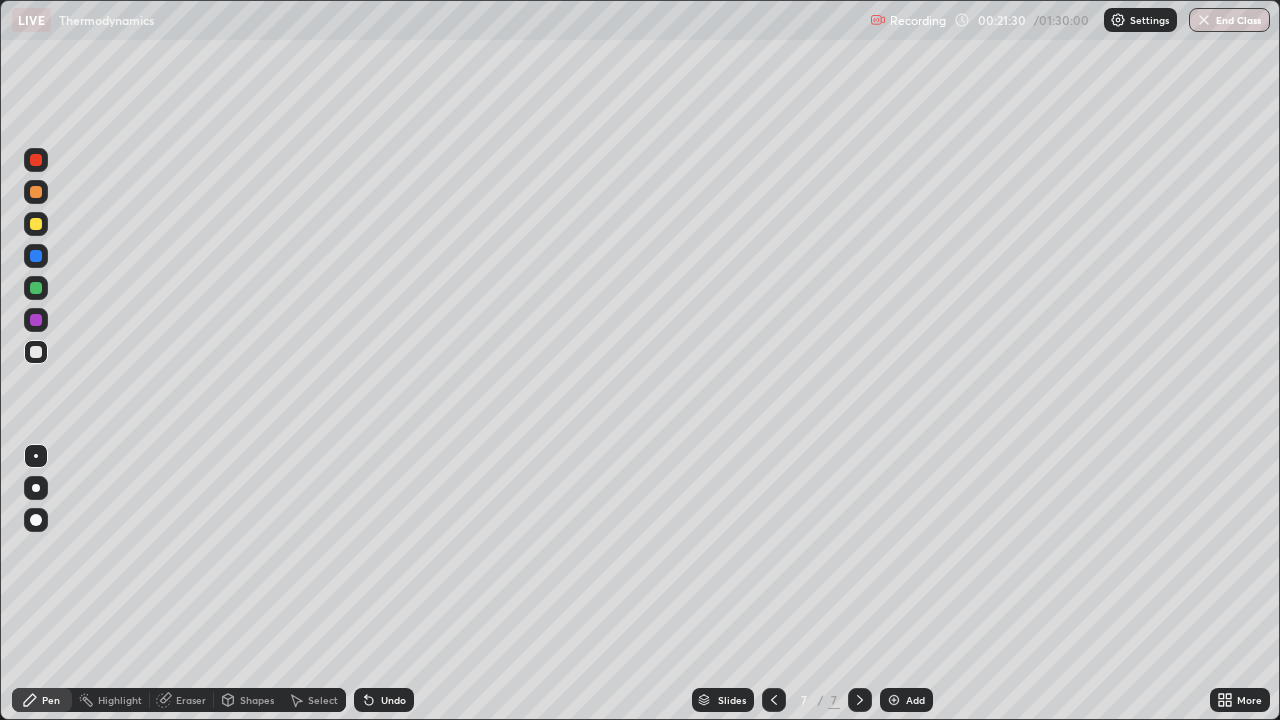 click on "Add" at bounding box center [915, 700] 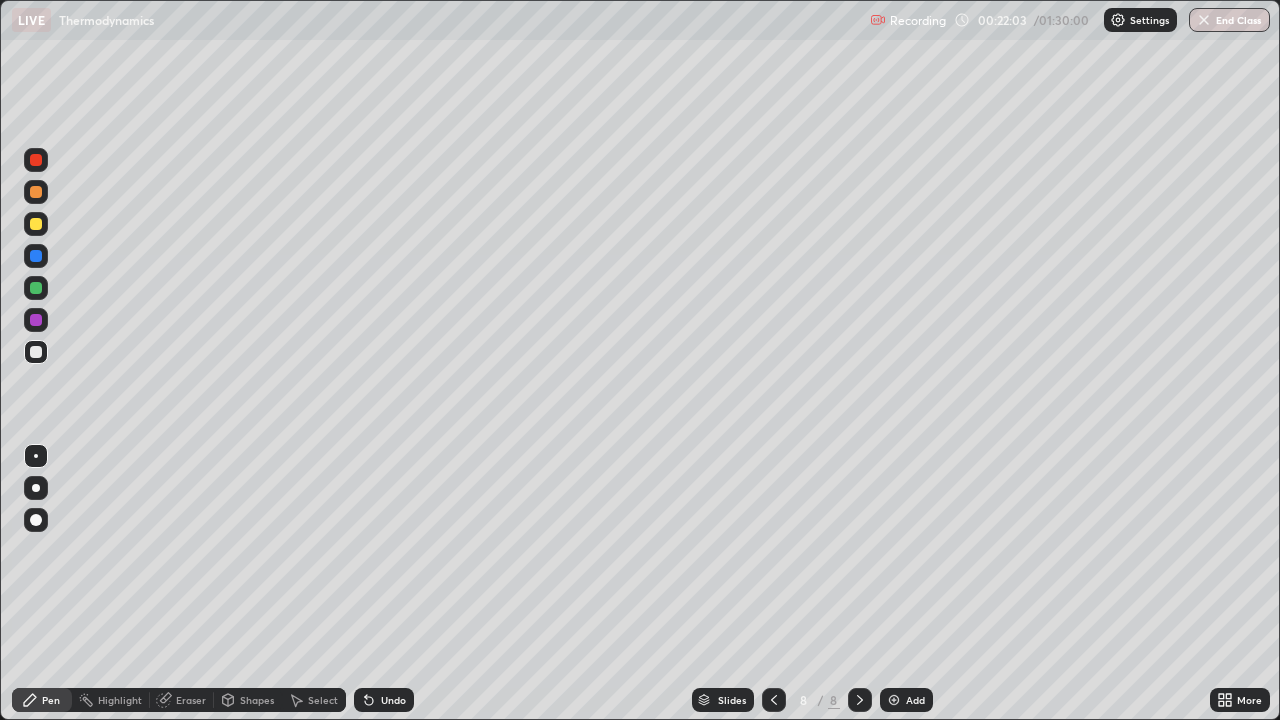 click on "Undo" at bounding box center [384, 700] 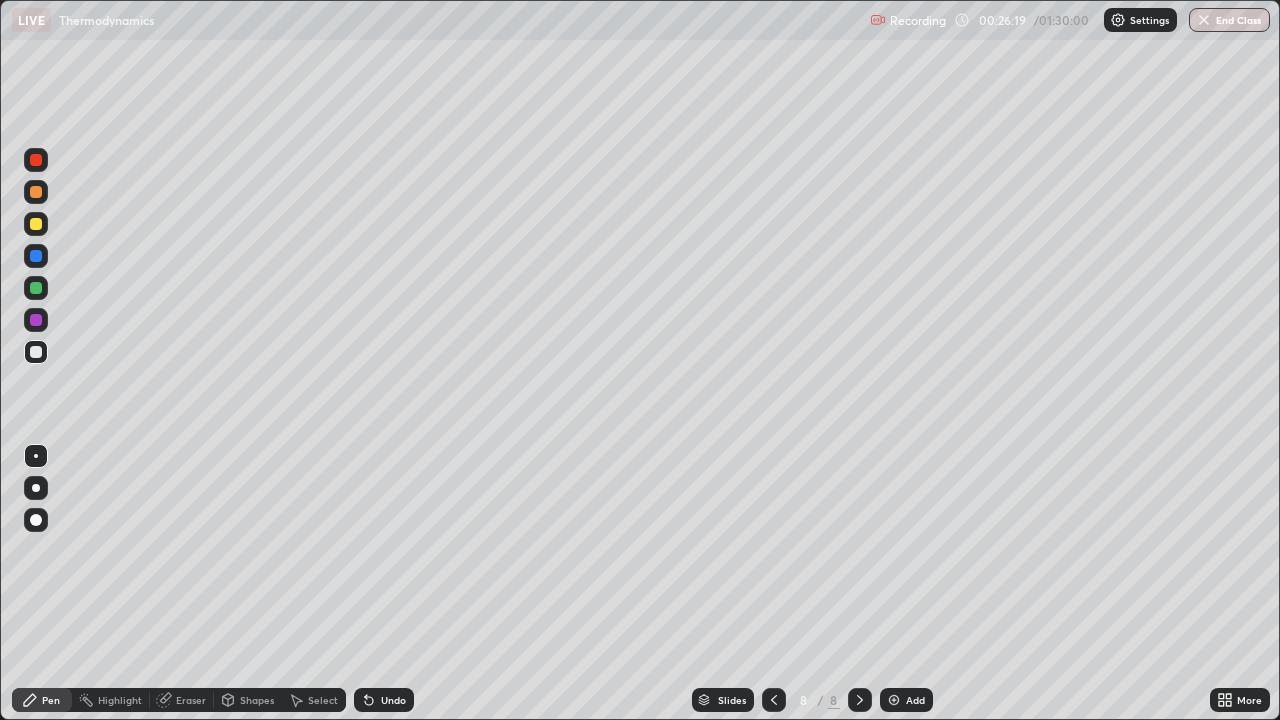 click on "Add" at bounding box center [915, 700] 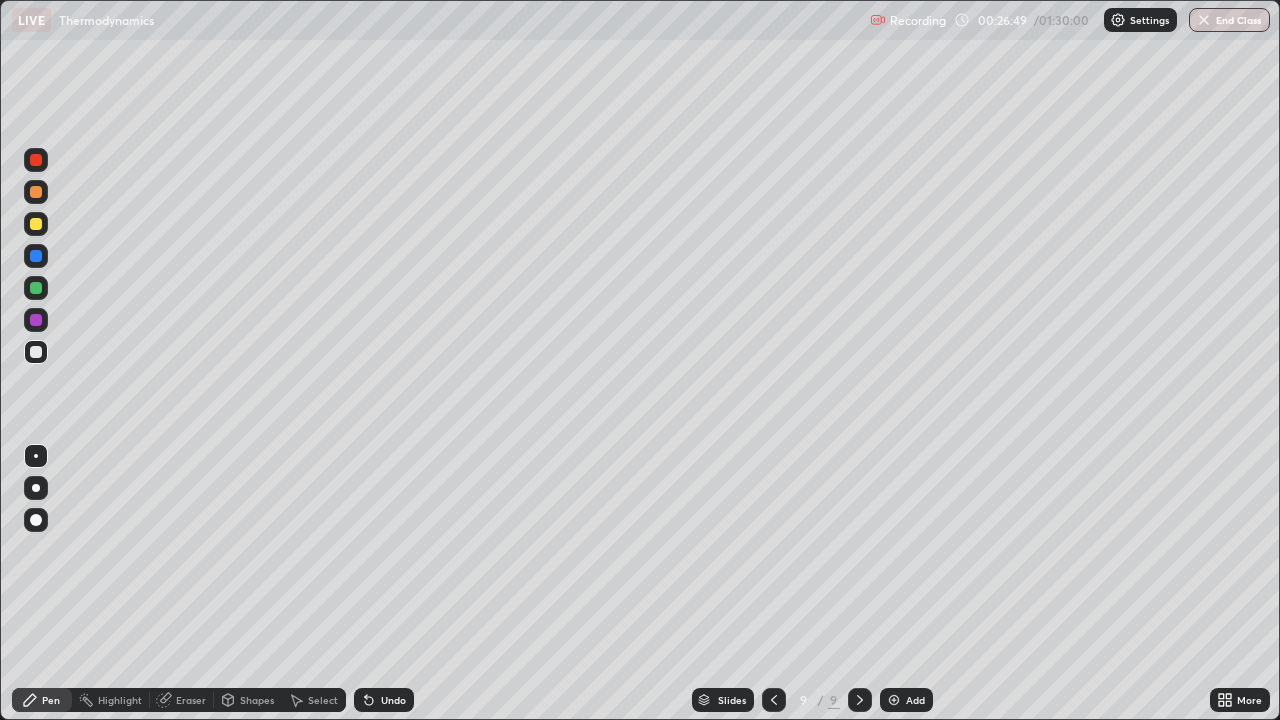 click on "Undo" at bounding box center [393, 700] 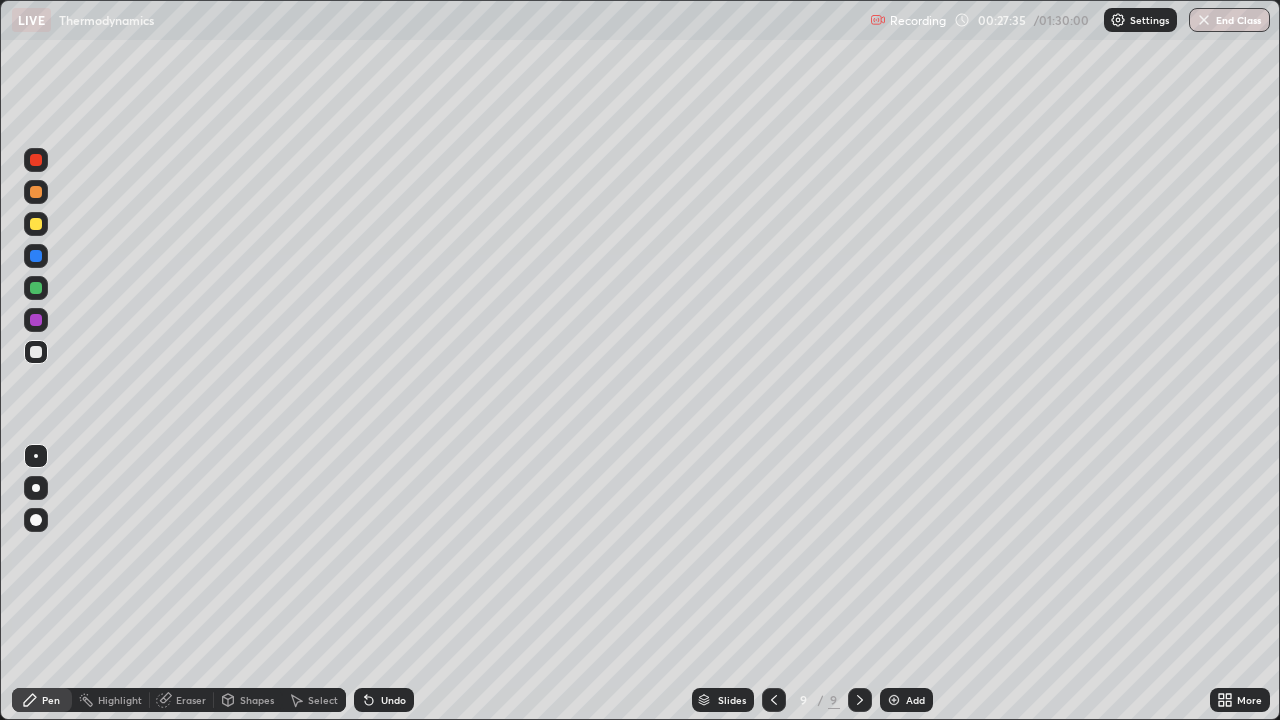 click on "Undo" at bounding box center (384, 700) 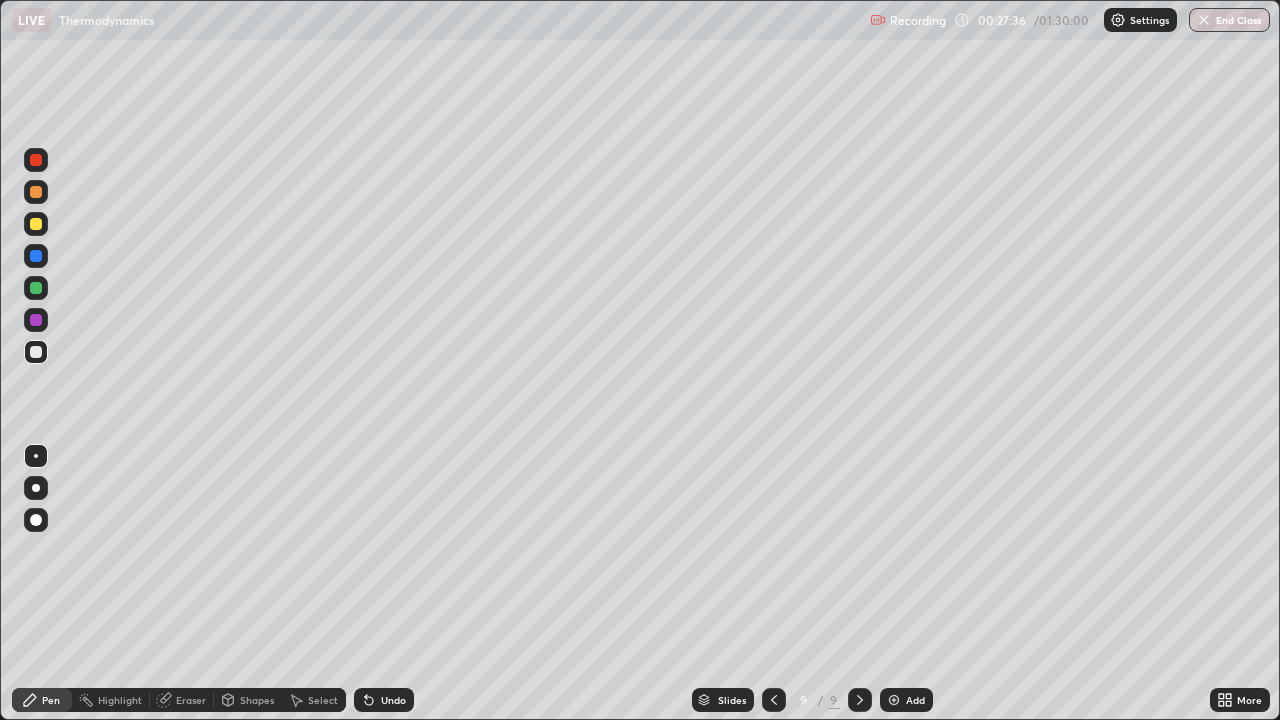 click on "Undo" at bounding box center [393, 700] 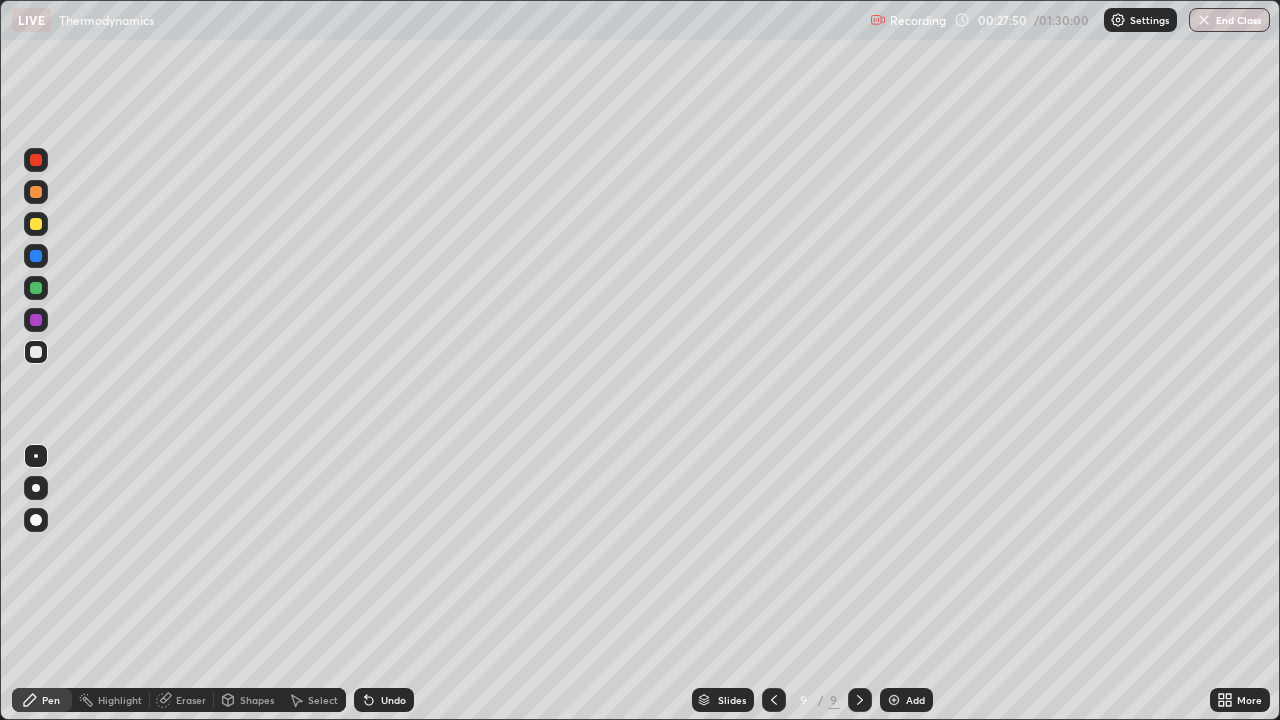 click on "Undo" at bounding box center [393, 700] 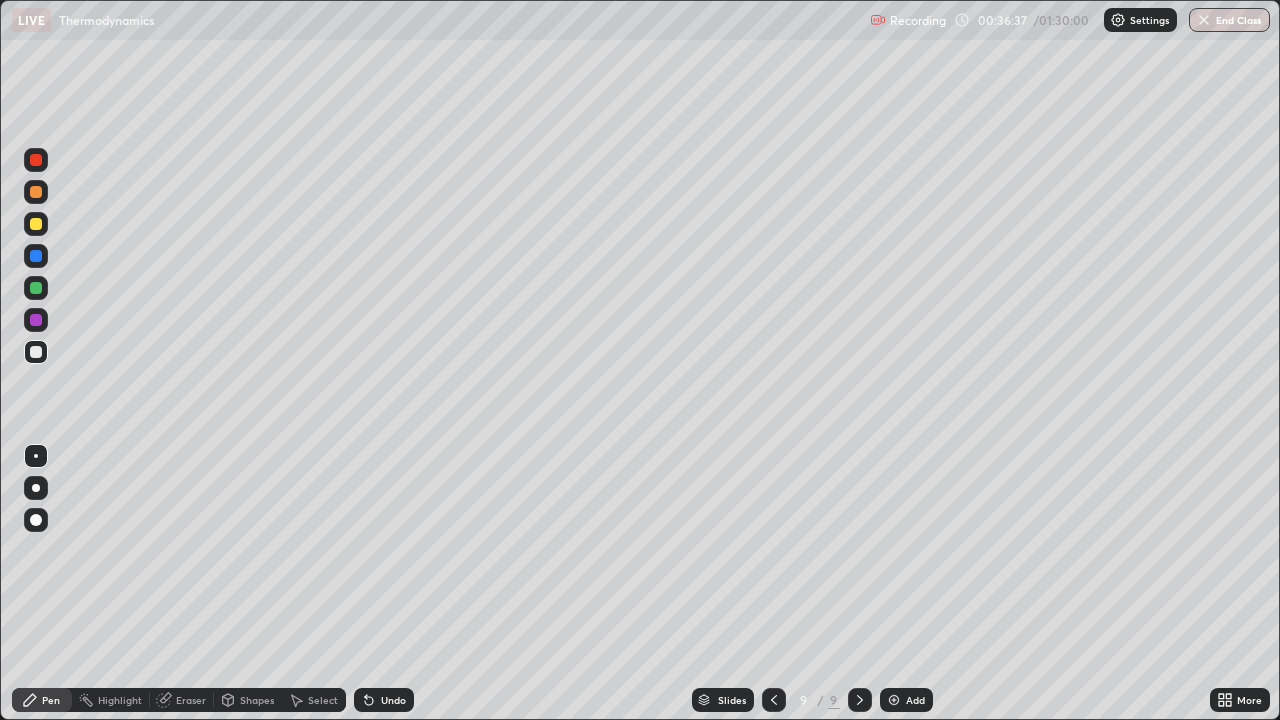 click on "Slides 9 / 9 Add" at bounding box center [812, 700] 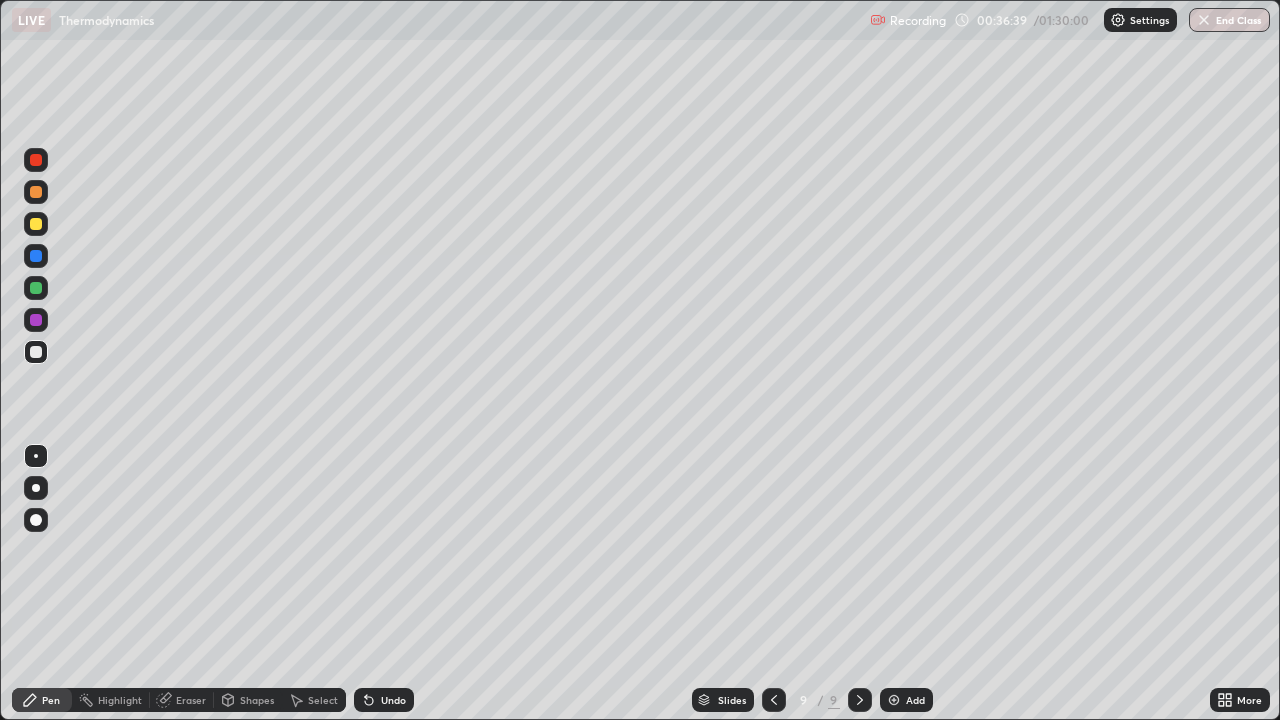 click on "Slides 9 / 9 Add" at bounding box center (812, 700) 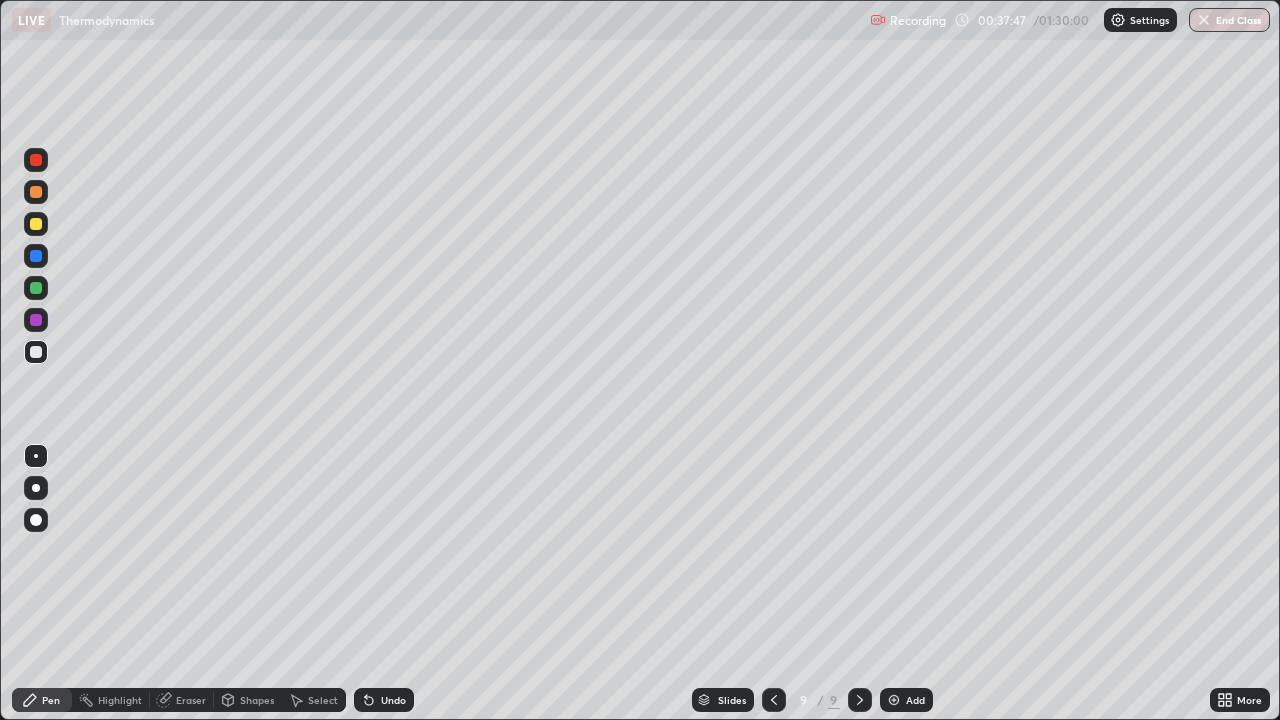 click on "Add" at bounding box center [906, 700] 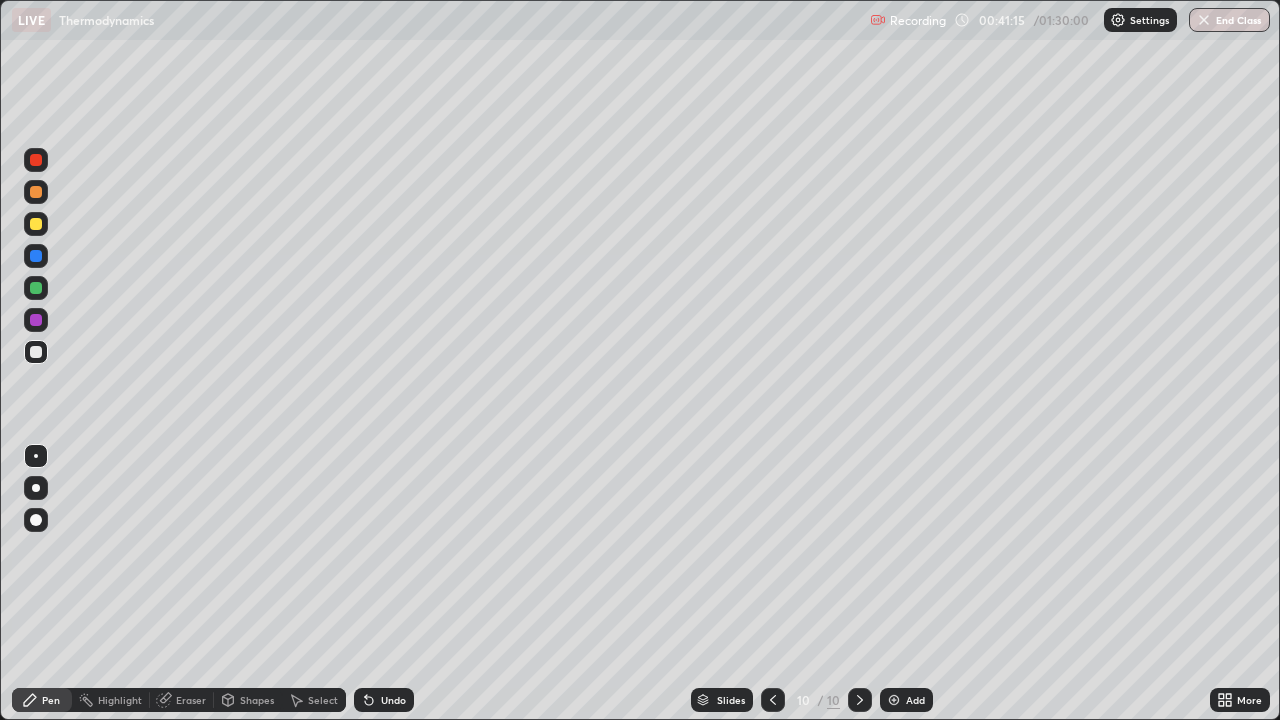 click on "Undo" at bounding box center [393, 700] 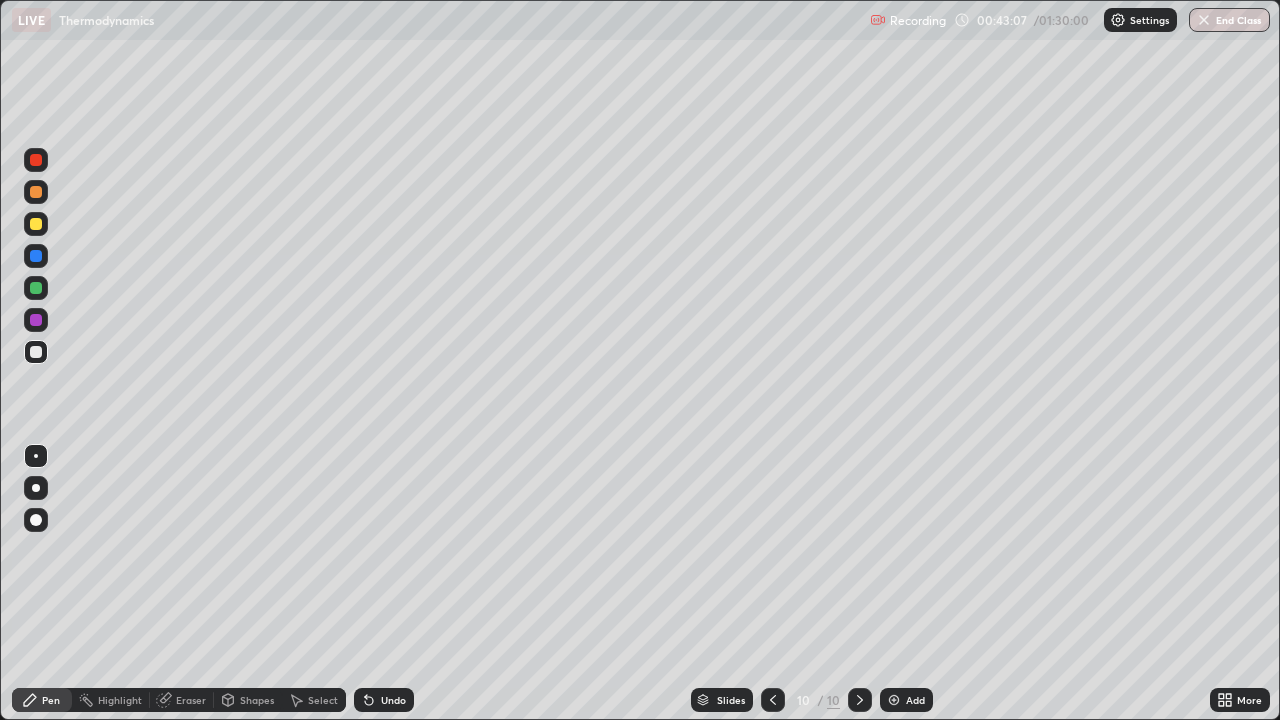 click on "Undo" at bounding box center [393, 700] 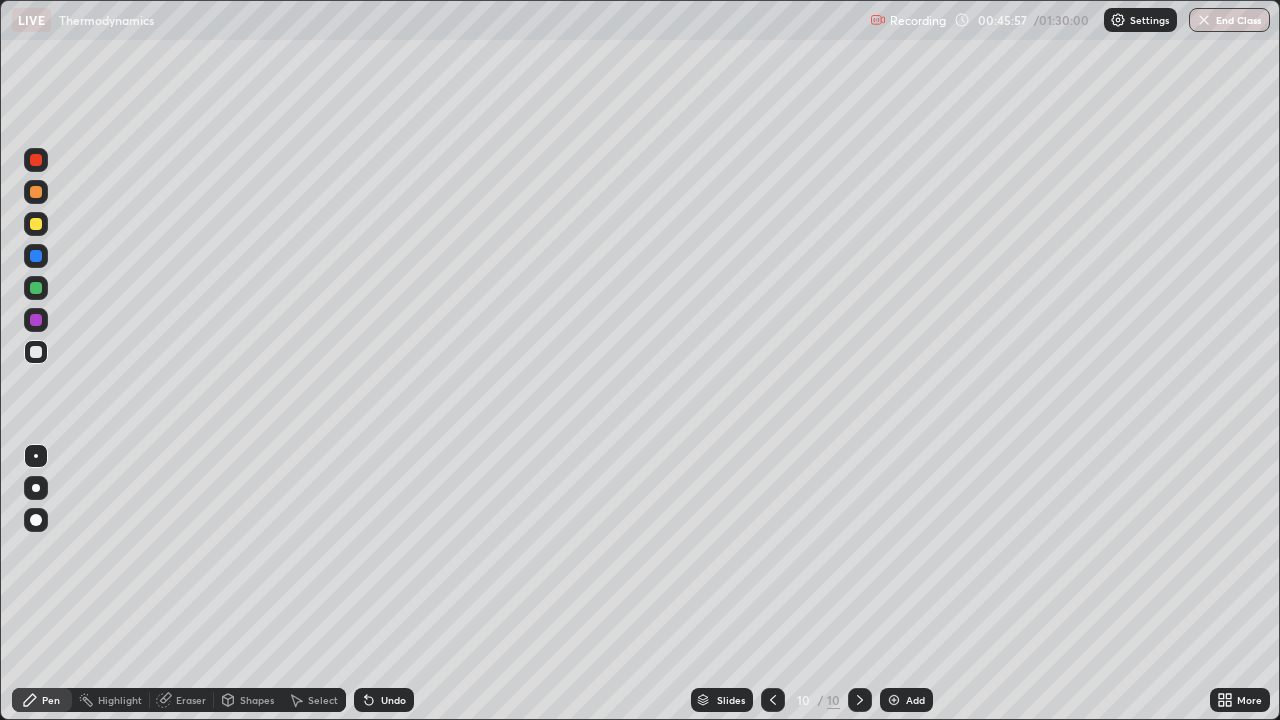 click on "Add" at bounding box center [906, 700] 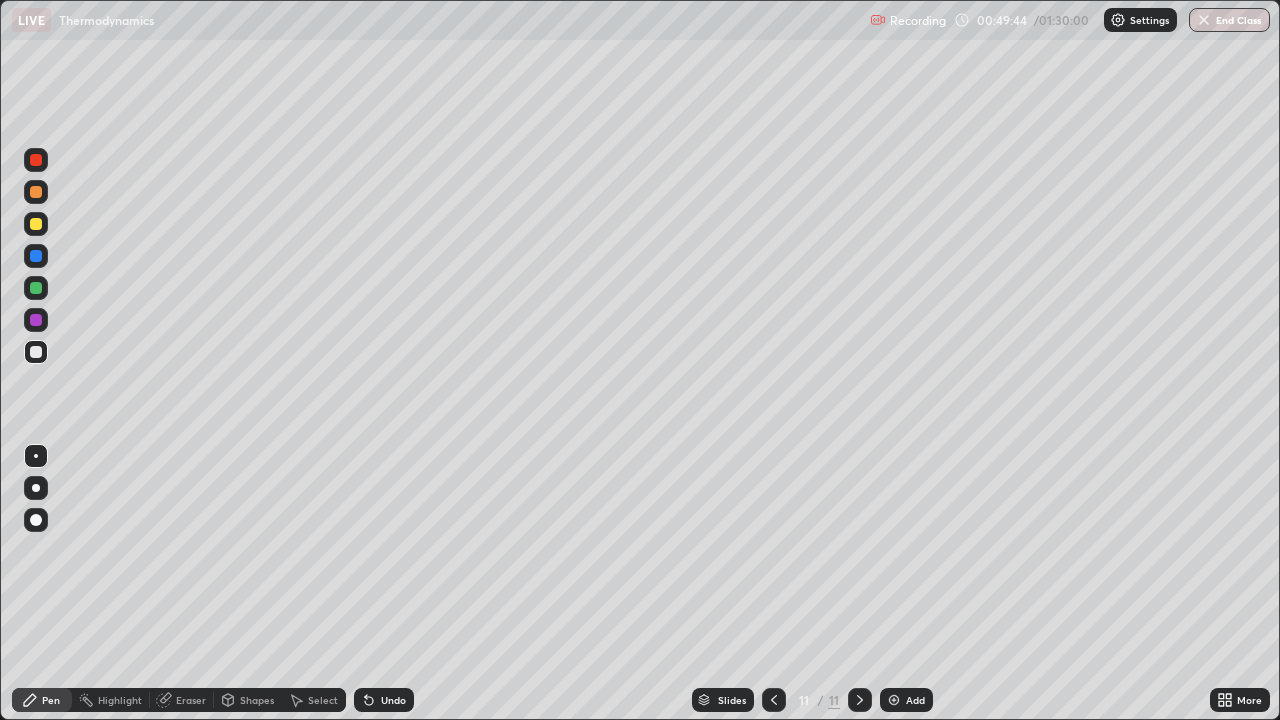 click on "Eraser" at bounding box center (182, 700) 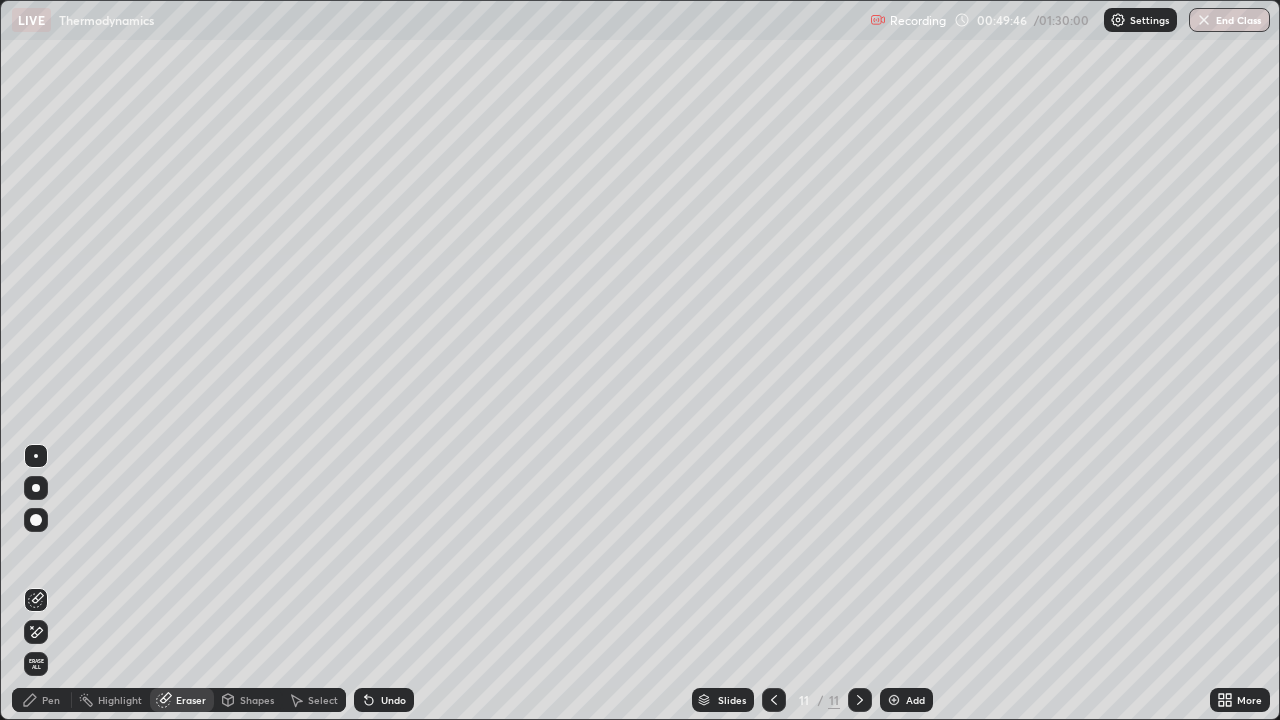 click on "Pen" at bounding box center [51, 700] 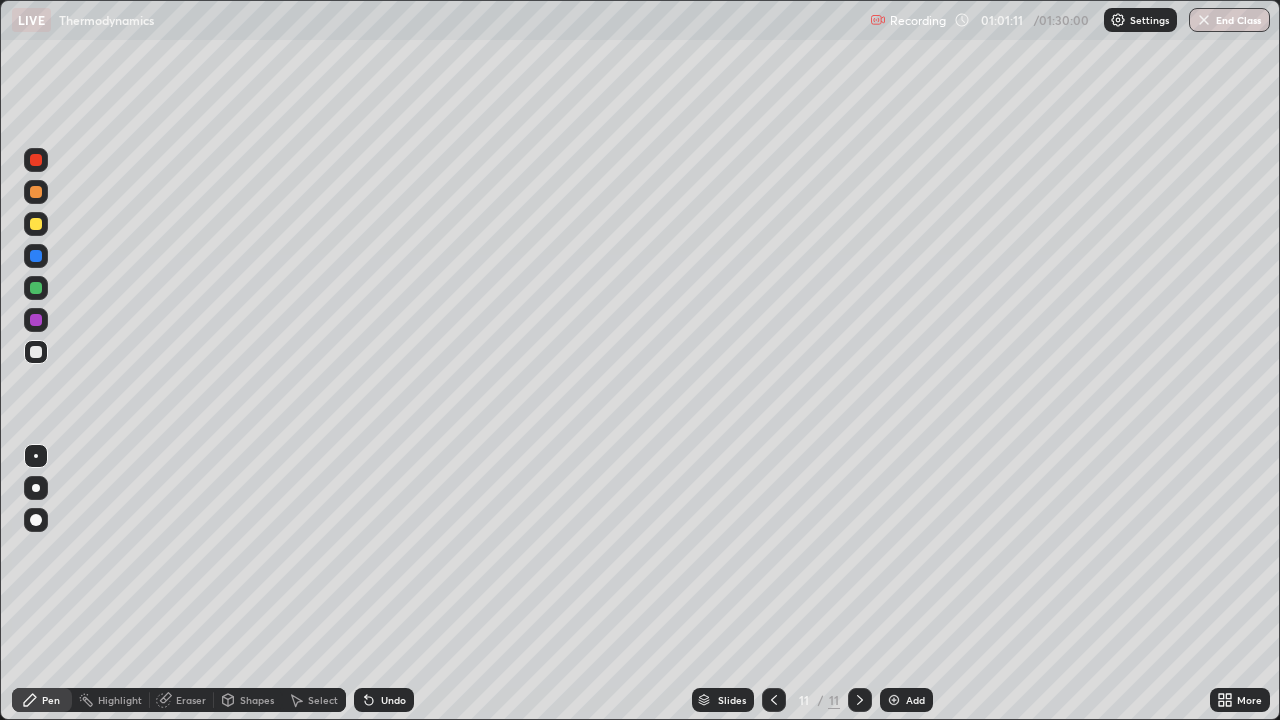 click on "Add" at bounding box center (915, 700) 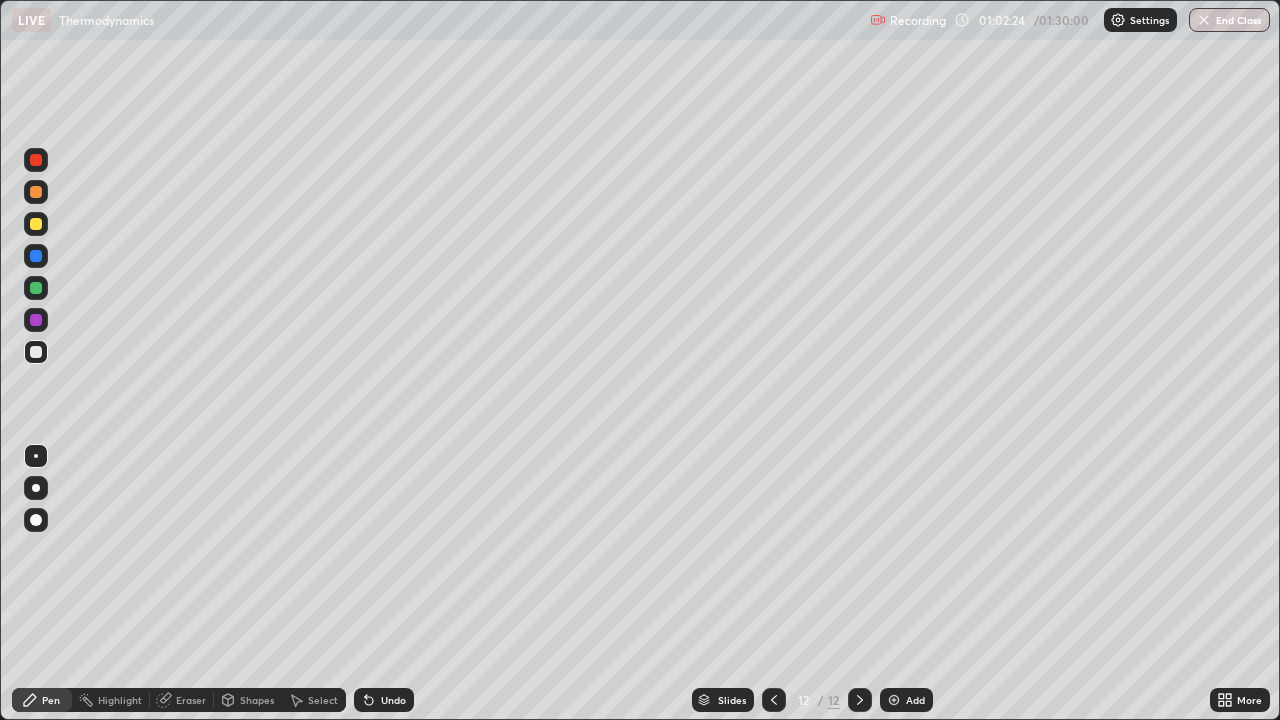 click on "Eraser" at bounding box center (182, 700) 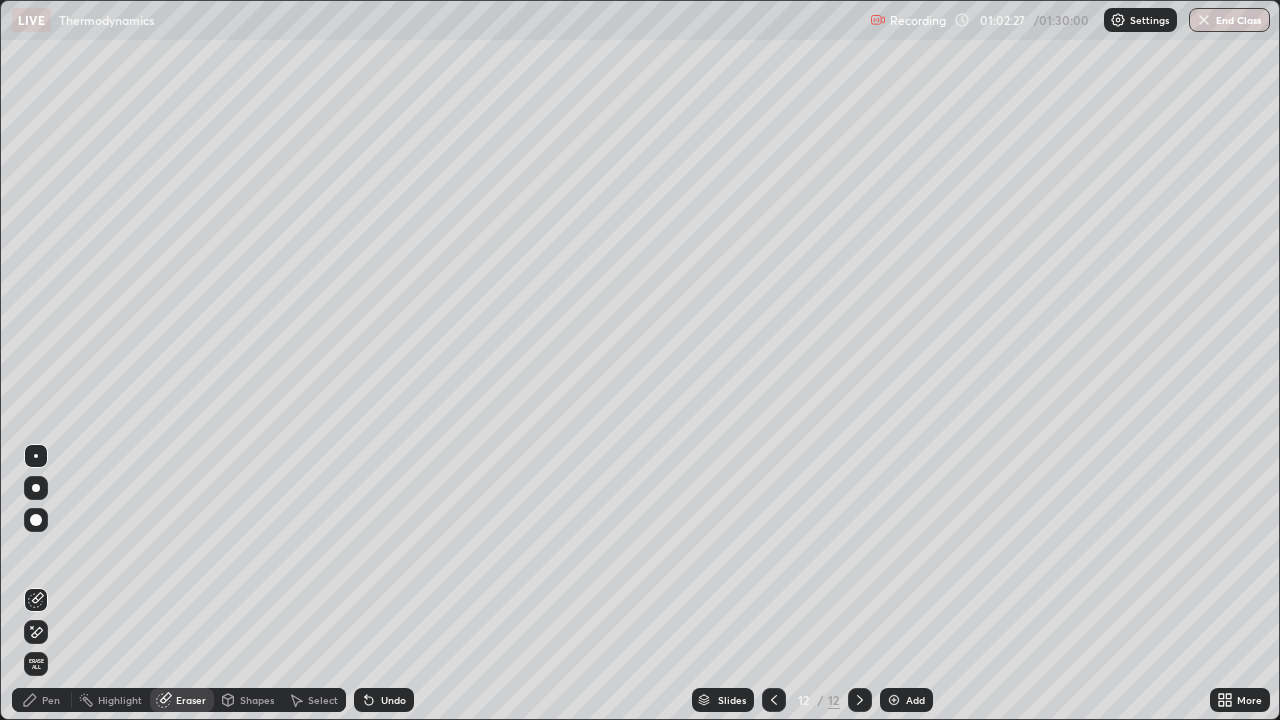 click on "Pen" at bounding box center (51, 700) 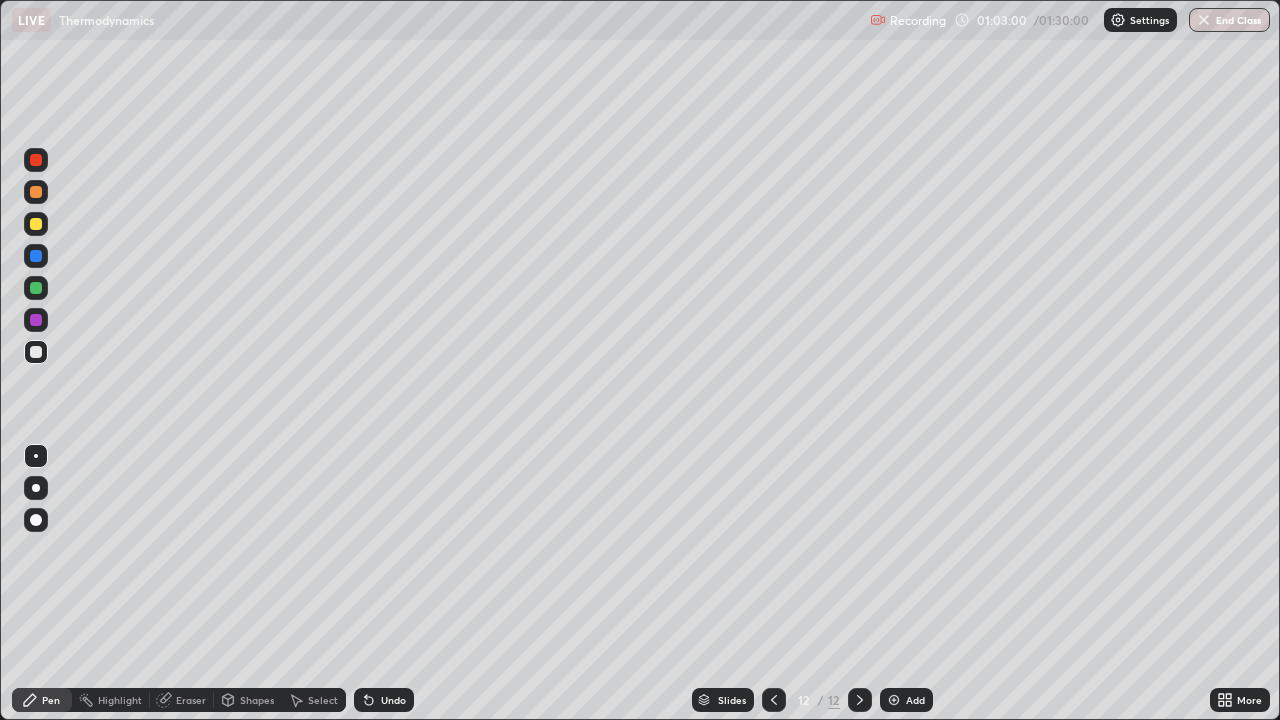 click on "Slides" at bounding box center [723, 700] 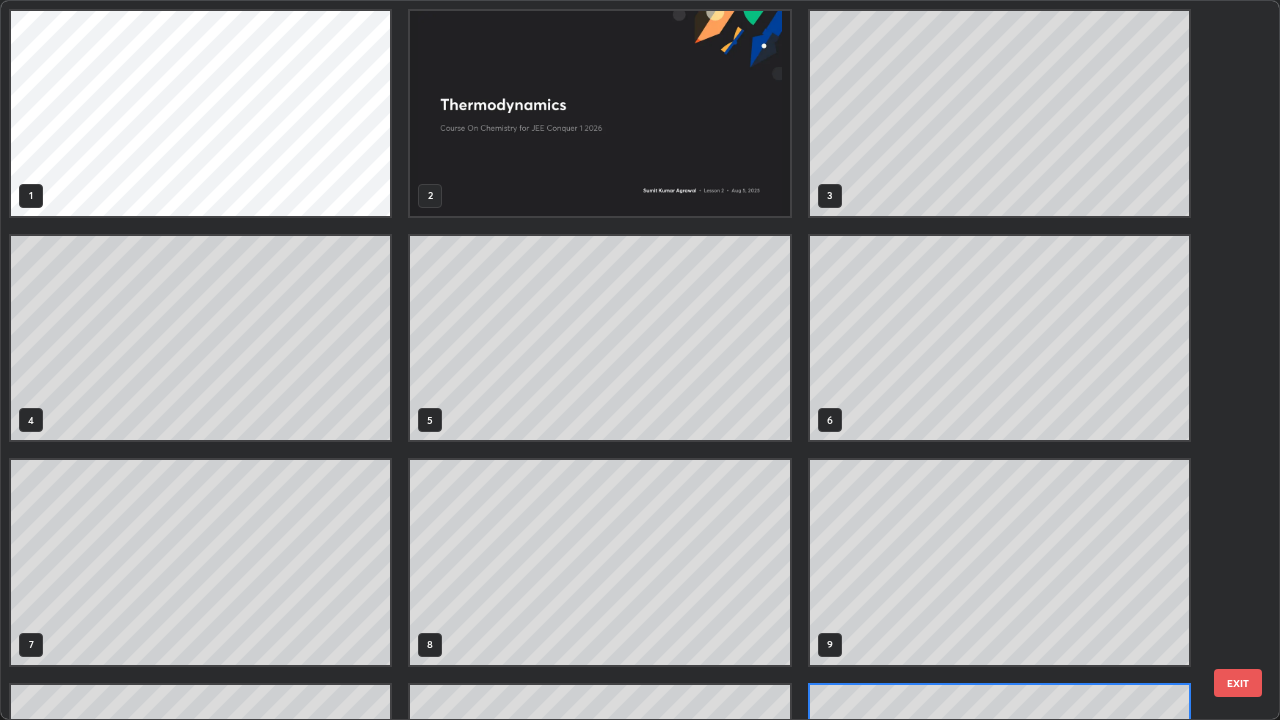 scroll, scrollTop: 180, scrollLeft: 0, axis: vertical 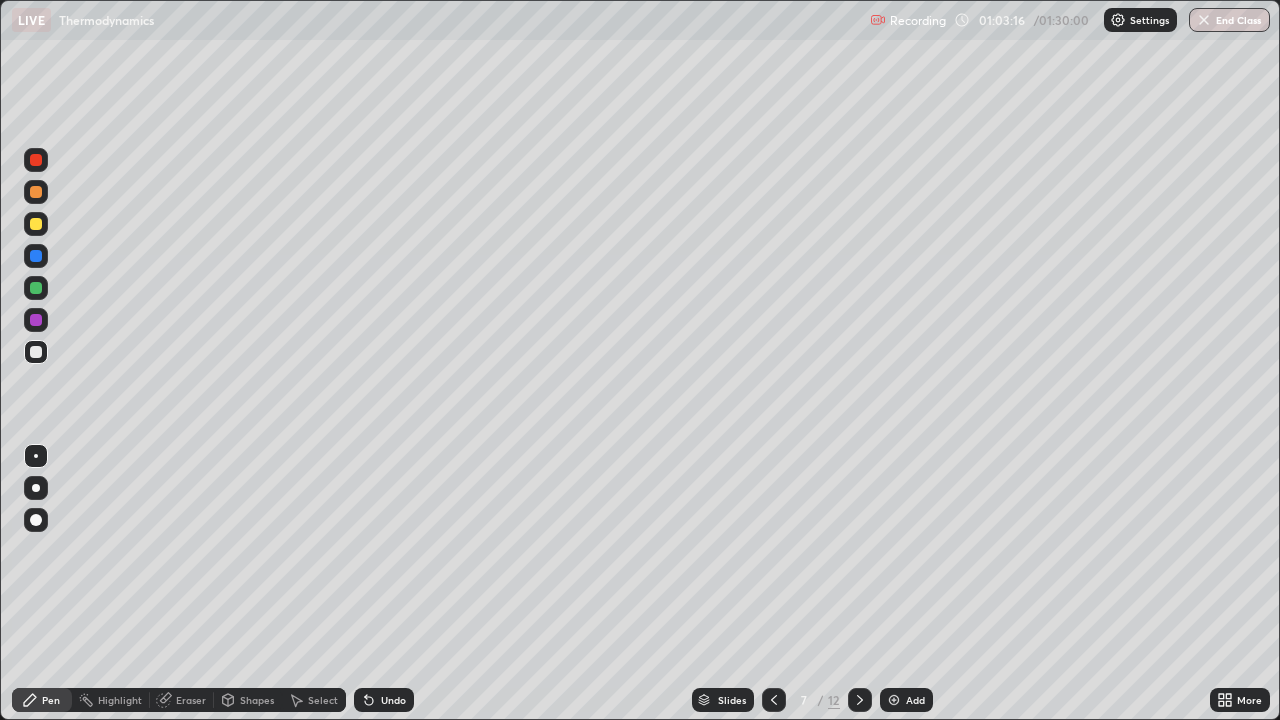 click at bounding box center [860, 700] 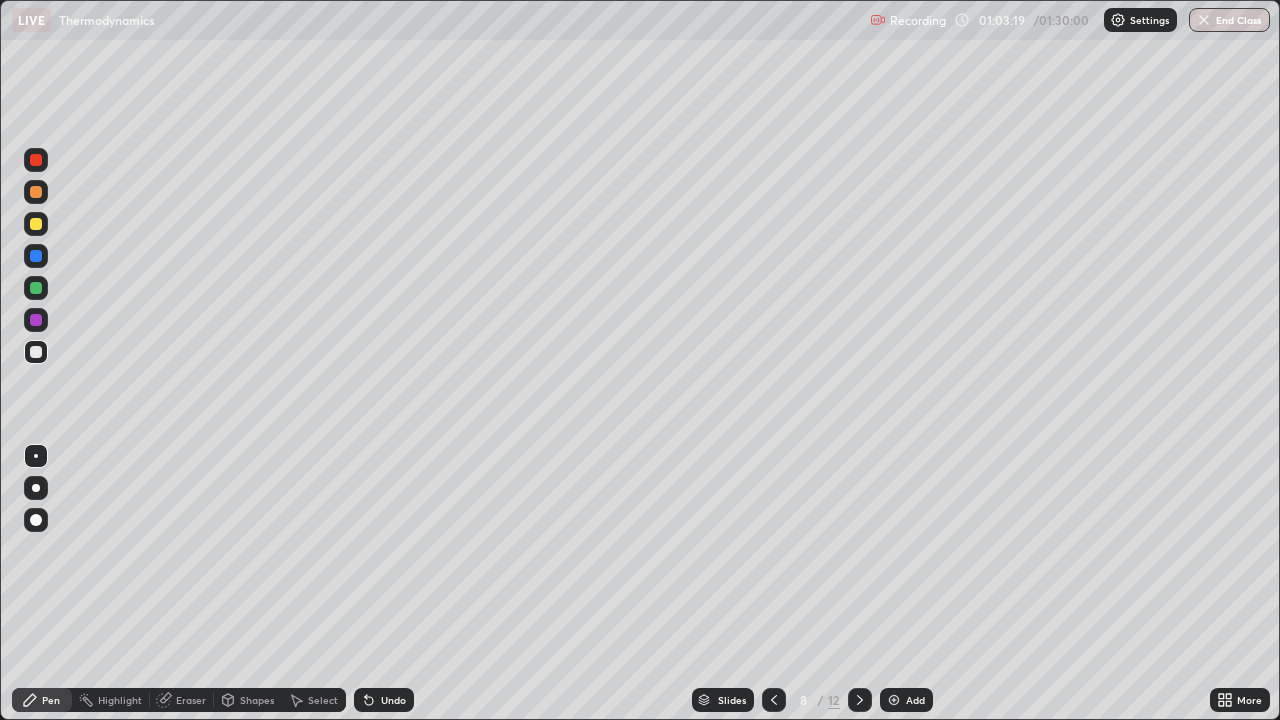 click 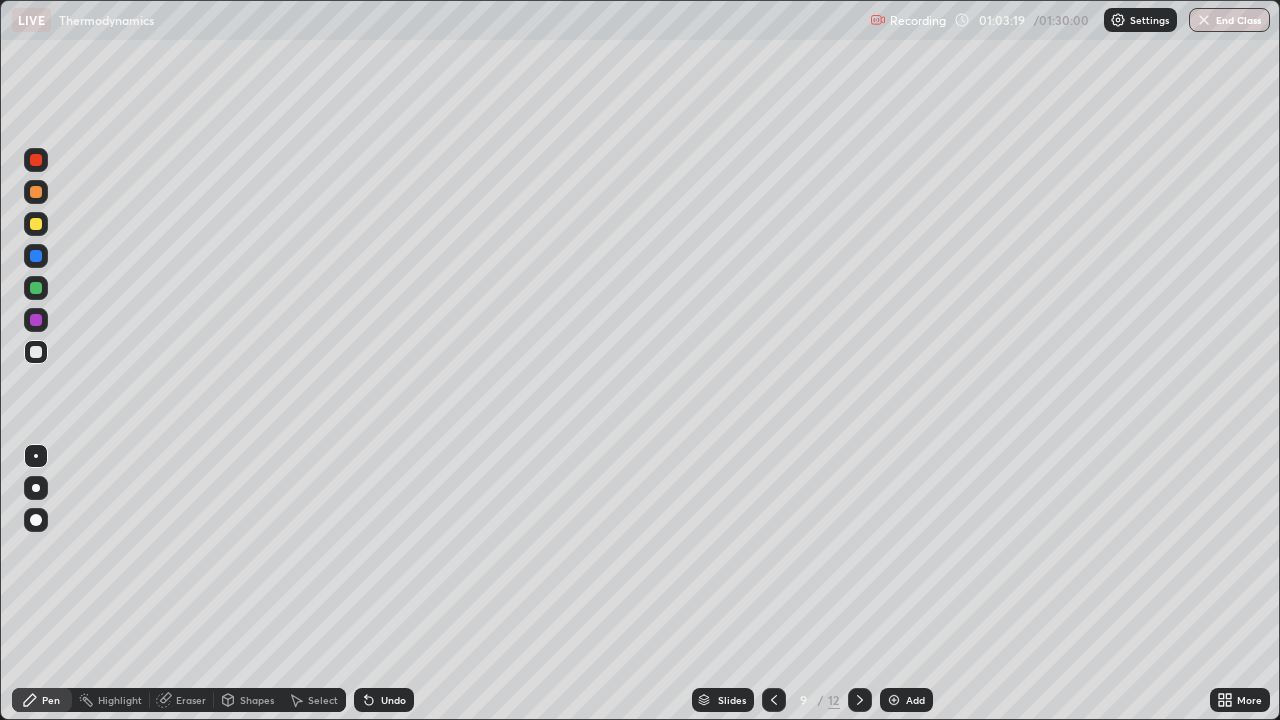 click 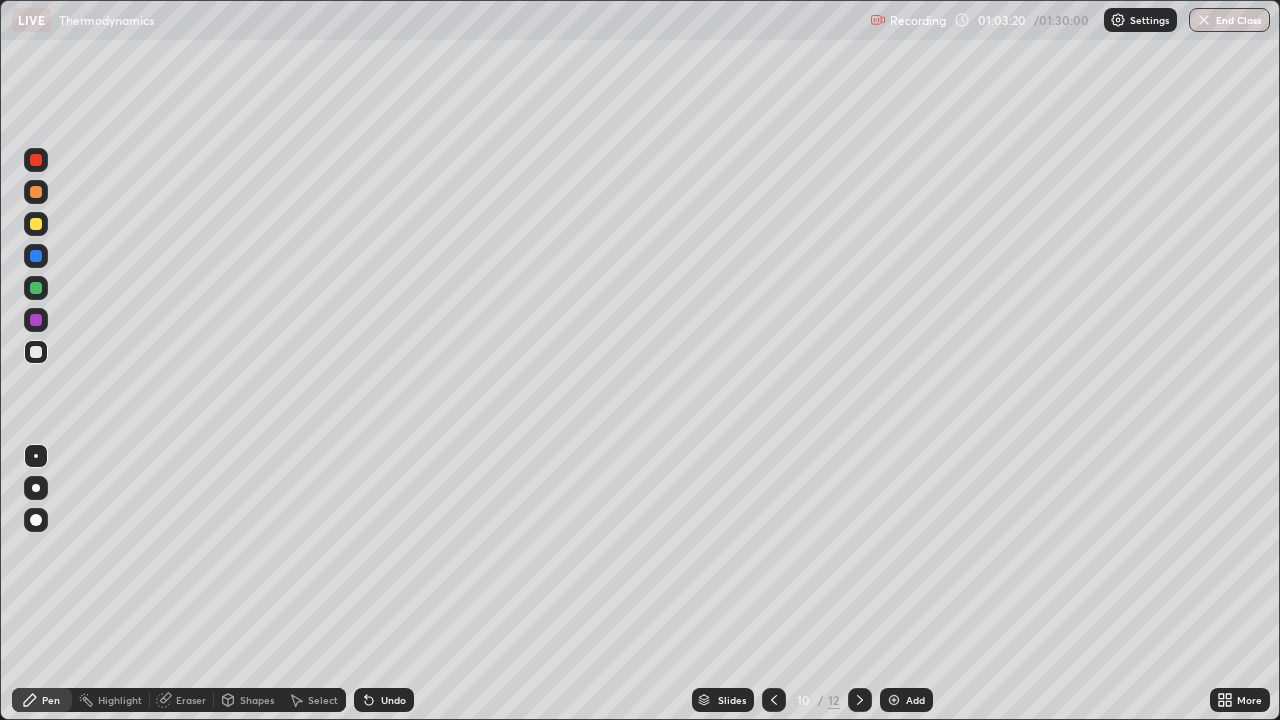 click 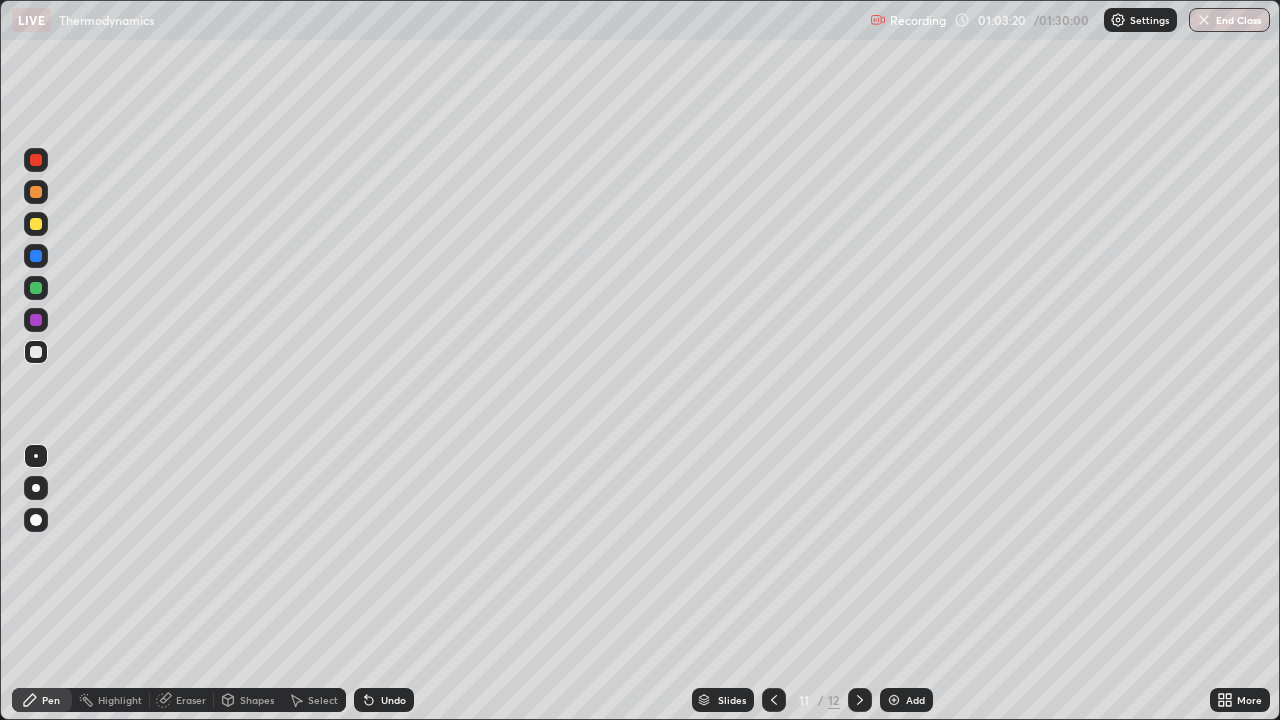 click 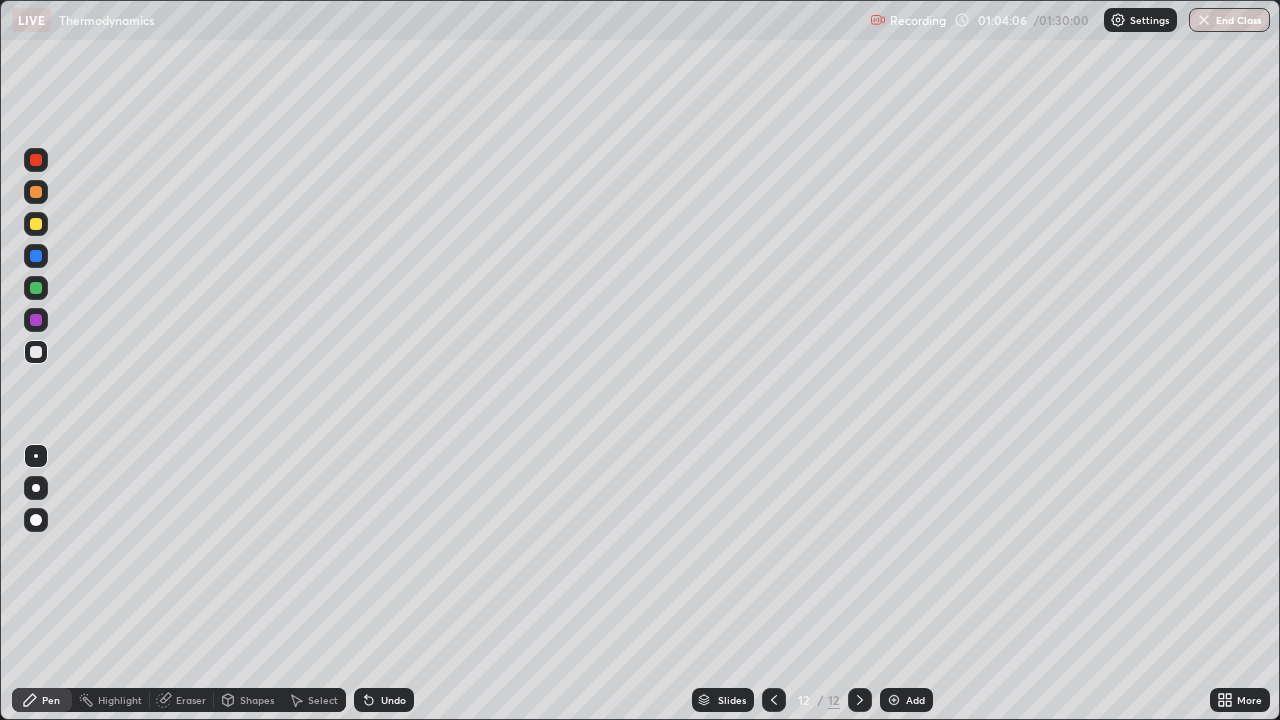 click on "Undo" at bounding box center (384, 700) 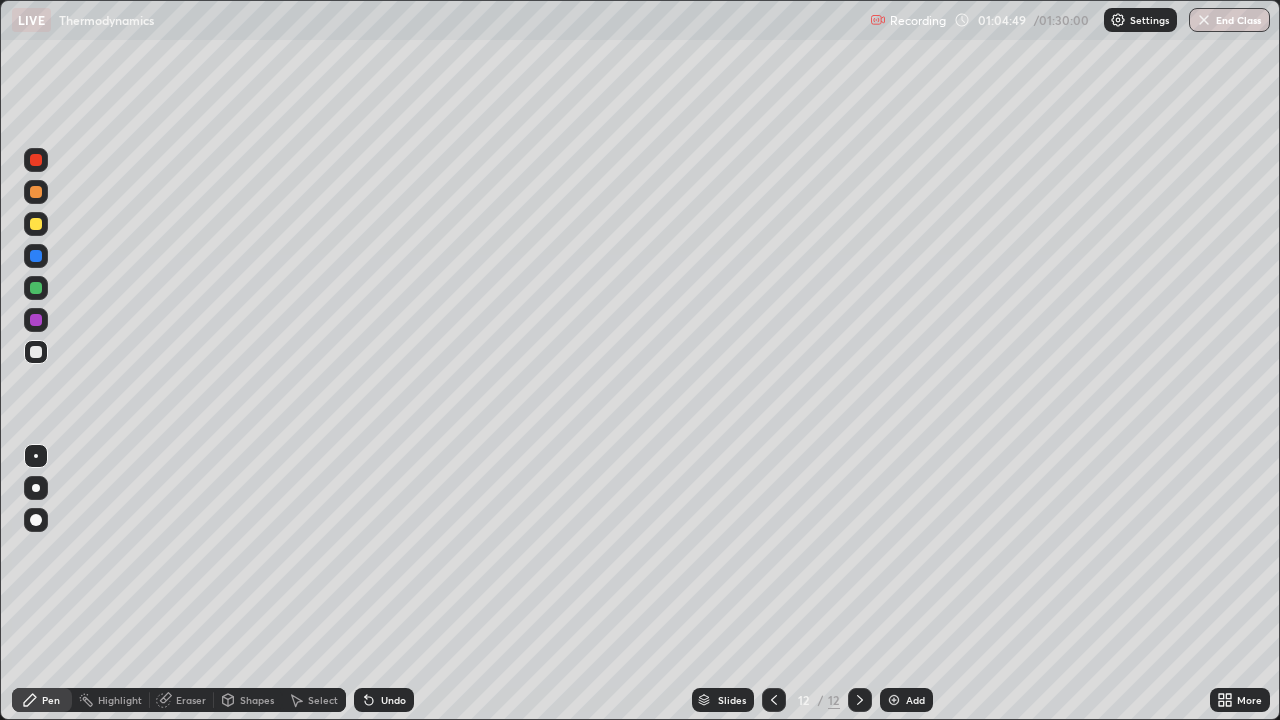 click on "Undo" at bounding box center [393, 700] 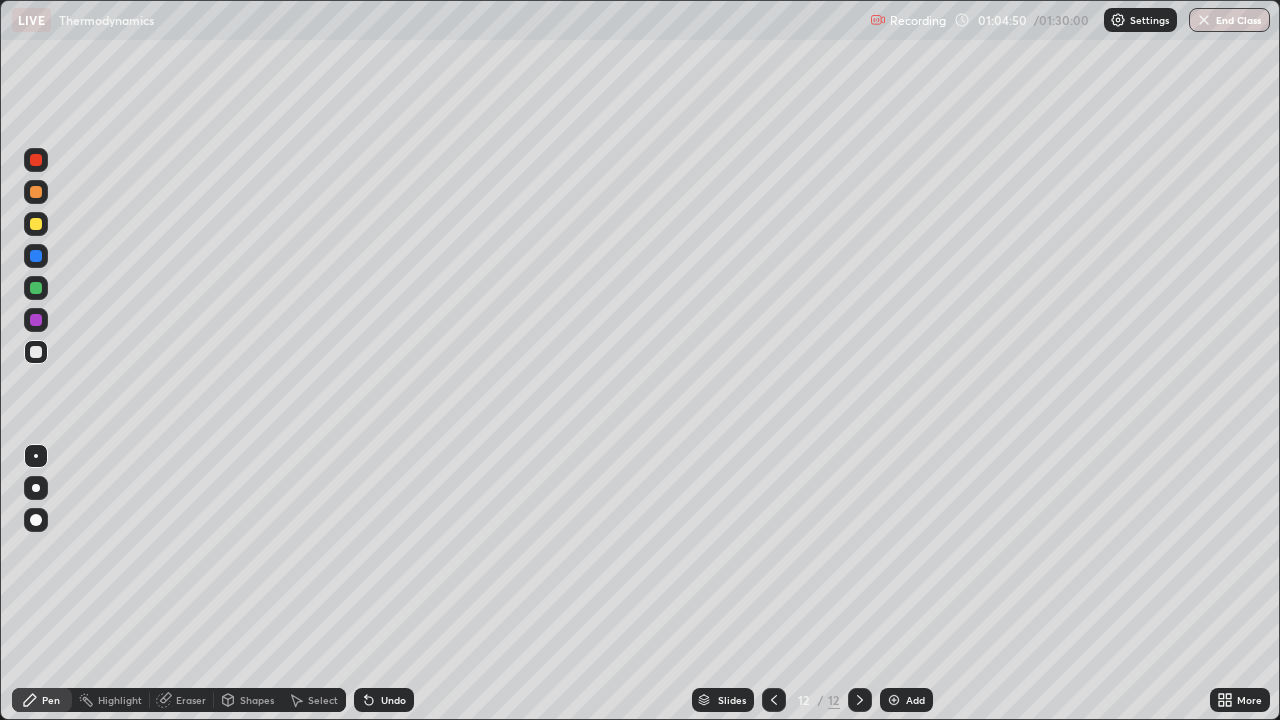 click on "Undo" at bounding box center [393, 700] 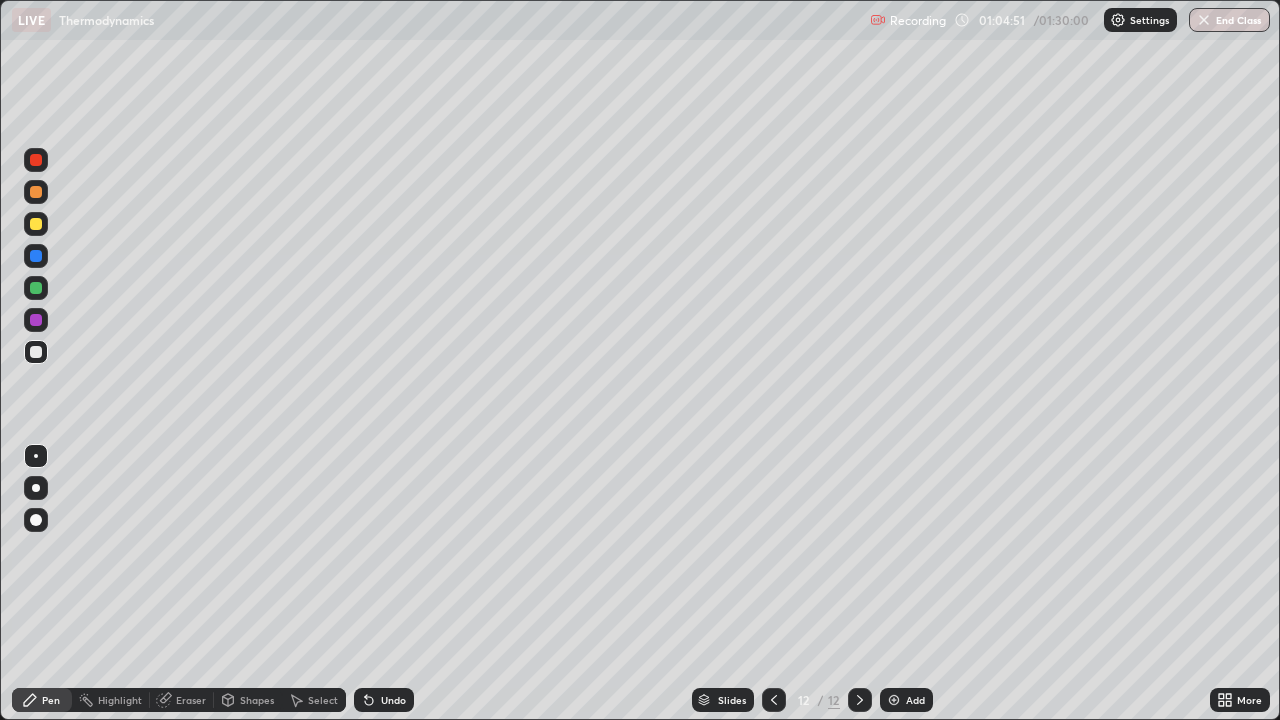 click on "Undo" at bounding box center (393, 700) 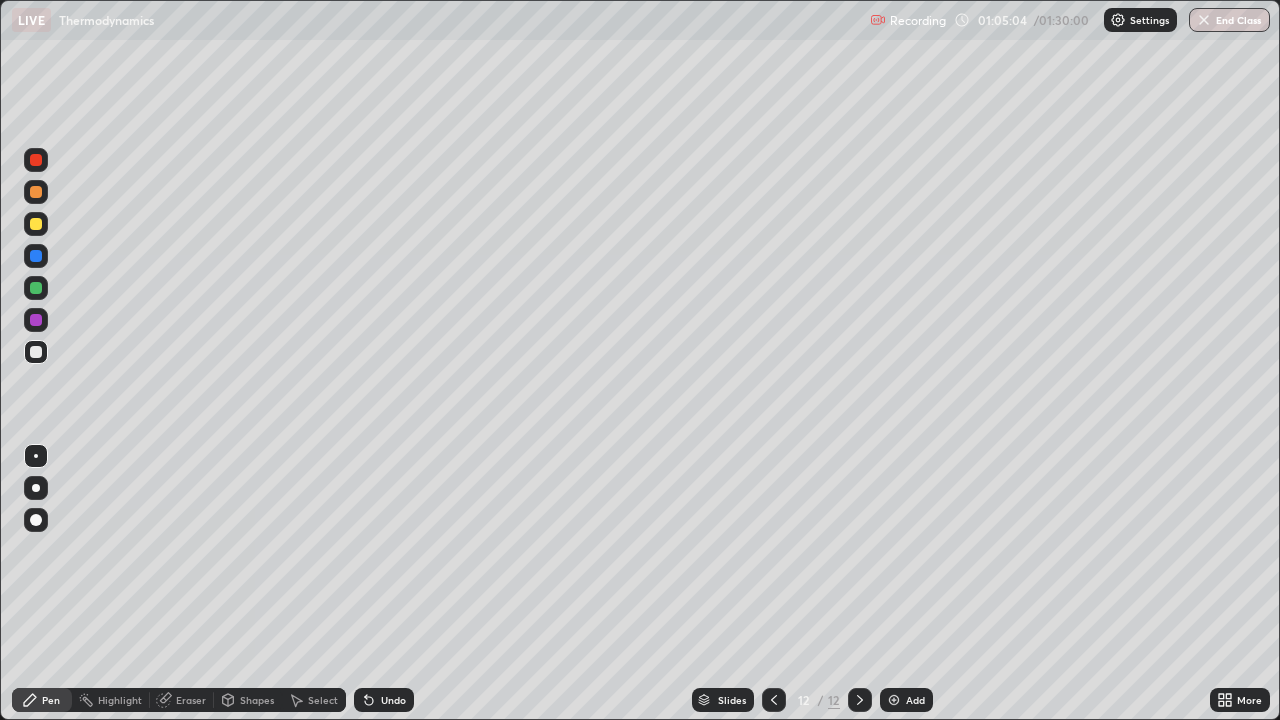 click on "Undo" at bounding box center (393, 700) 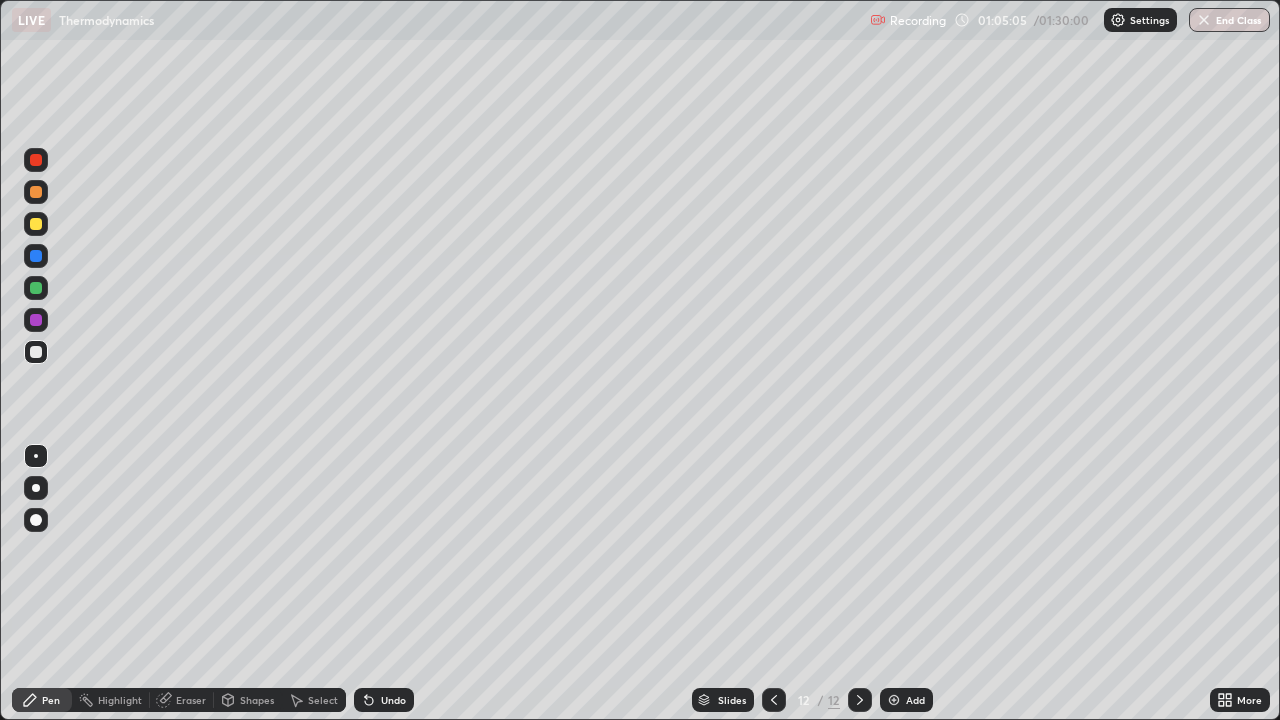 click on "Undo" at bounding box center [393, 700] 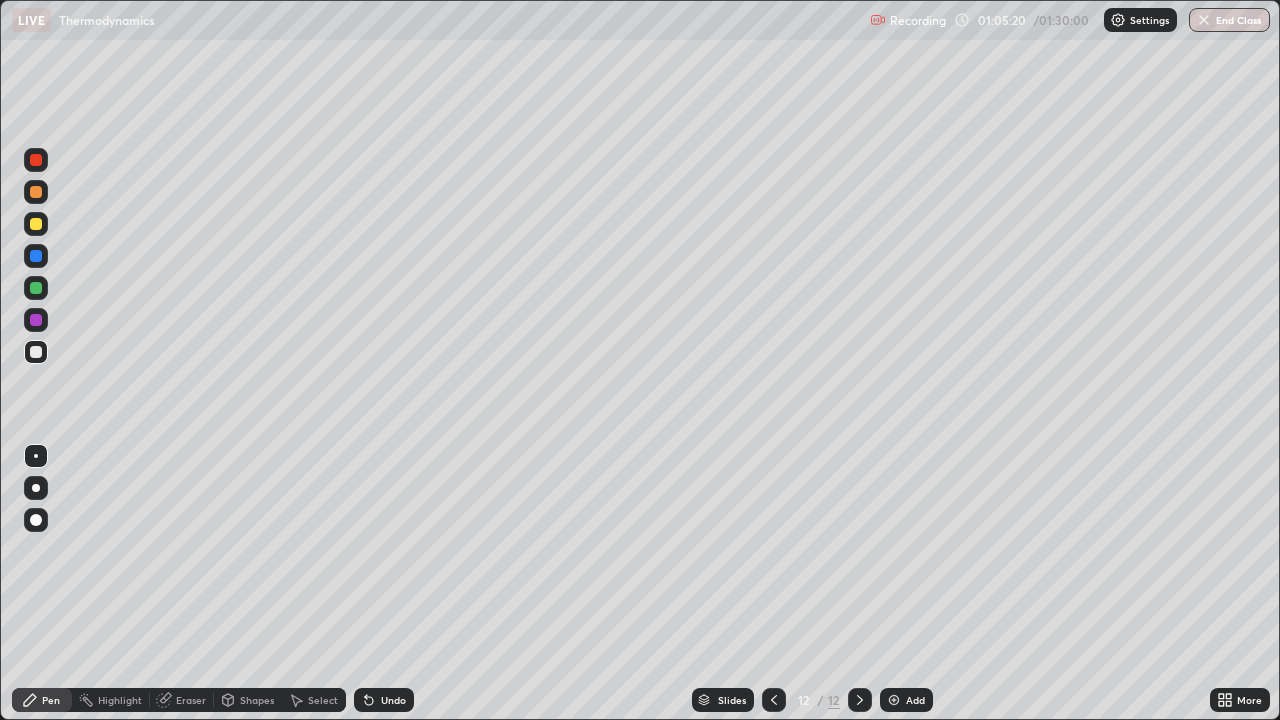 click on "Eraser" at bounding box center (191, 700) 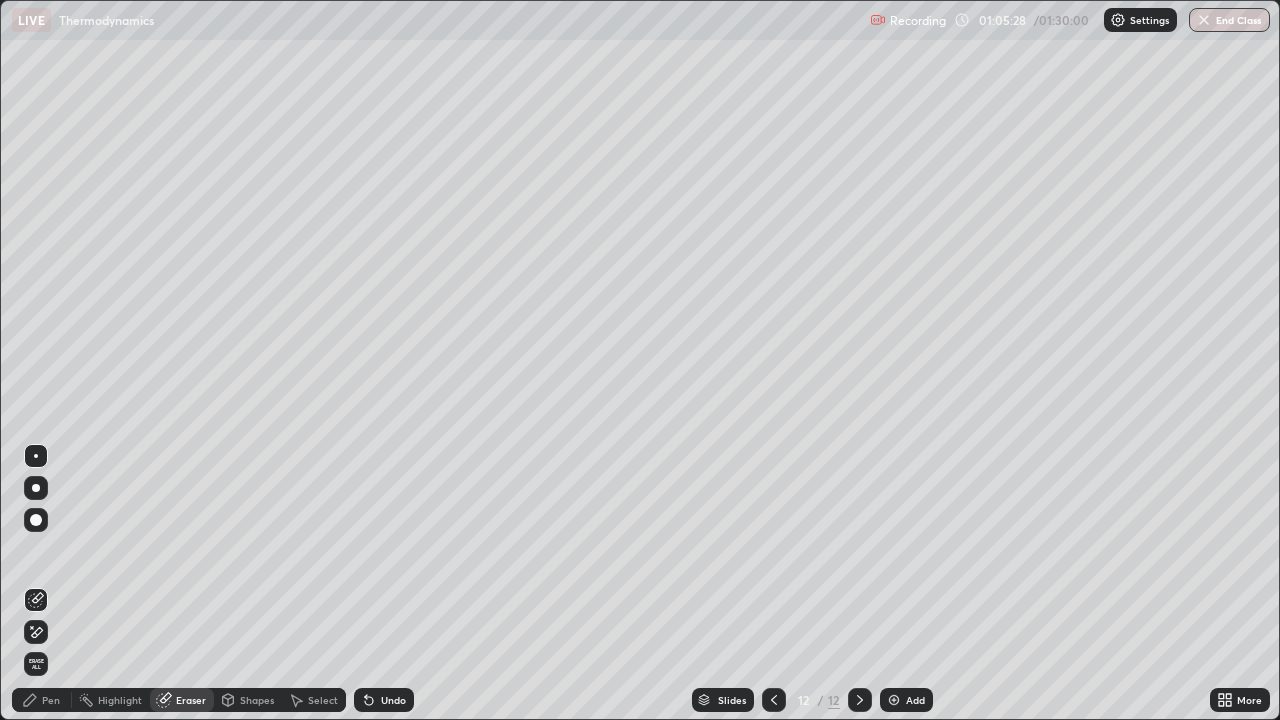 click on "Pen" at bounding box center [51, 700] 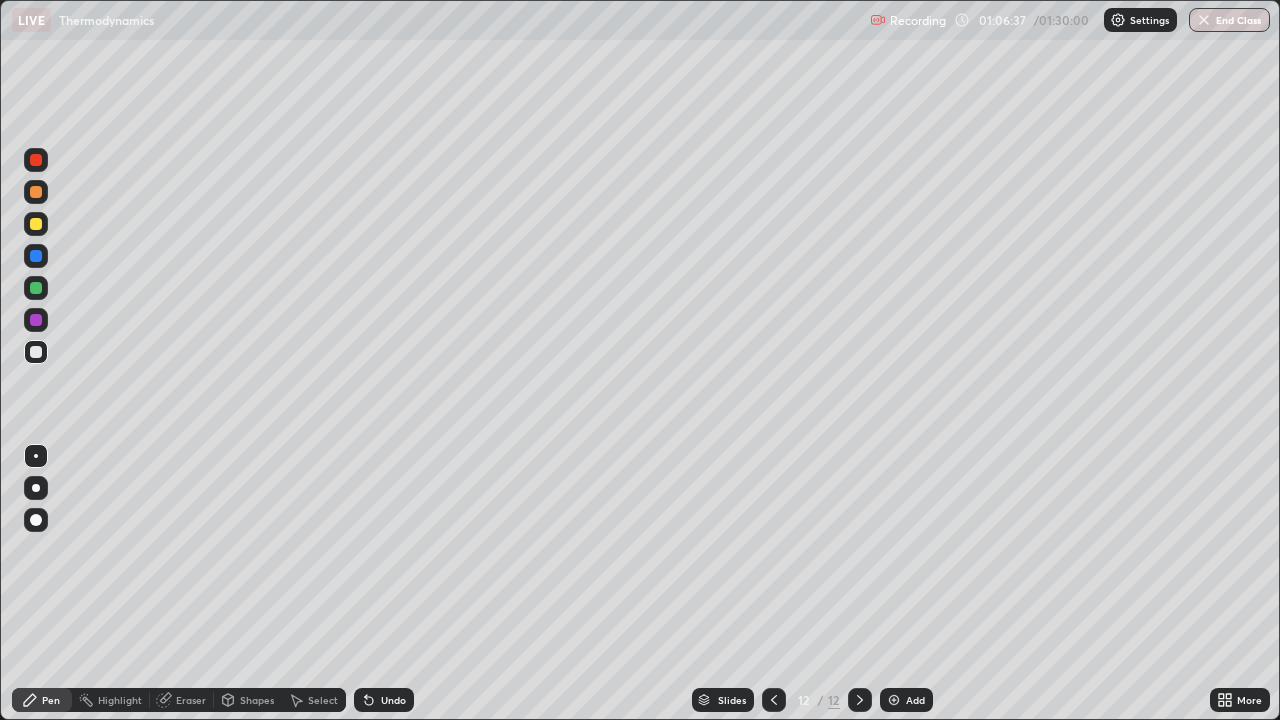 click on "Add" at bounding box center (915, 700) 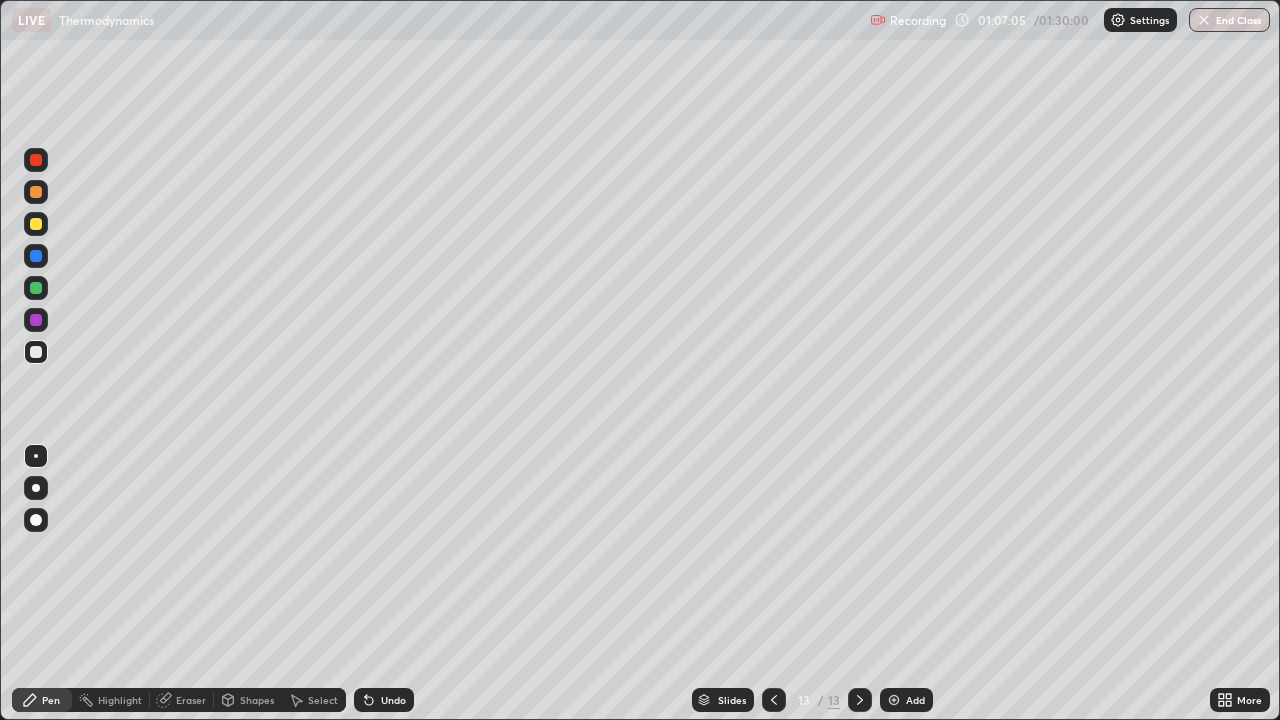 click on "Undo" at bounding box center (393, 700) 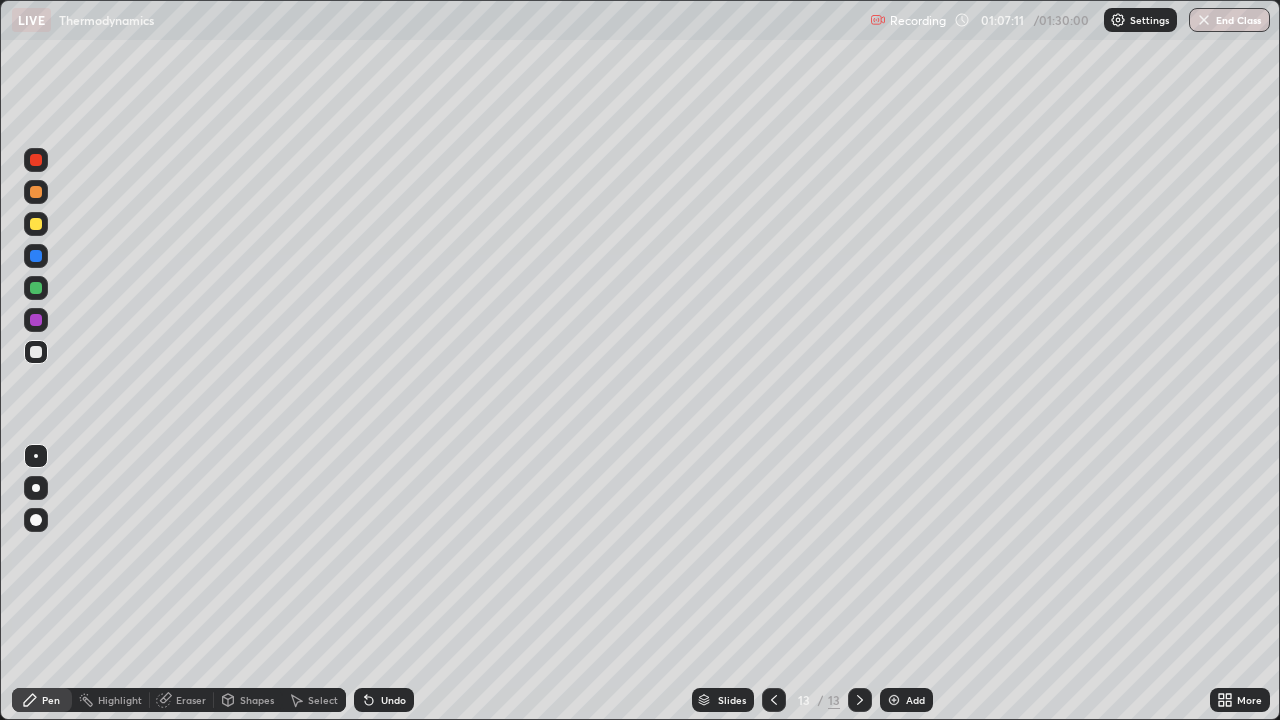 click on "Undo" at bounding box center [393, 700] 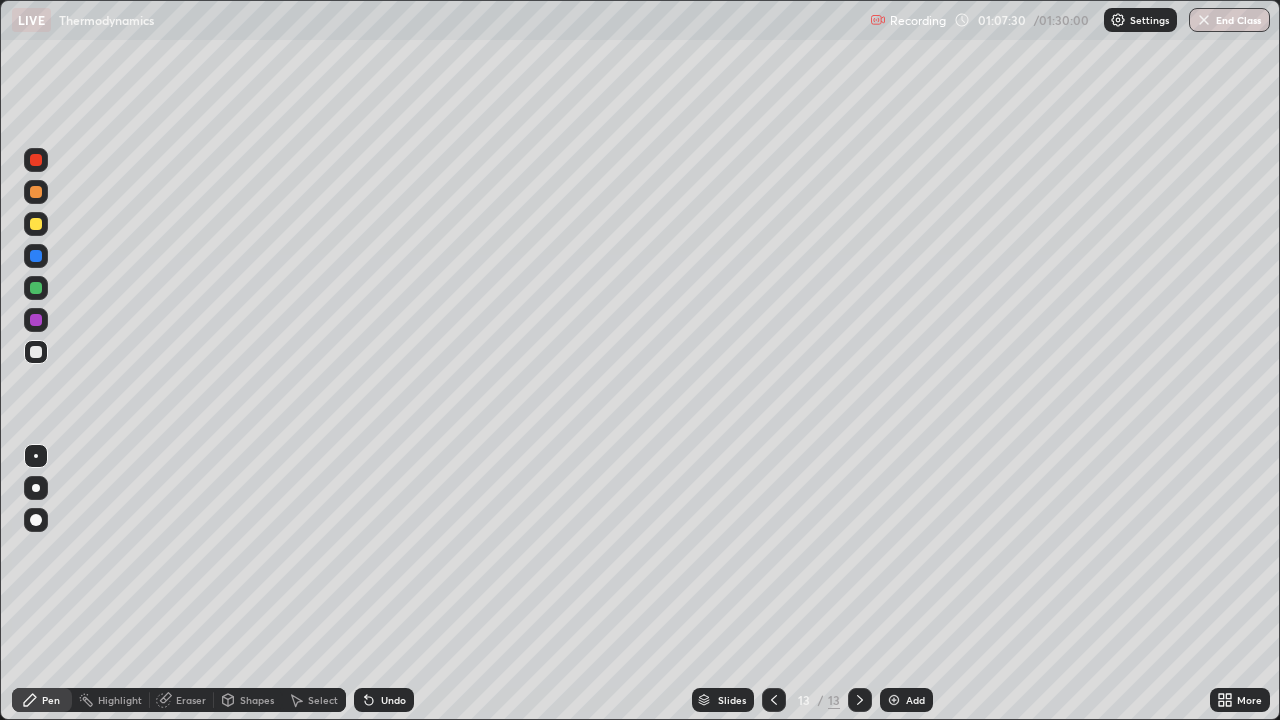 click on "Undo" at bounding box center [384, 700] 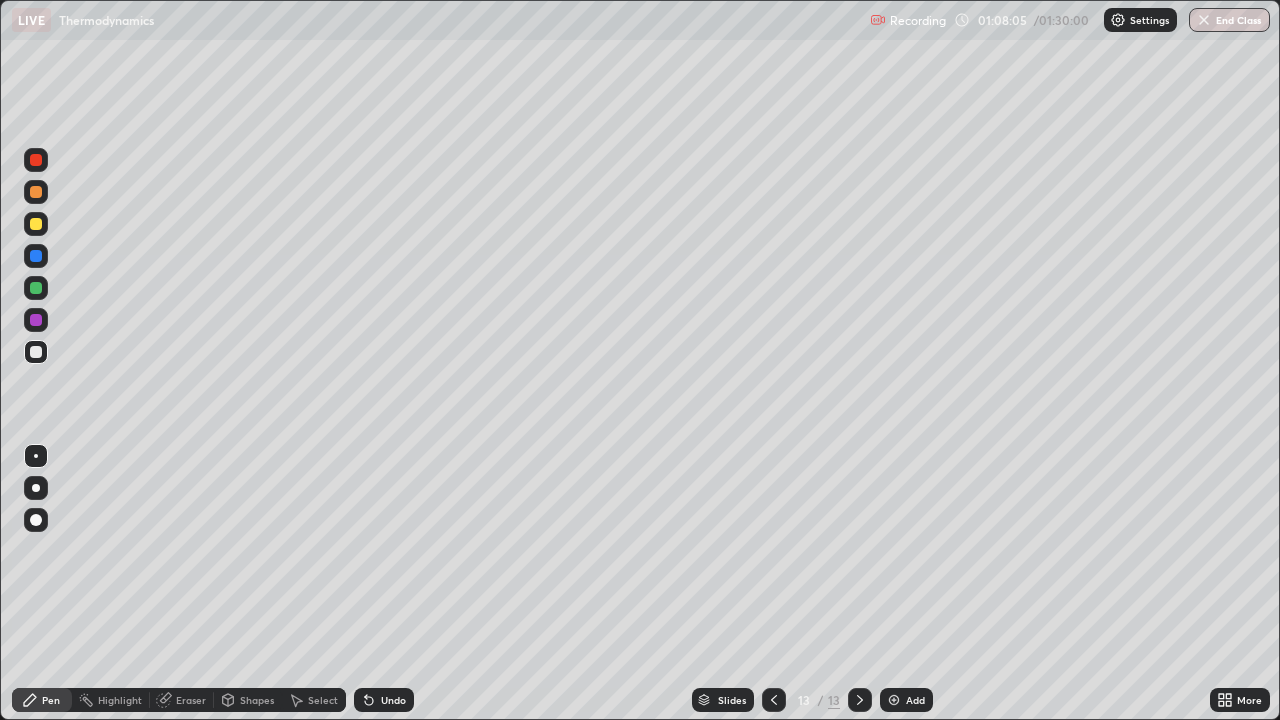 click on "Undo" at bounding box center [384, 700] 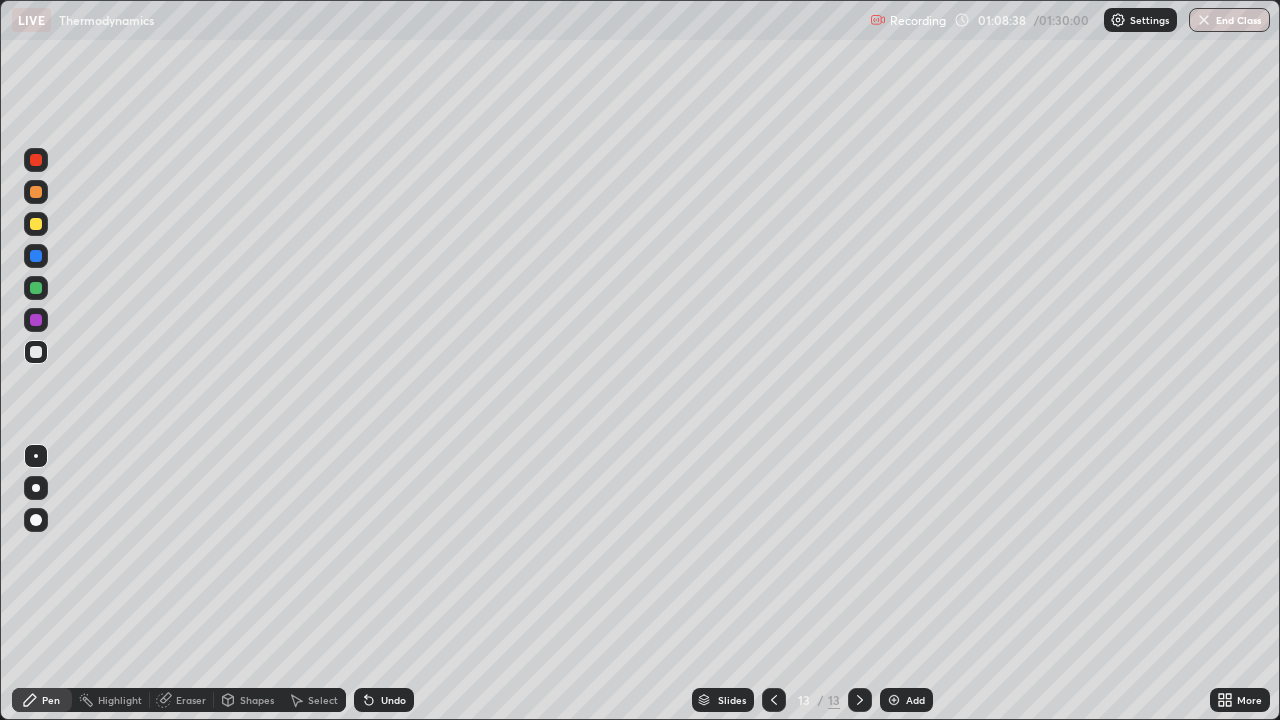 click on "Eraser" at bounding box center (191, 700) 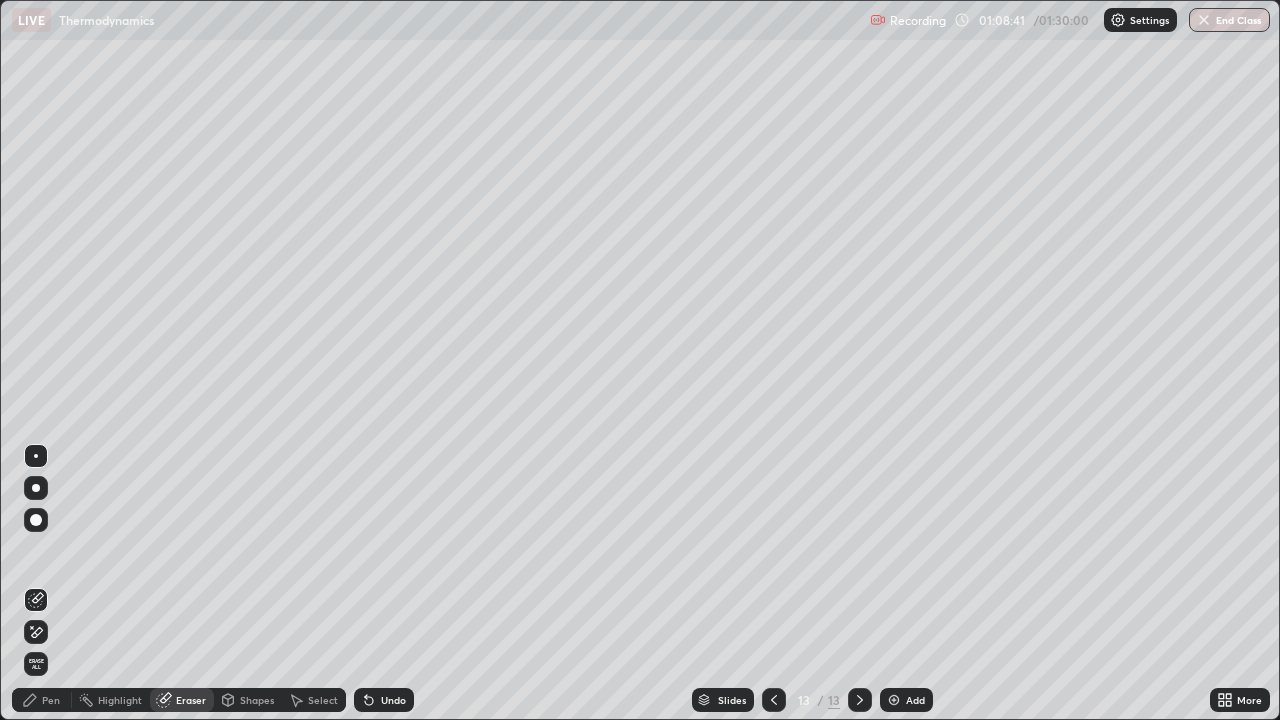 click on "Pen" at bounding box center [51, 700] 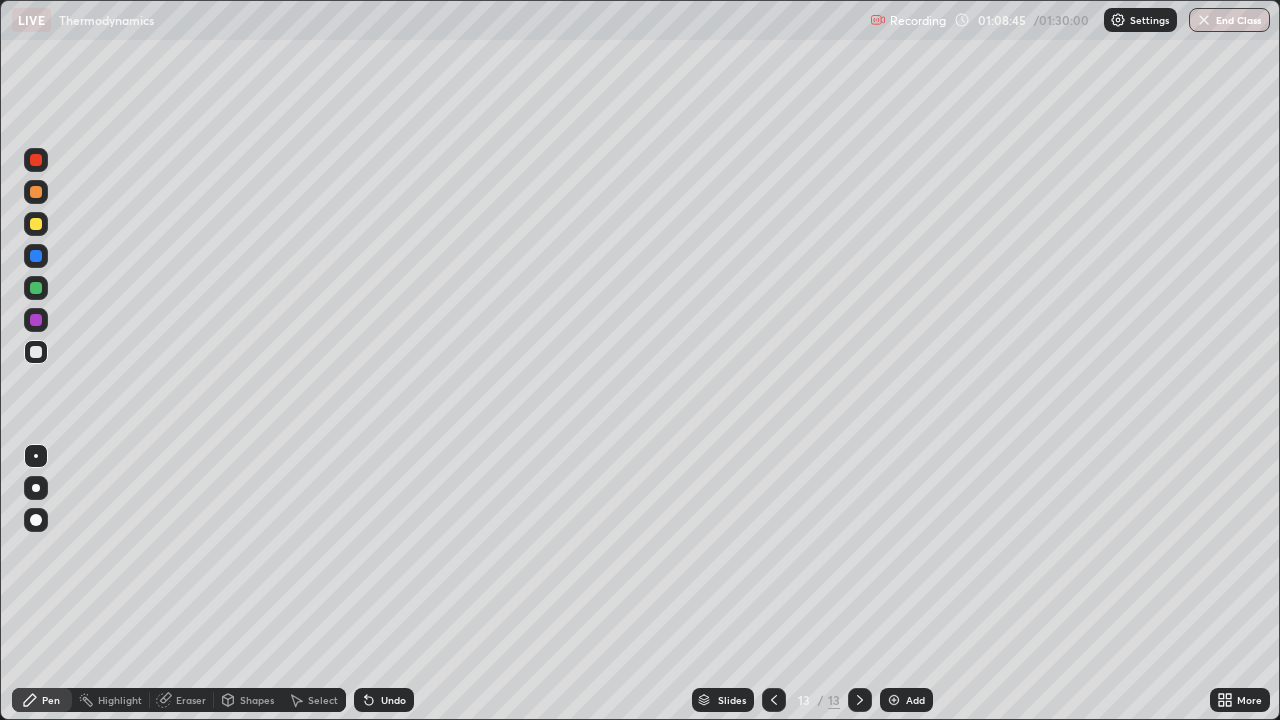 click on "Eraser" at bounding box center (191, 700) 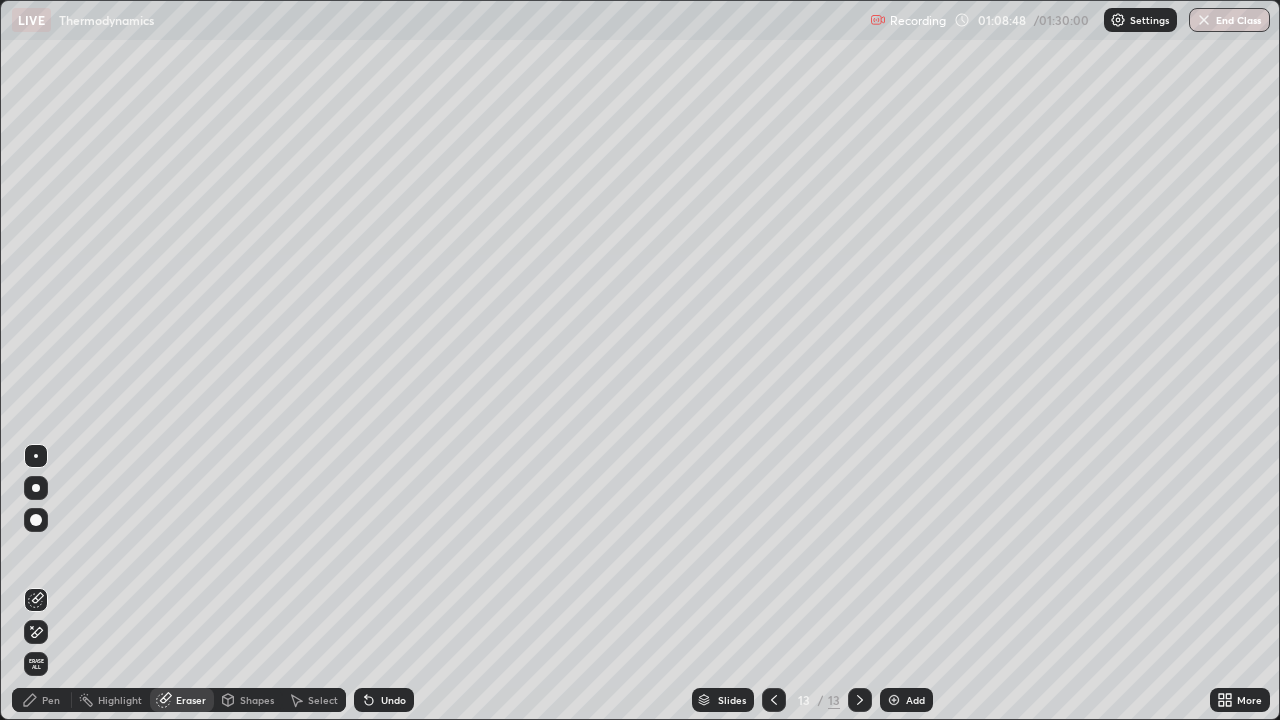 click on "Pen" at bounding box center [51, 700] 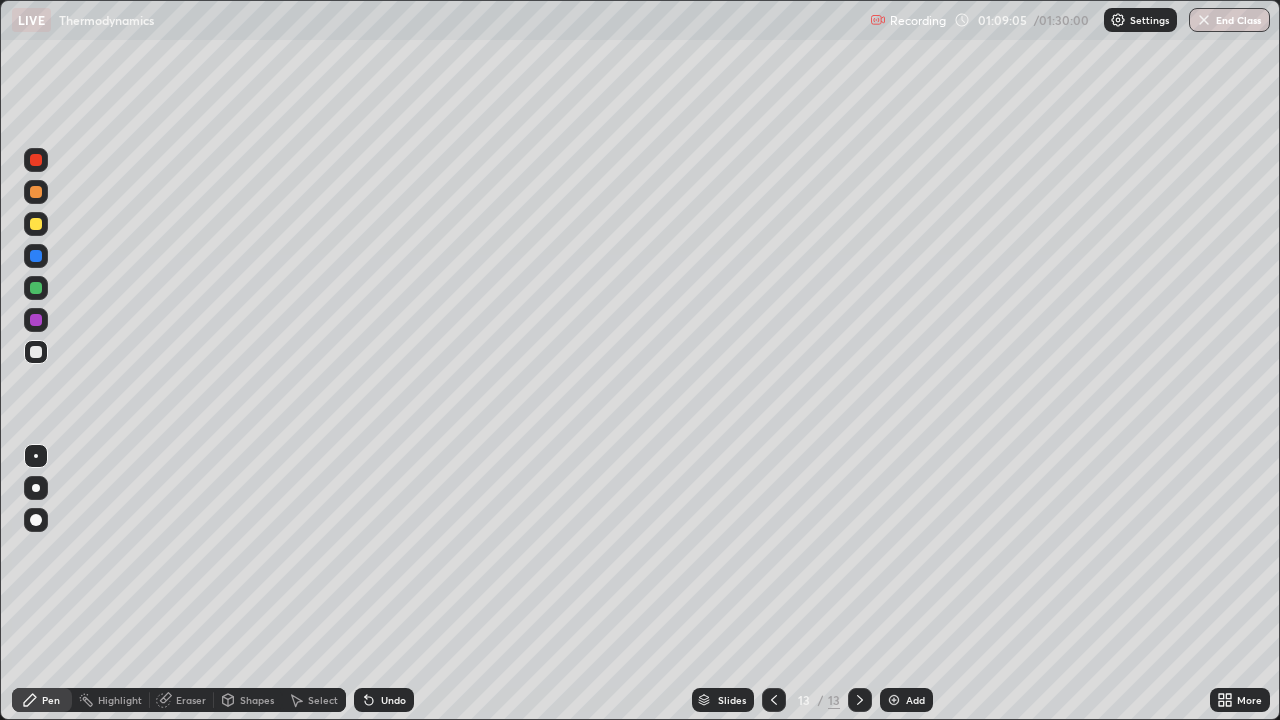 click on "Undo" at bounding box center [384, 700] 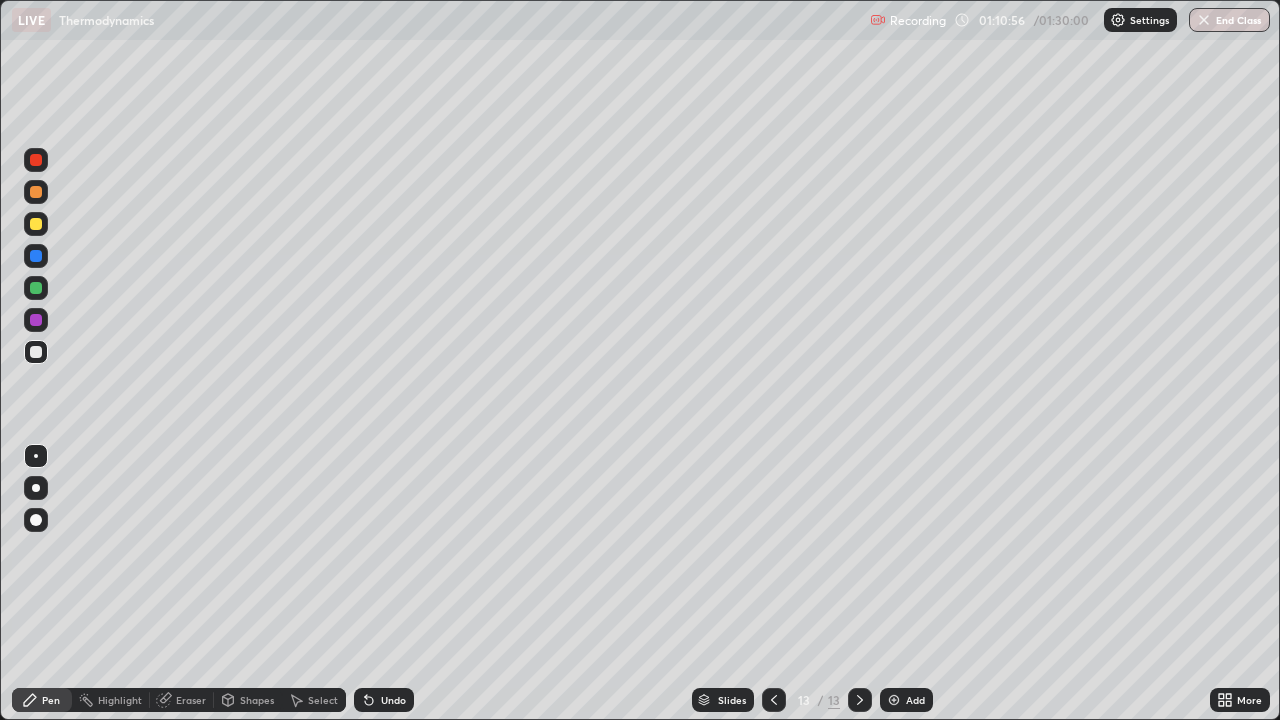 click on "Eraser" at bounding box center (191, 700) 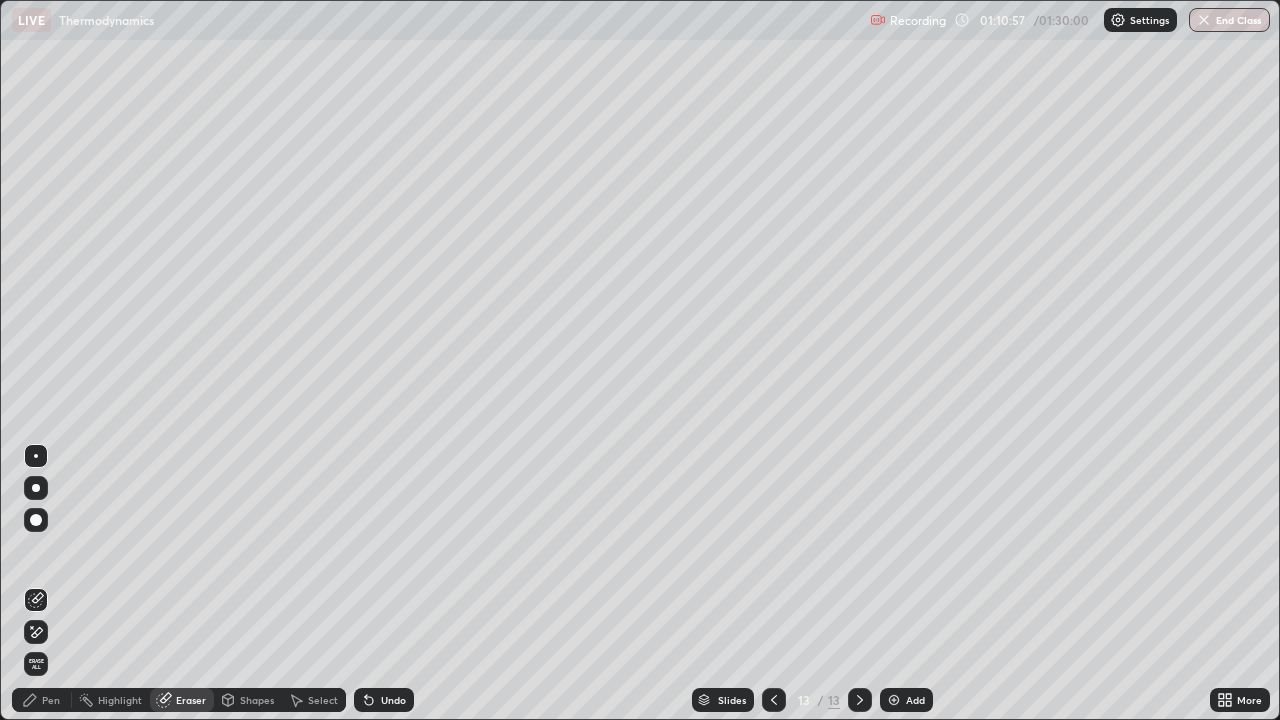 click 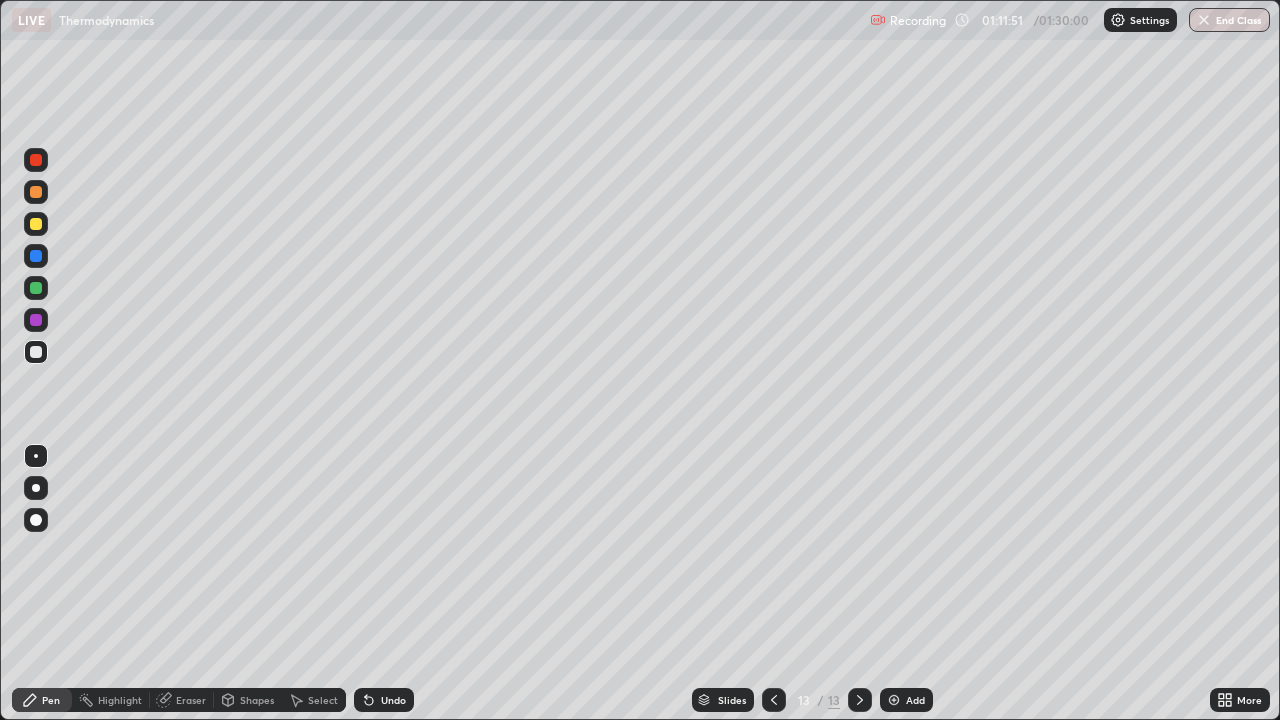click on "Eraser" at bounding box center [191, 700] 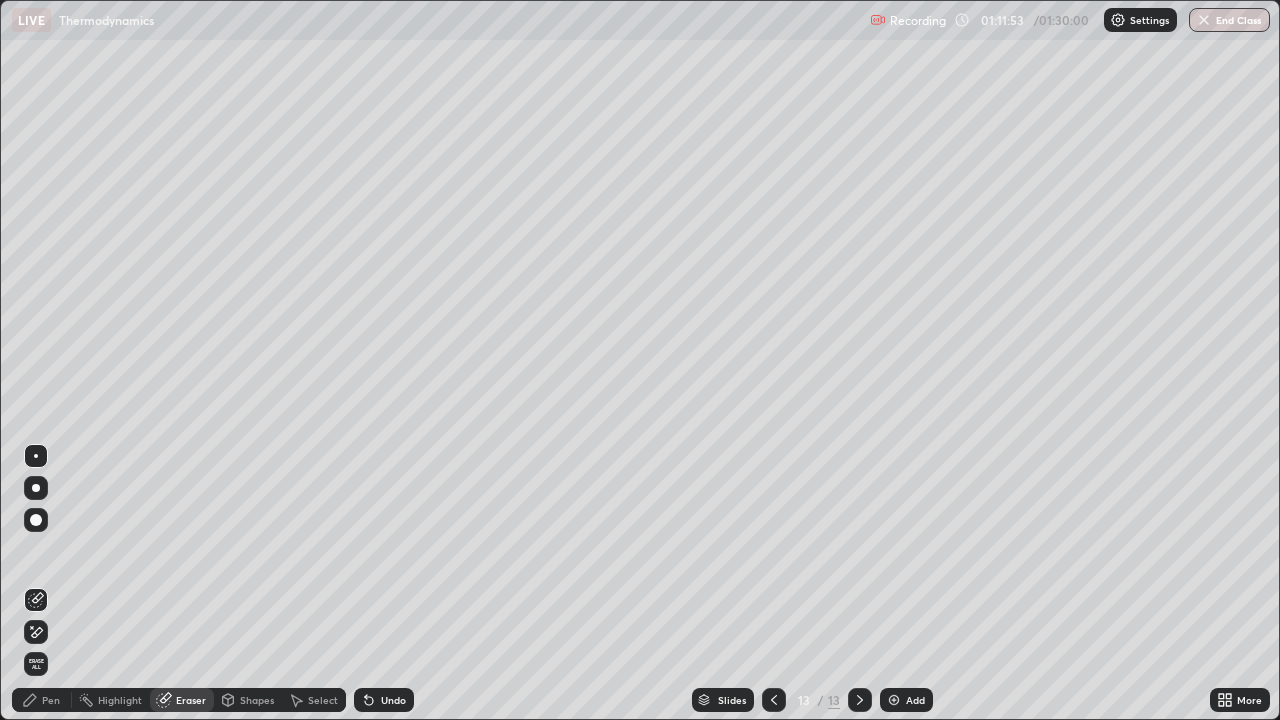 click on "Pen" at bounding box center [51, 700] 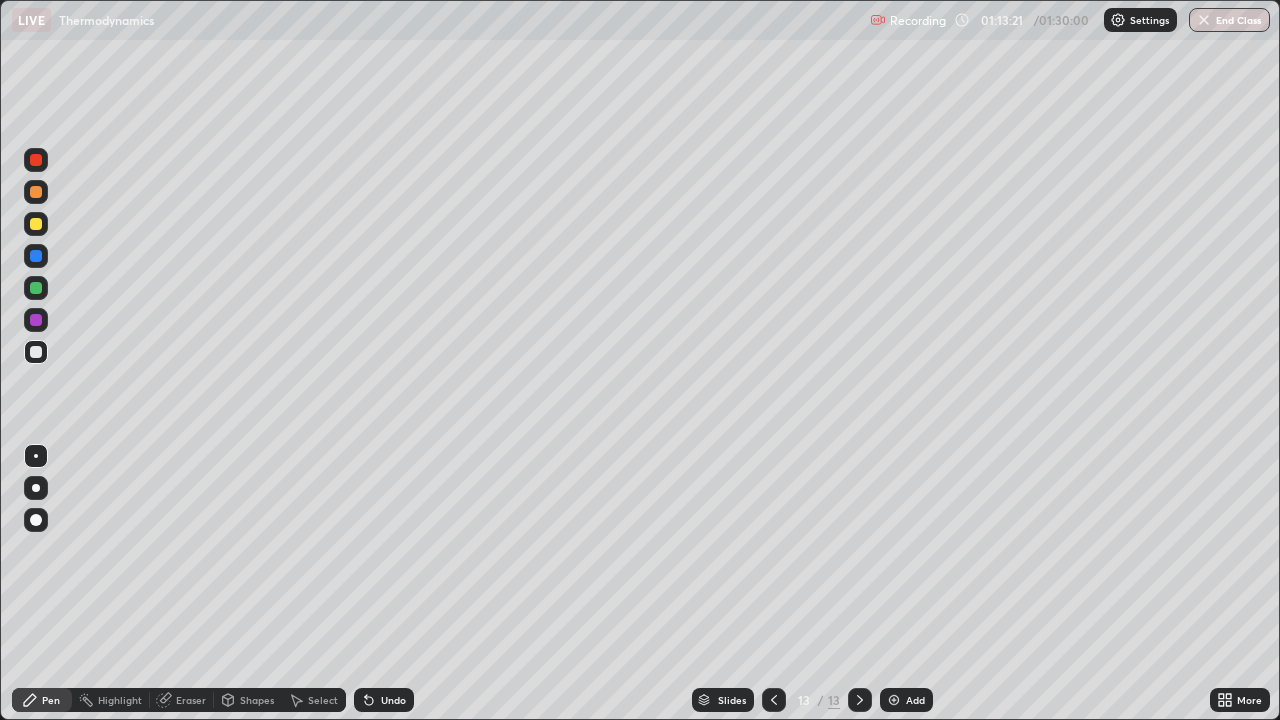 click on "Add" at bounding box center (906, 700) 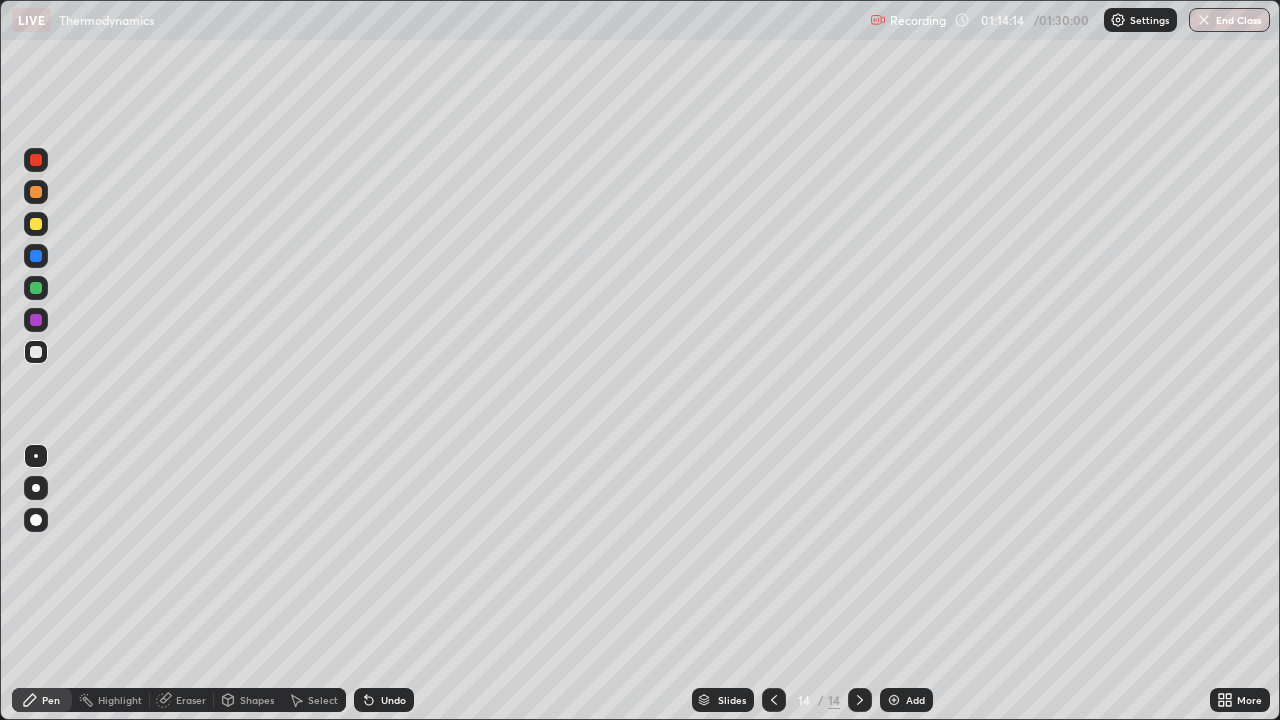 click on "Undo" at bounding box center [393, 700] 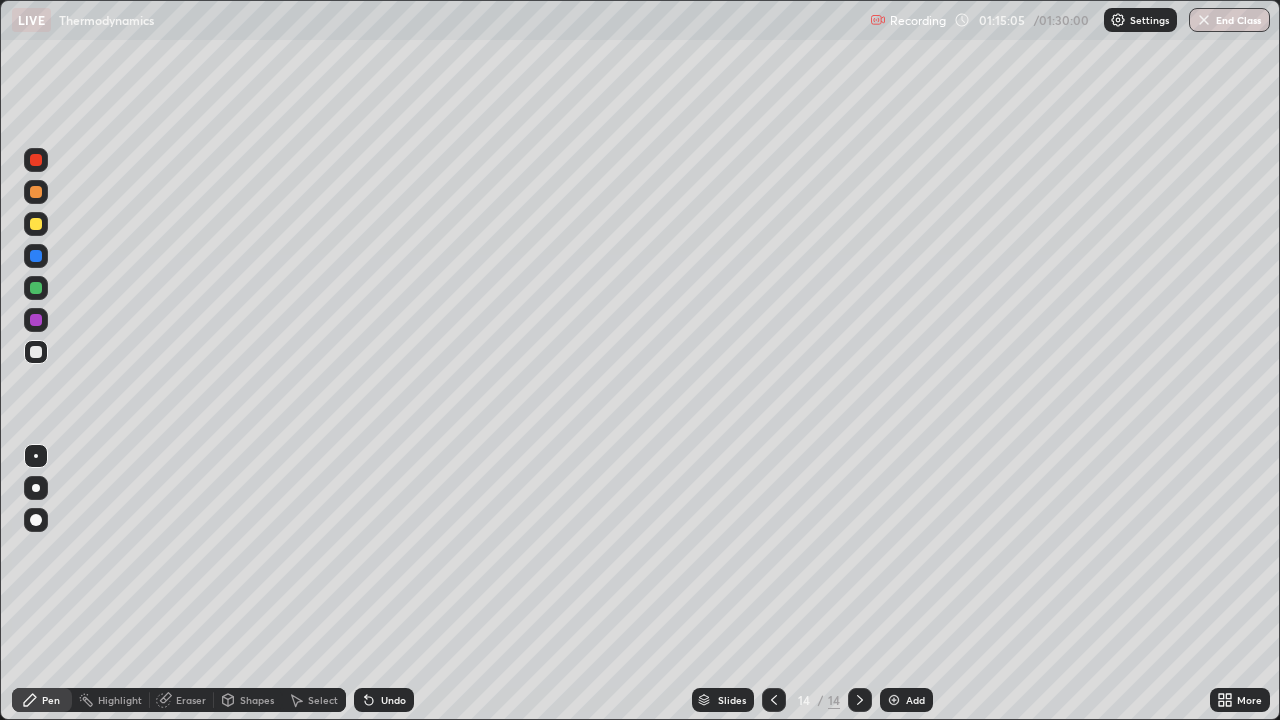click on "Undo" at bounding box center (393, 700) 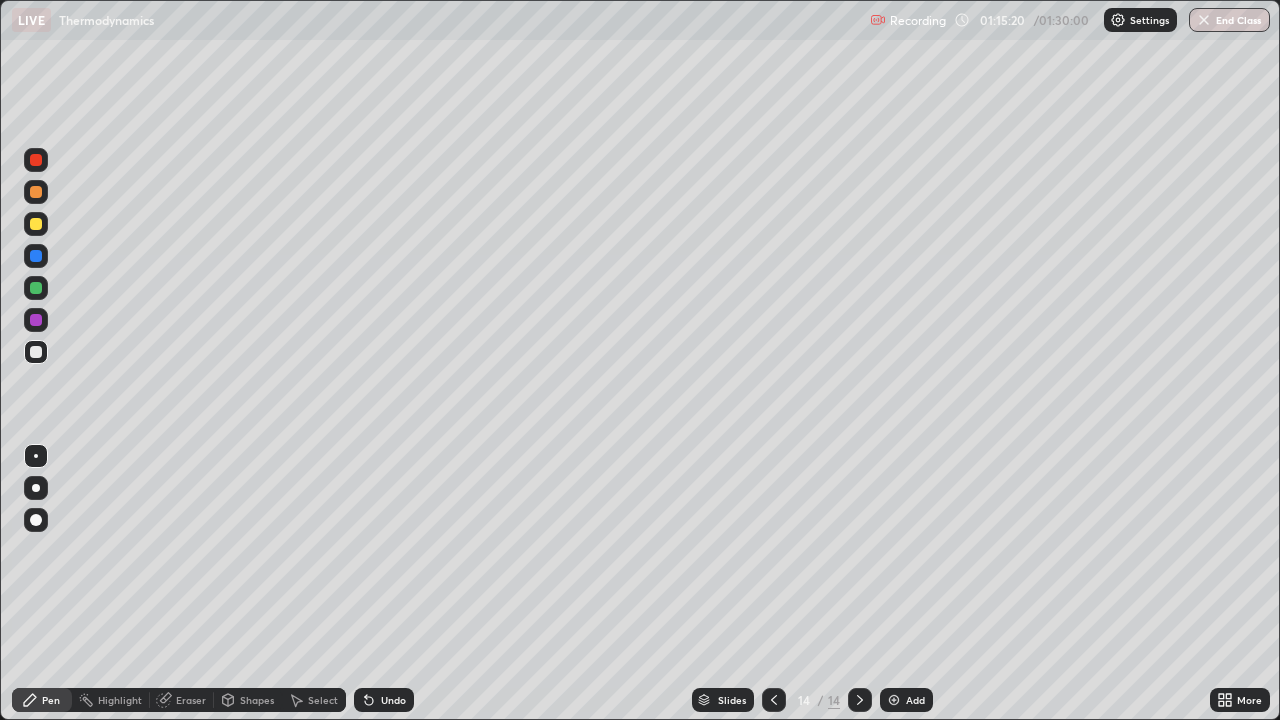click on "Select" at bounding box center [314, 700] 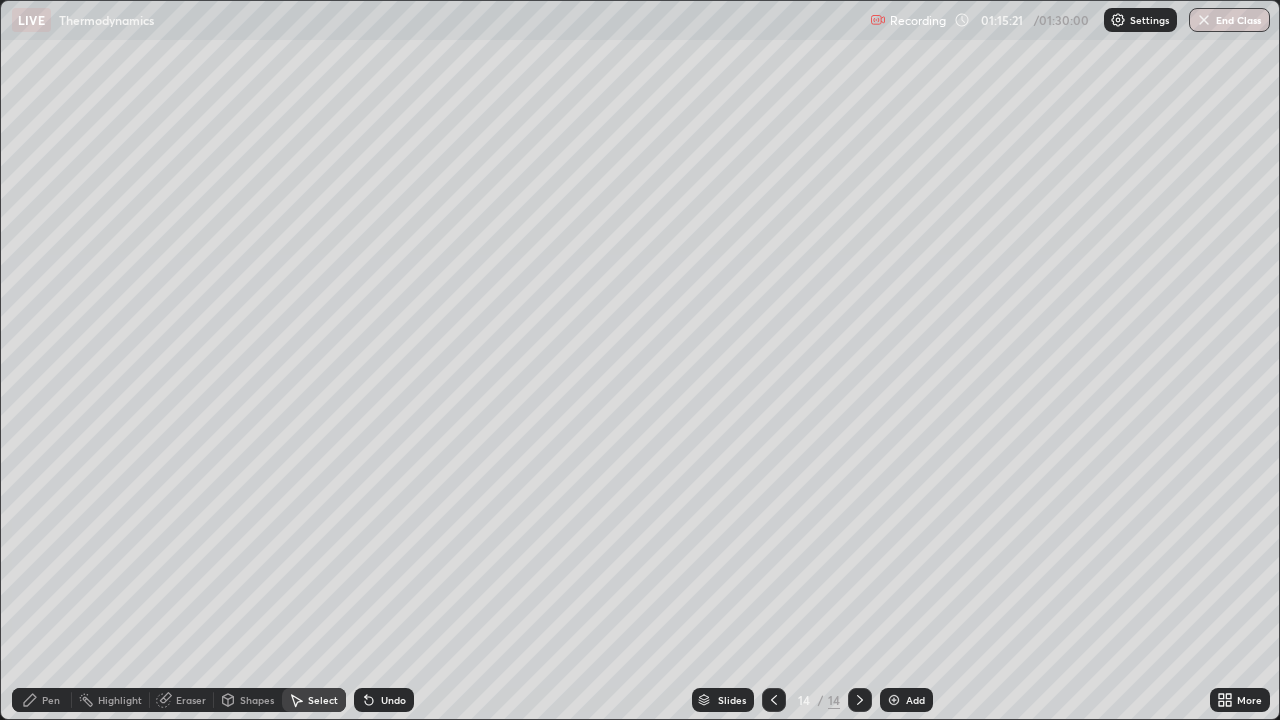 click on "0 ° Undo Copy Duplicate Duplicate to new slide Delete" at bounding box center (640, 360) 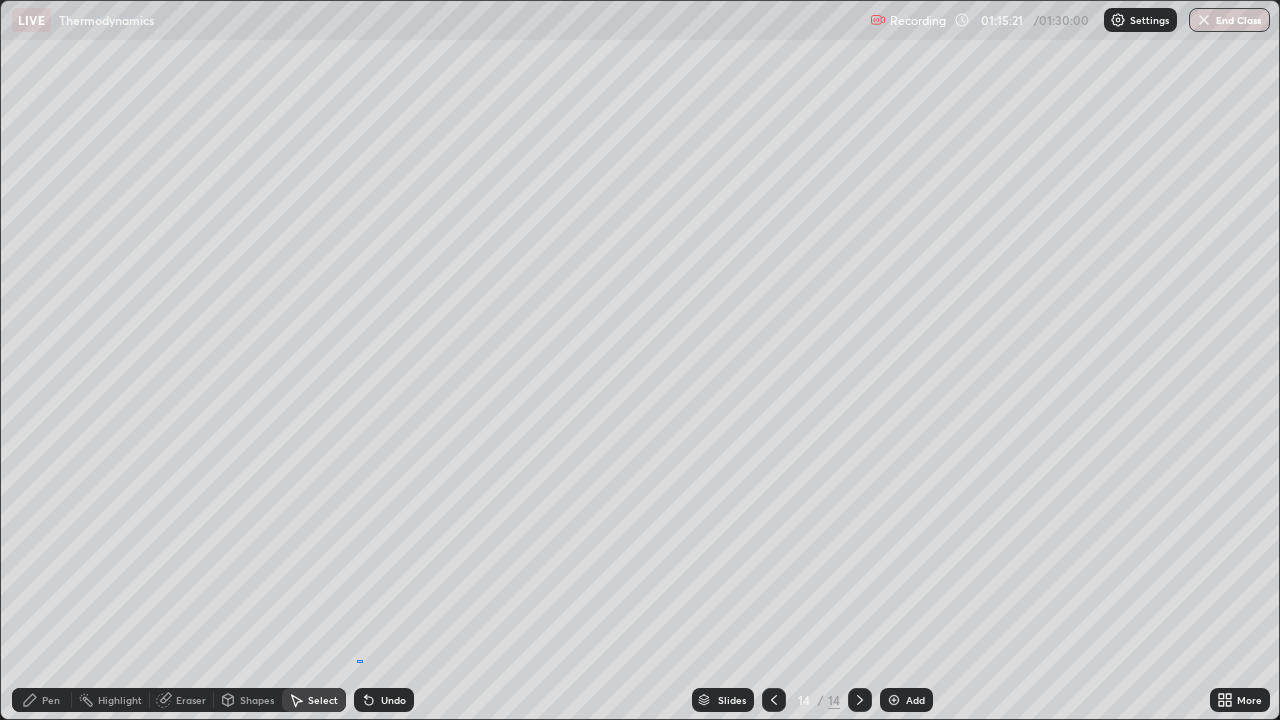 click on "0 ° Undo Copy Duplicate Duplicate to new slide Delete" at bounding box center [640, 360] 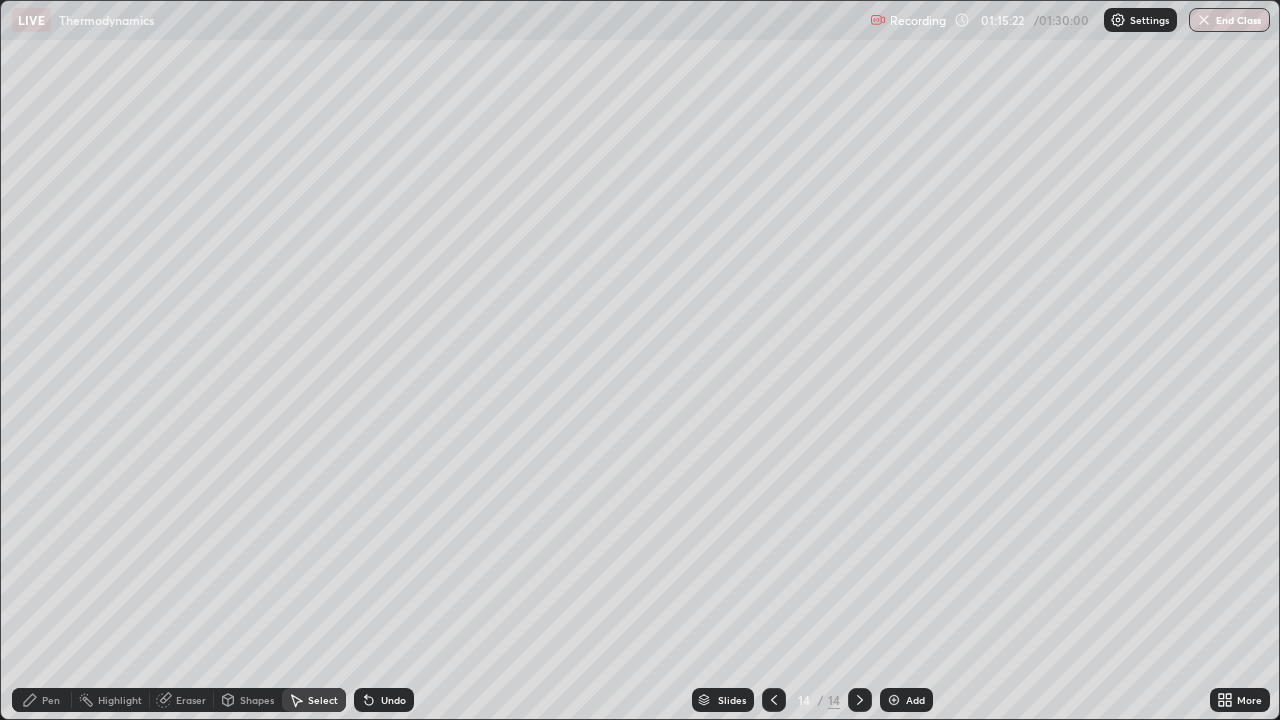 click on "Pen" at bounding box center [42, 700] 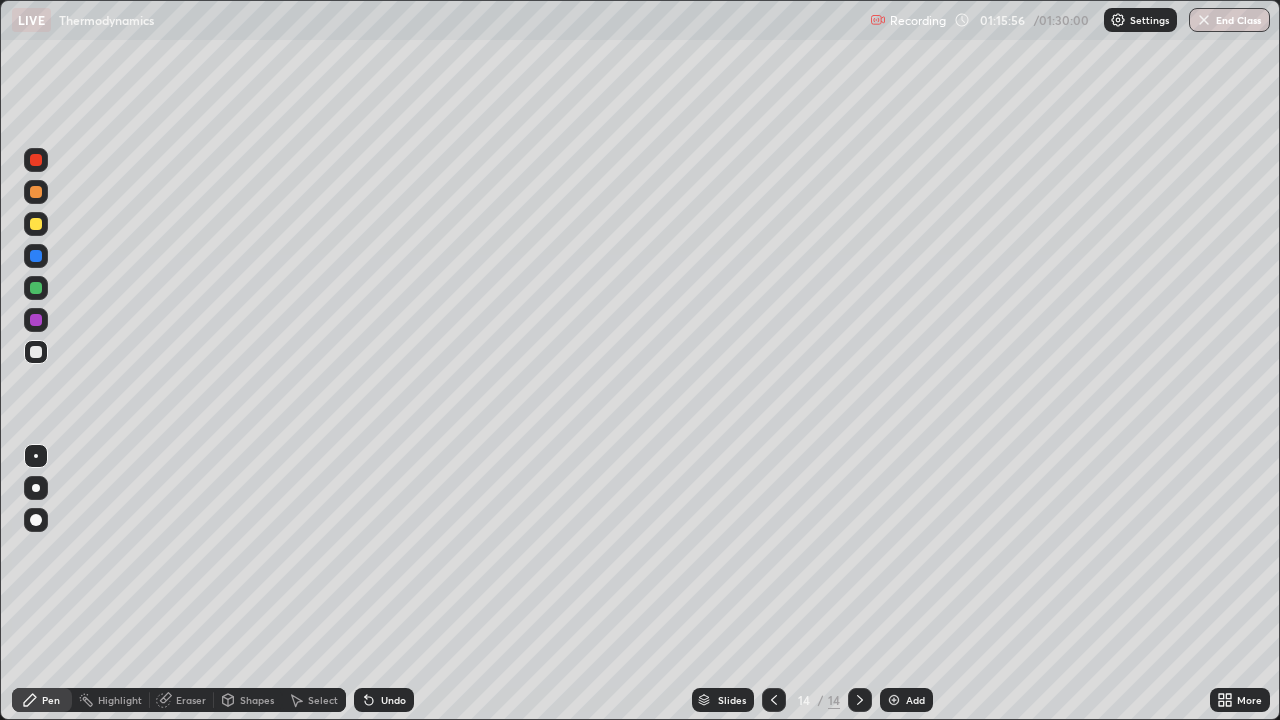 click on "Eraser" at bounding box center (191, 700) 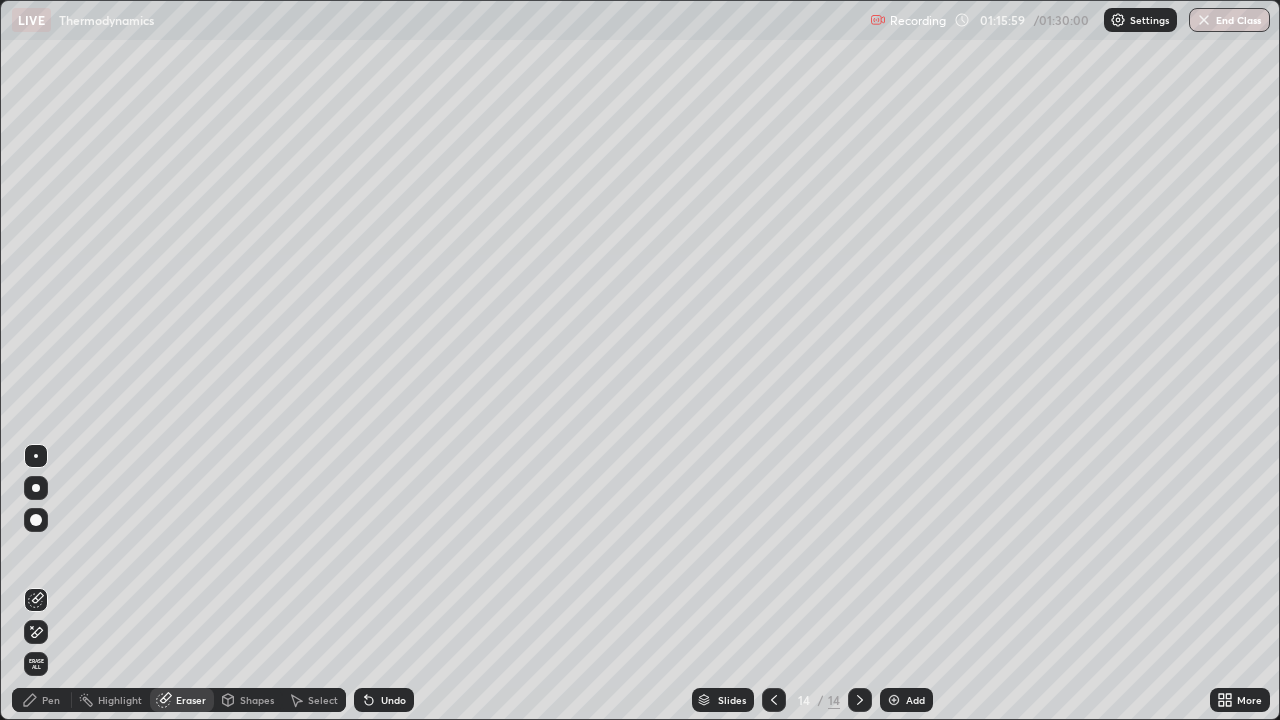 click on "Pen" at bounding box center (51, 700) 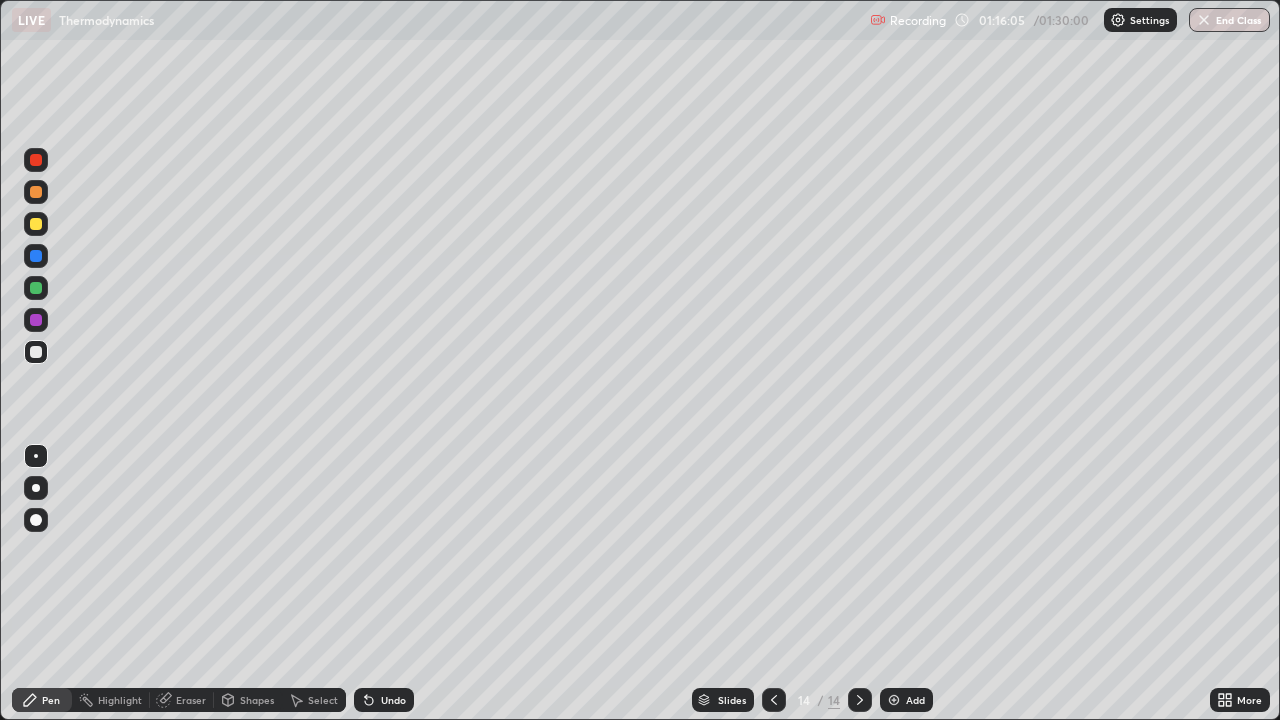 click on "Undo" at bounding box center (393, 700) 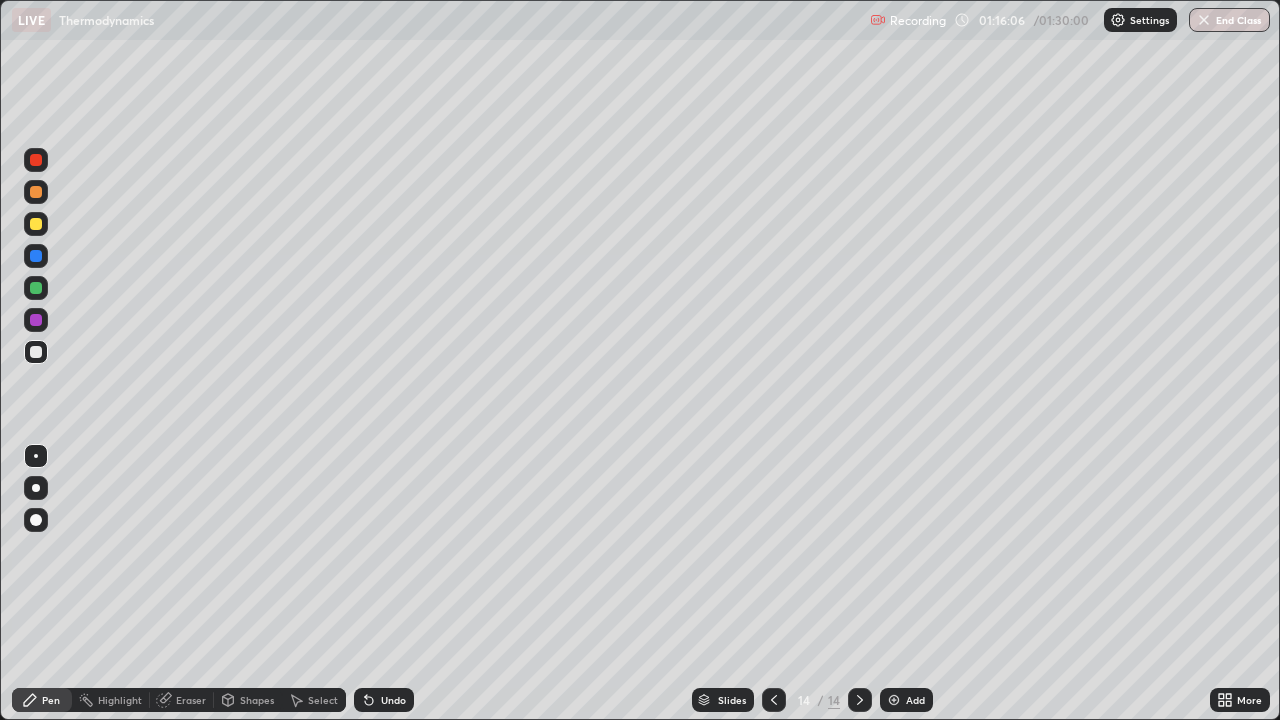 click on "Undo" at bounding box center [393, 700] 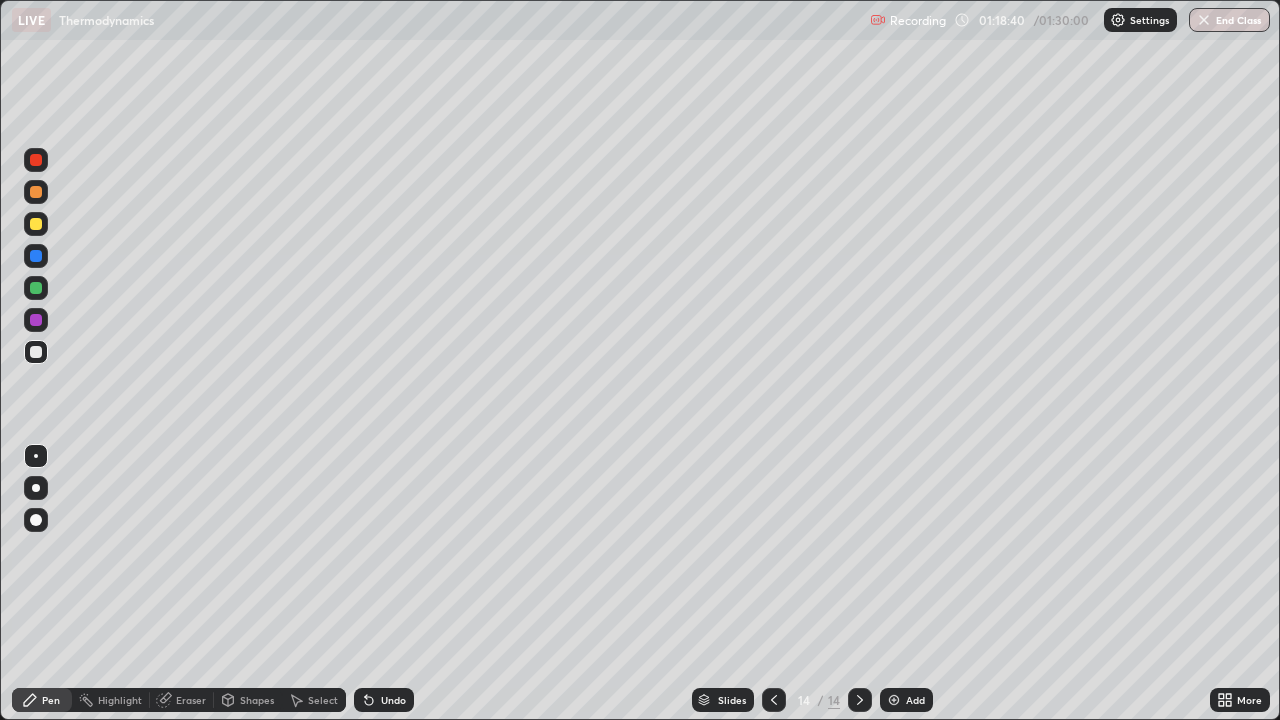 click at bounding box center (894, 700) 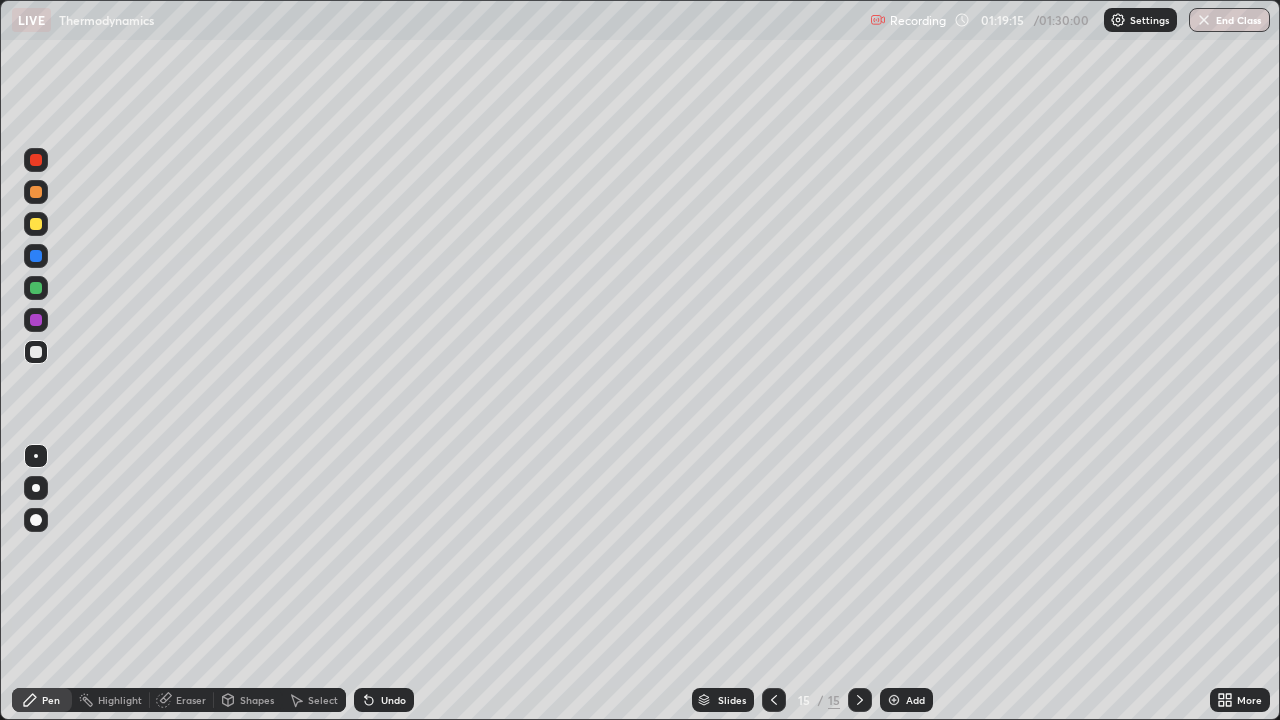 click on "Eraser" at bounding box center [182, 700] 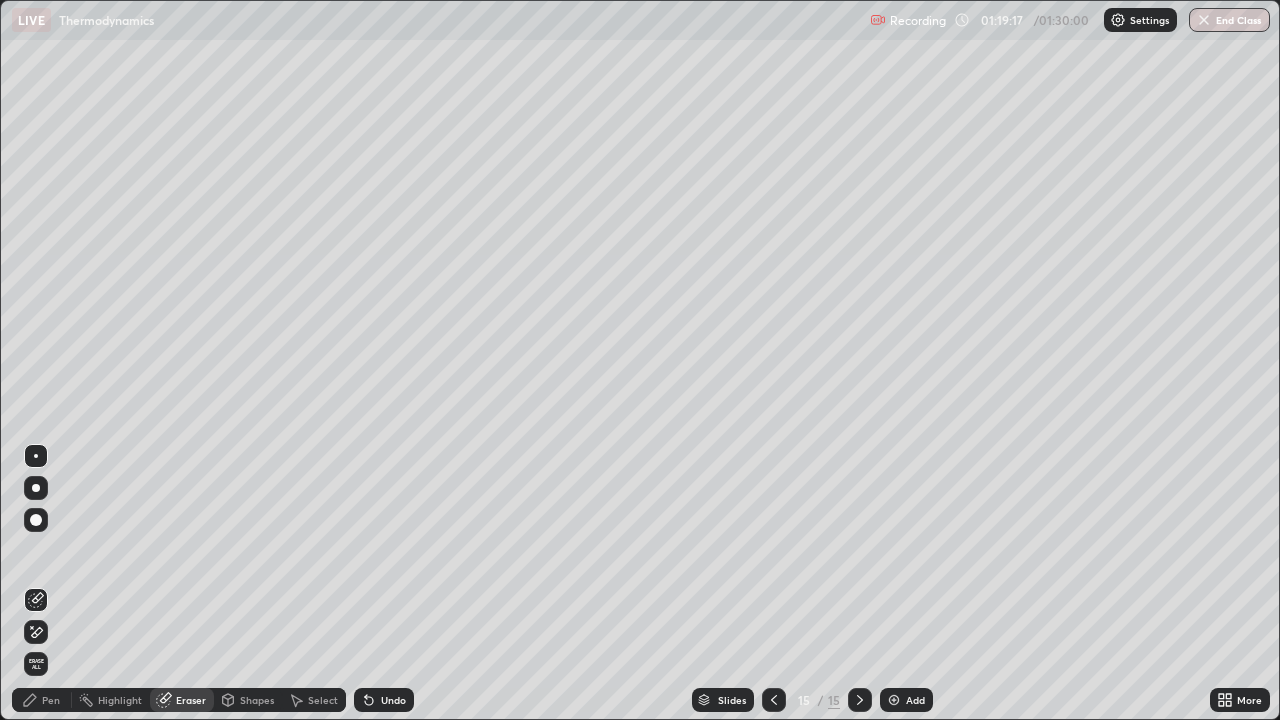 click on "Pen" at bounding box center [51, 700] 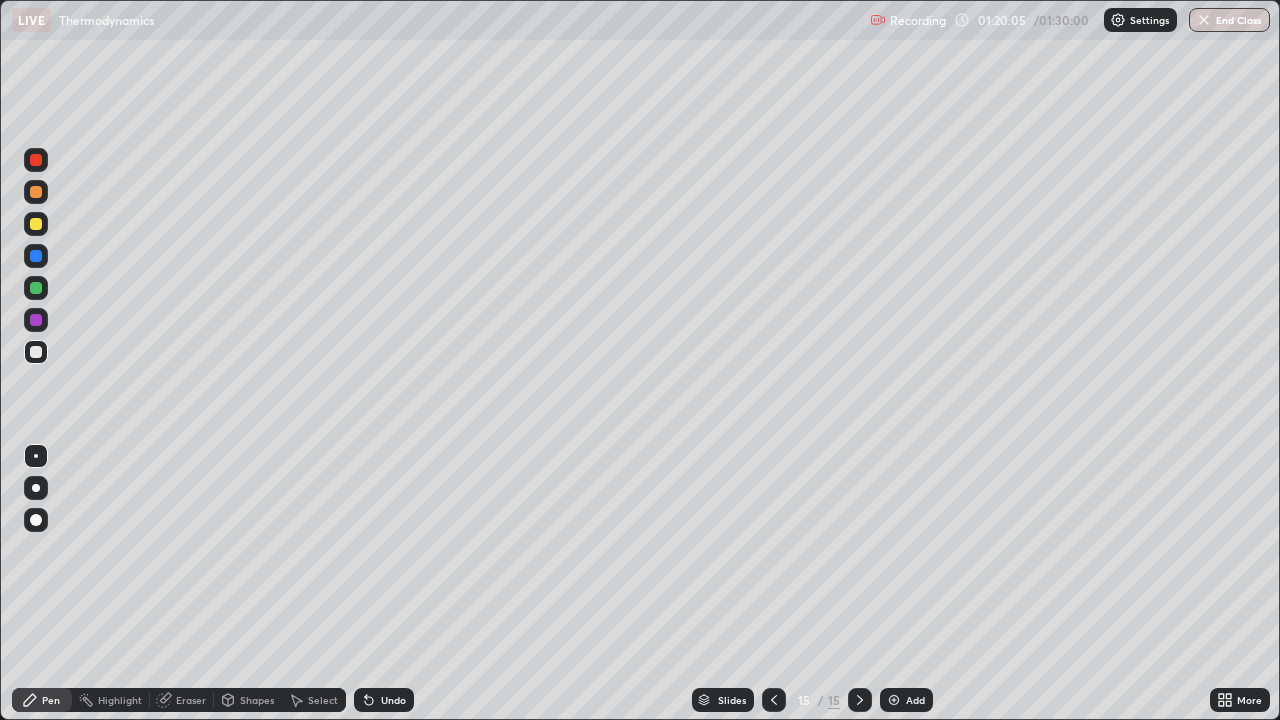 click on "Undo" at bounding box center [384, 700] 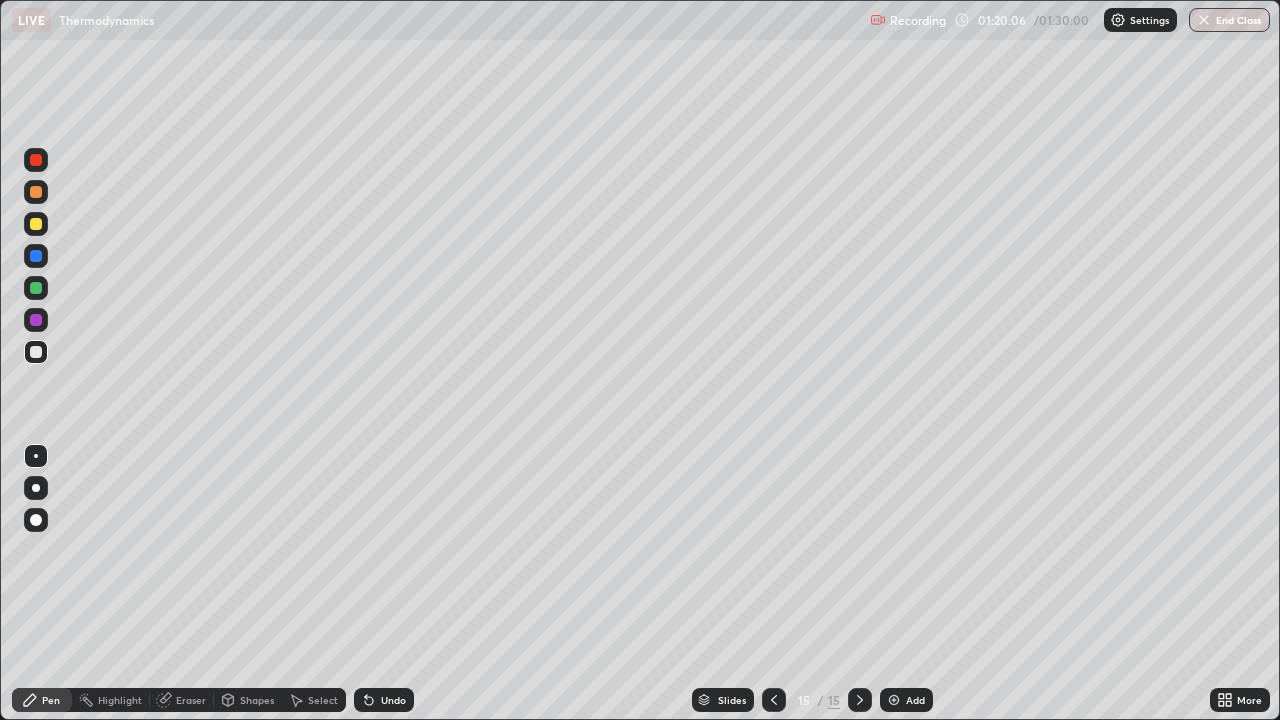 click on "Undo" at bounding box center (384, 700) 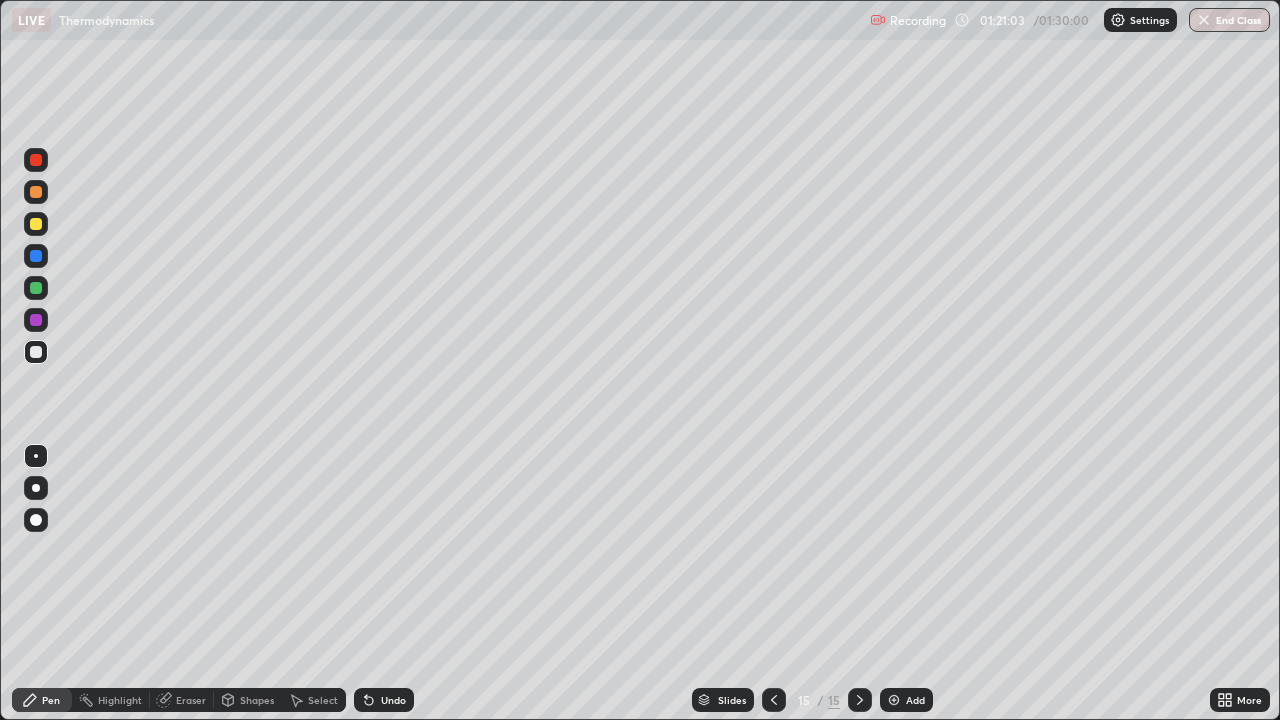 click on "Undo" at bounding box center (393, 700) 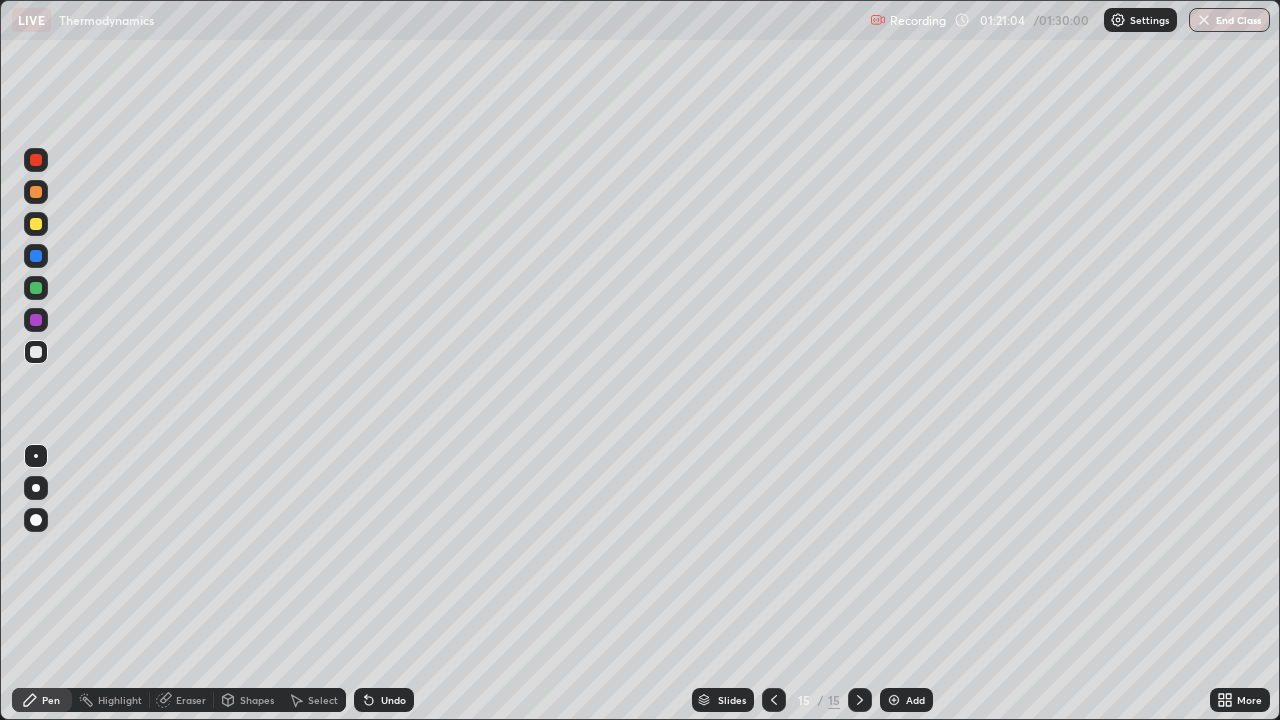 click on "Undo" at bounding box center (393, 700) 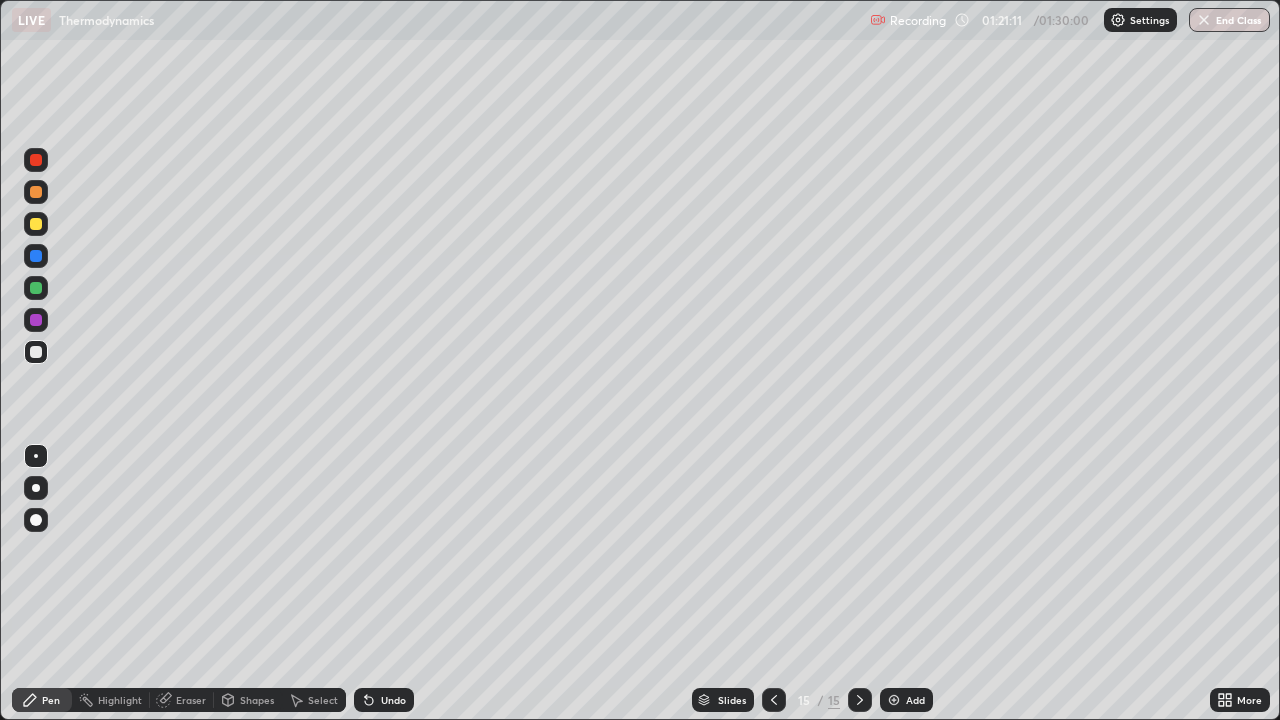 click on "Undo" at bounding box center [384, 700] 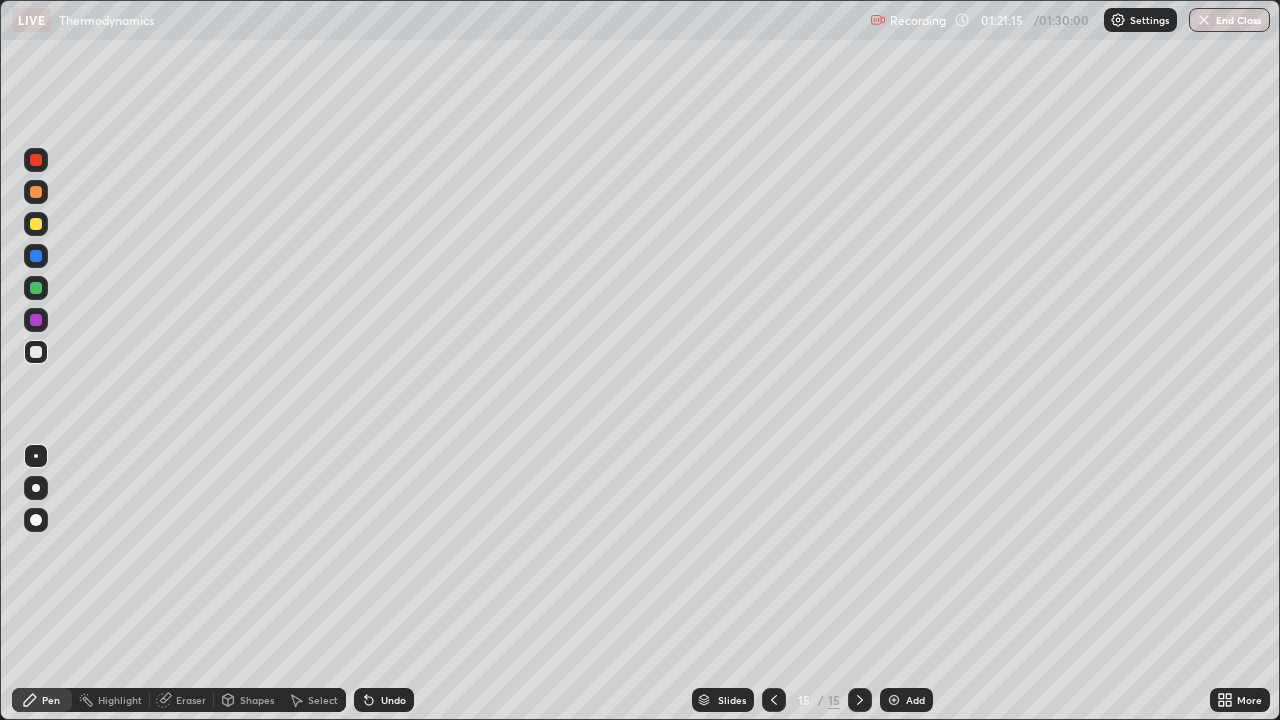 click on "Undo" at bounding box center [384, 700] 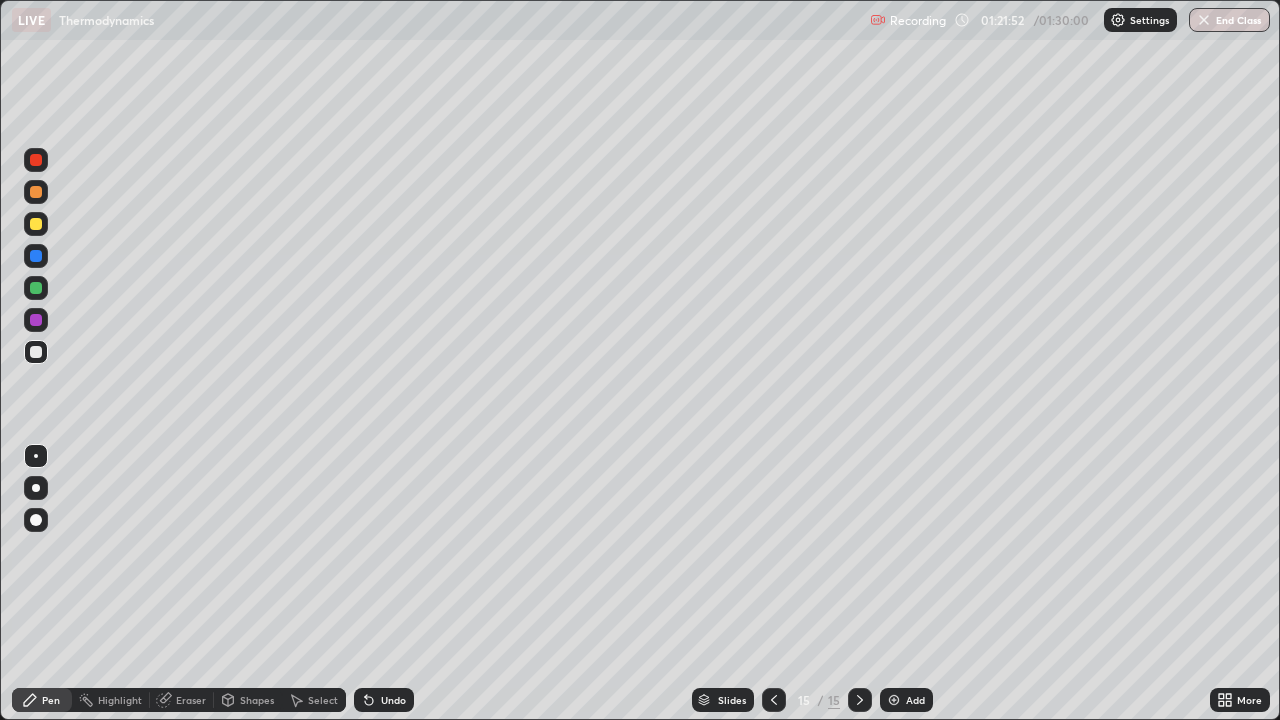 click on "Undo" at bounding box center [384, 700] 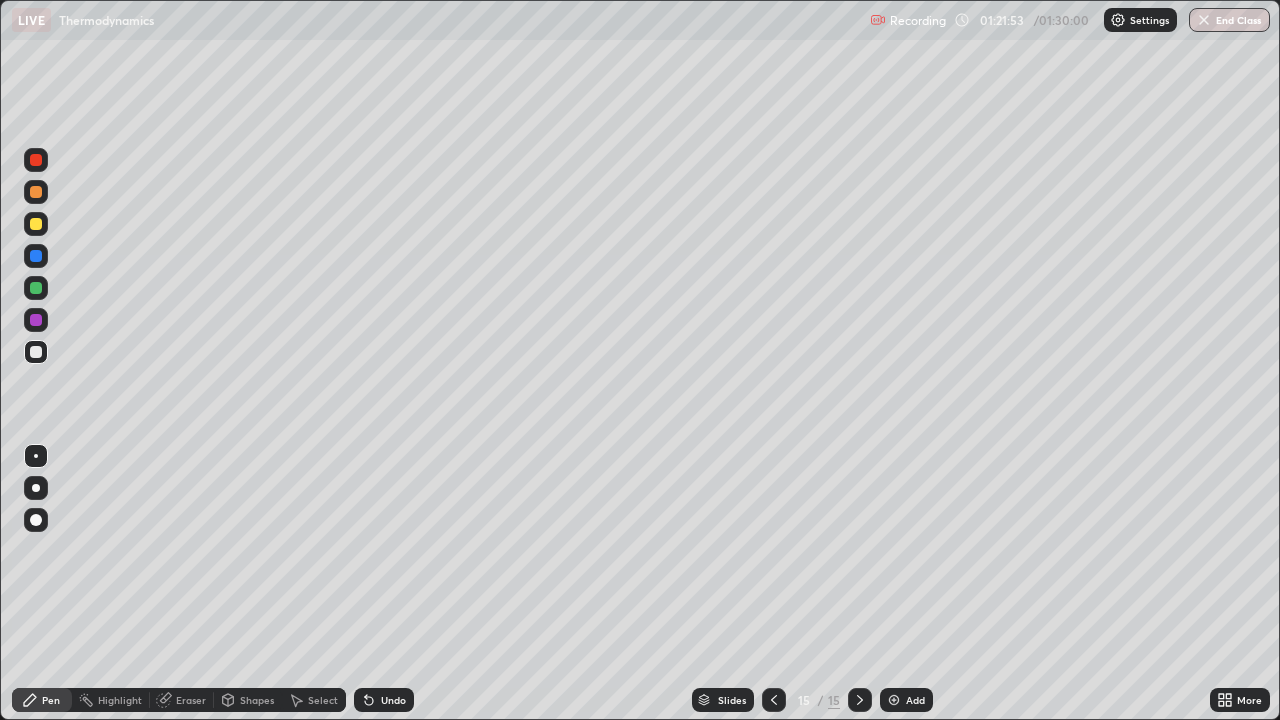 click on "Undo" at bounding box center [384, 700] 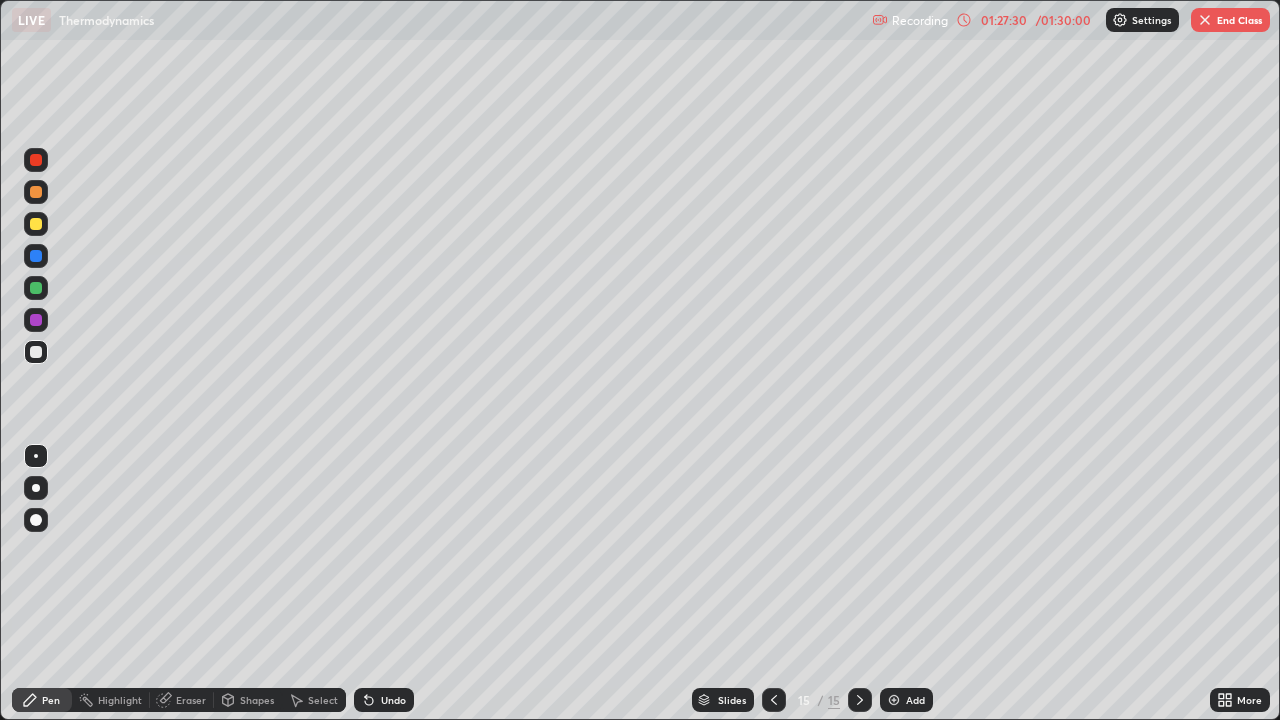 click on "Add" at bounding box center [915, 700] 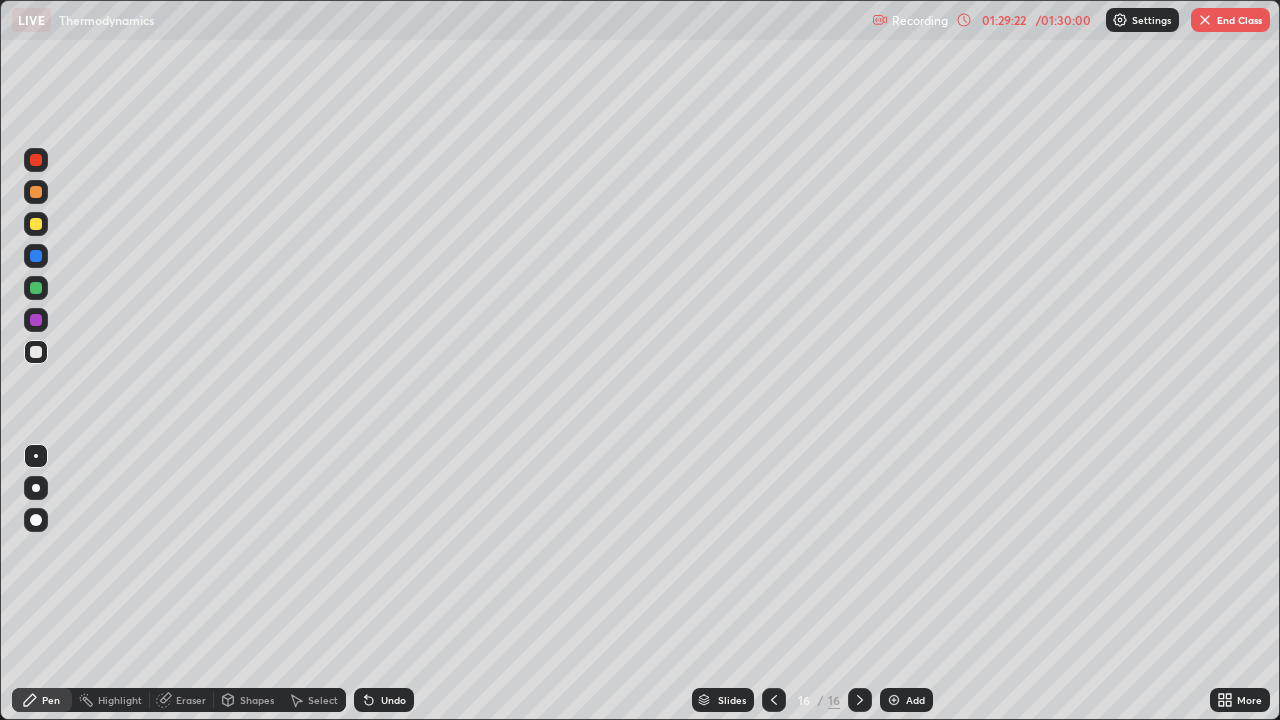click on "End Class" at bounding box center (1230, 20) 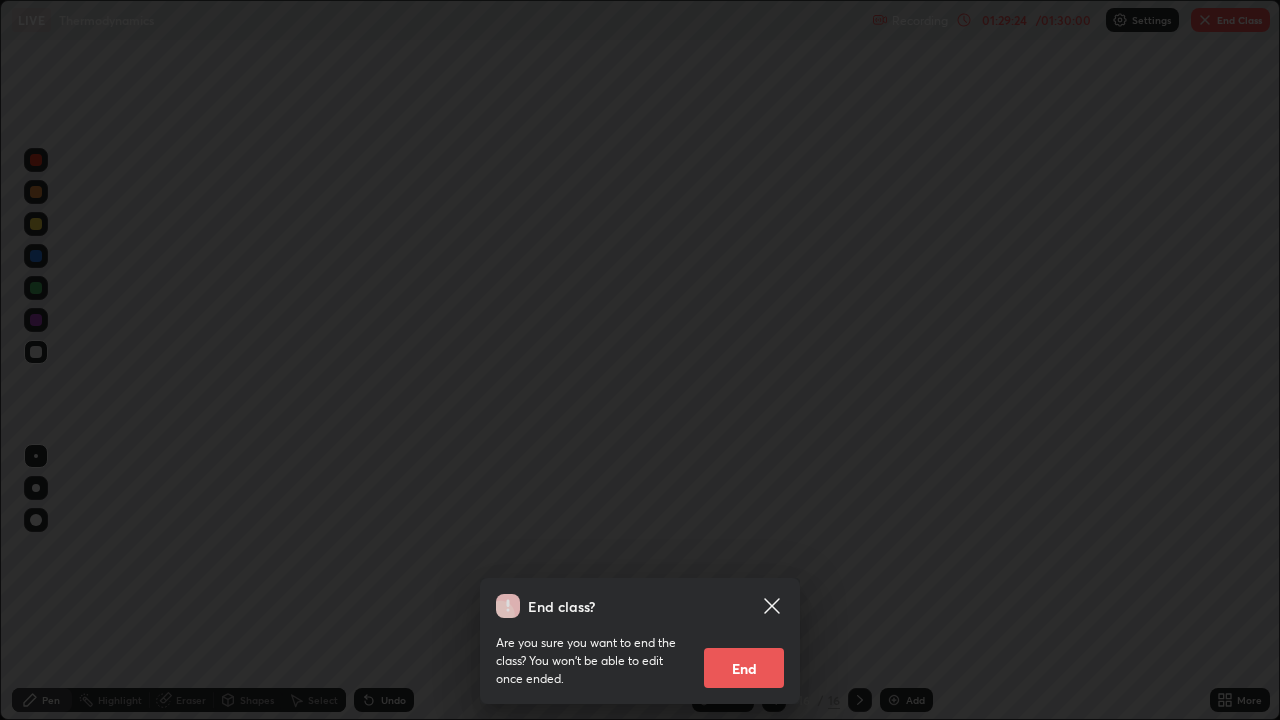 click on "End" at bounding box center [744, 668] 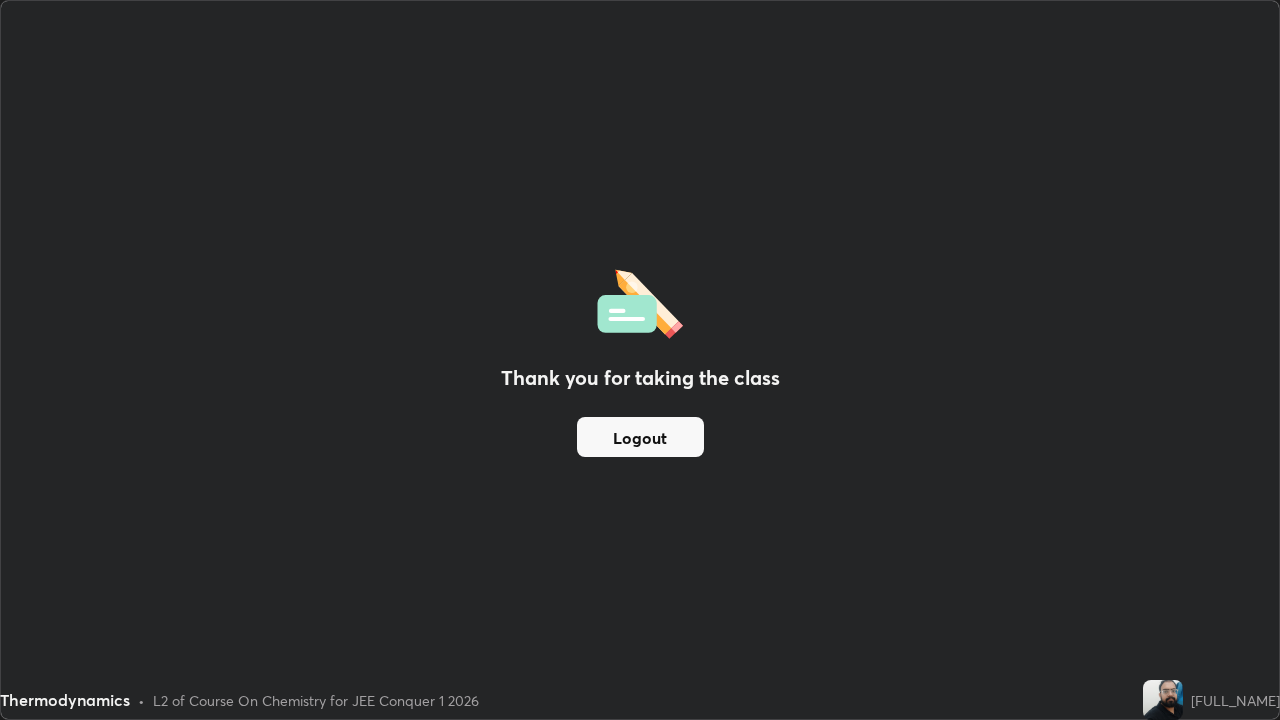 click on "Logout" at bounding box center [640, 437] 